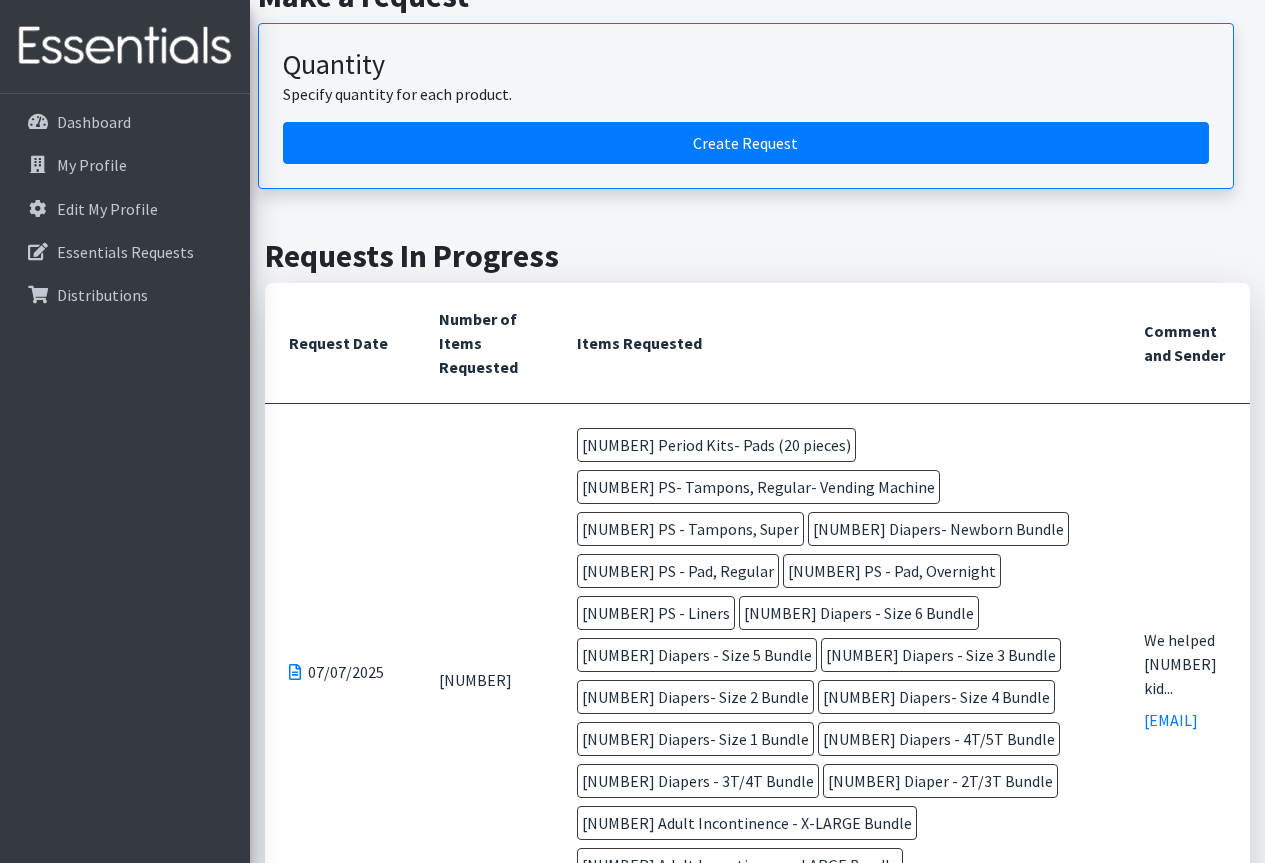 scroll, scrollTop: 500, scrollLeft: 0, axis: vertical 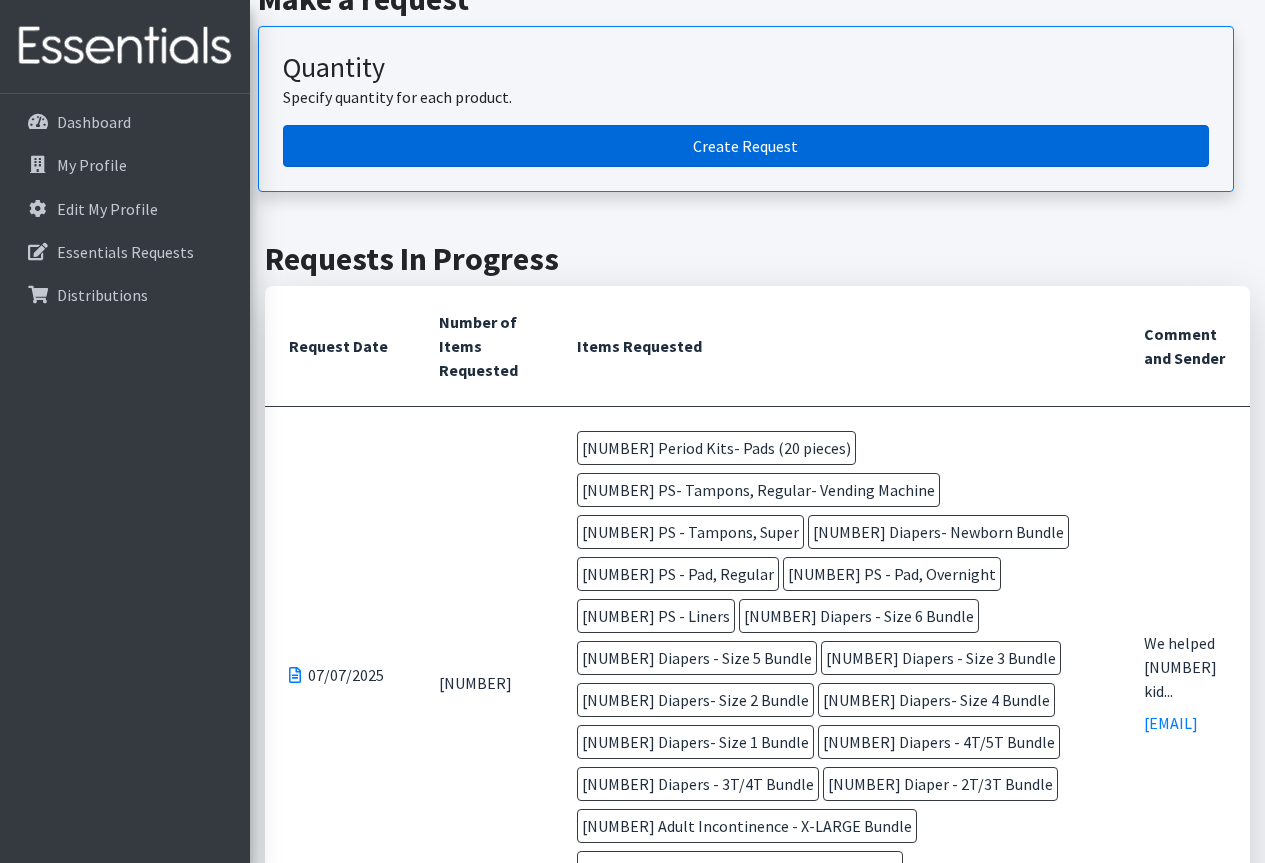 click on "Create Request" at bounding box center (746, 146) 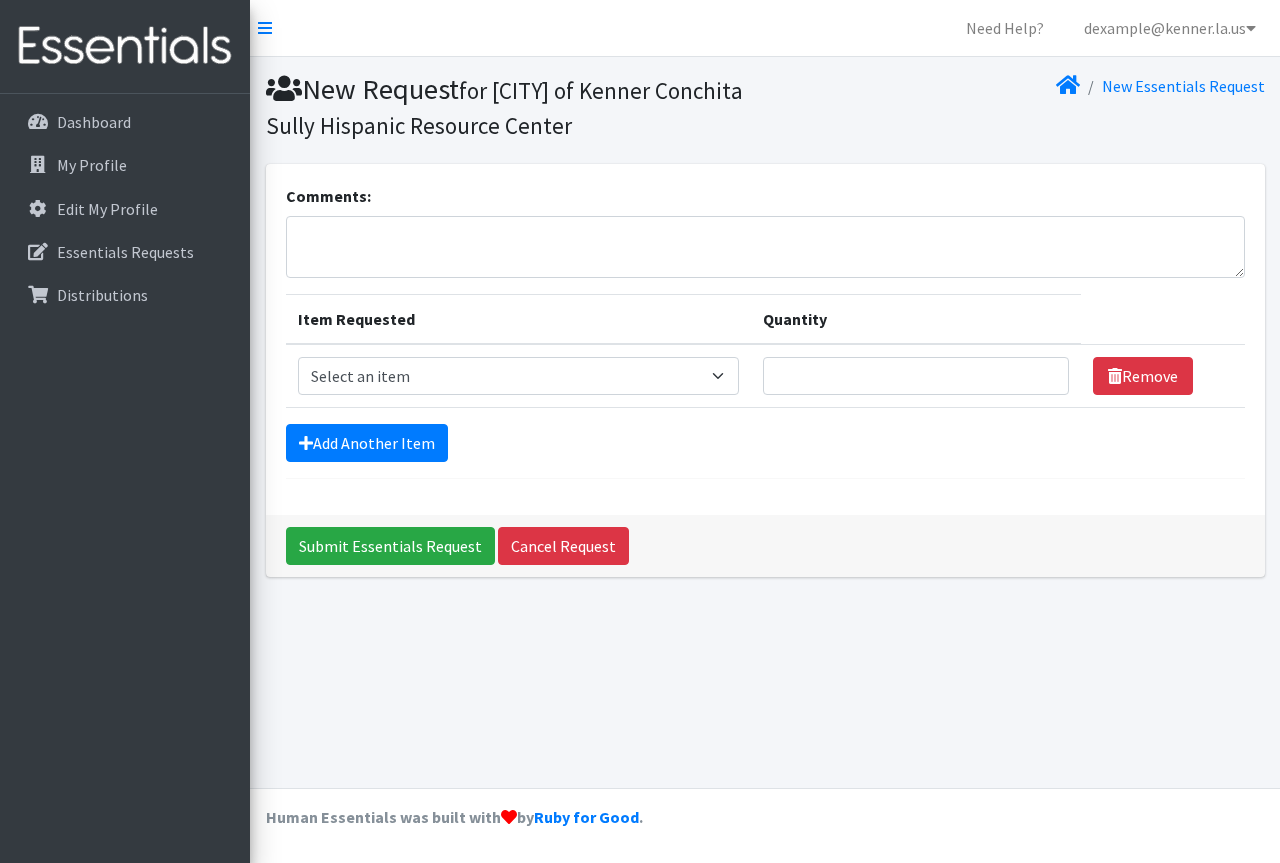 scroll, scrollTop: 0, scrollLeft: 0, axis: both 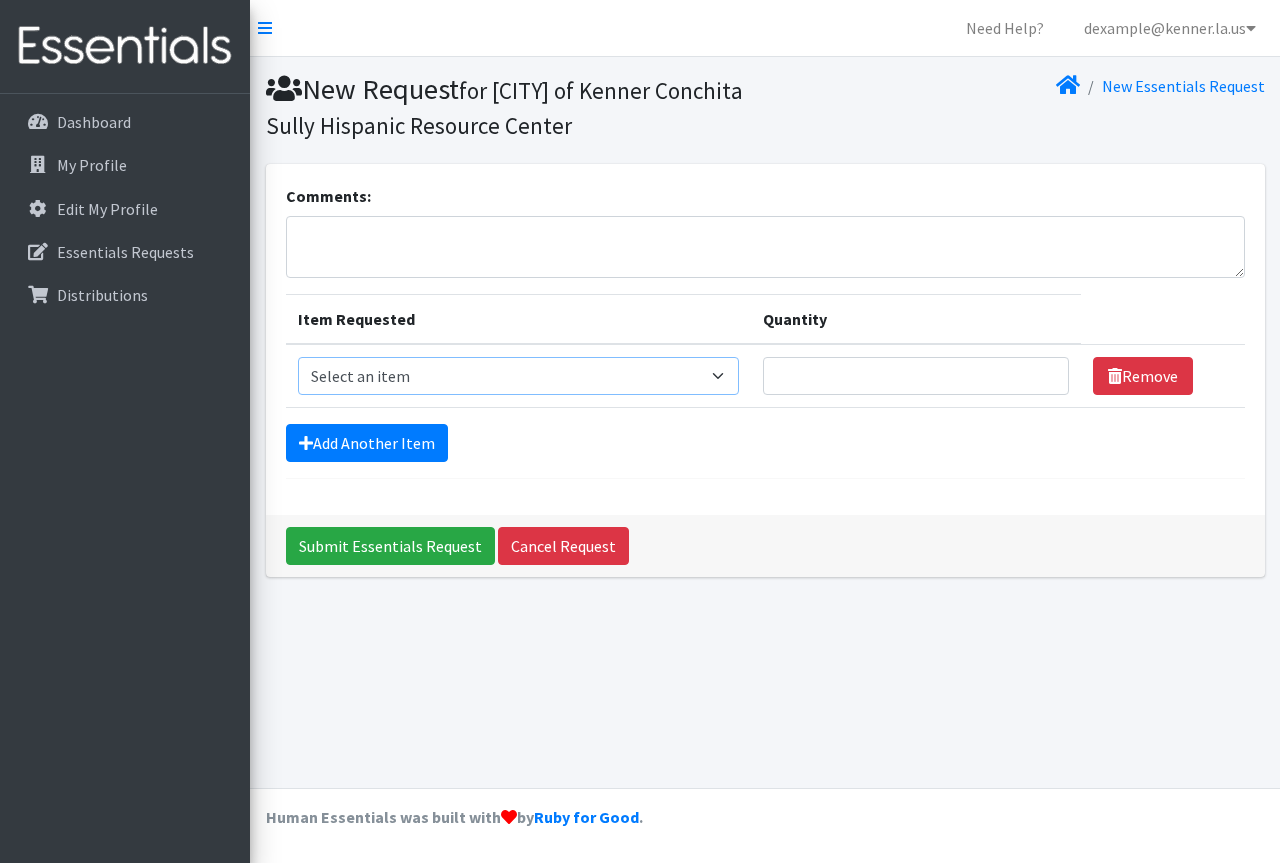 click on "Select an item
Adult Incontinence - LARGE Bundle
Adult Incontinence - MEDIUM Bundle
Adult Incontinence - X-LARGE Bundle
Adult Incontinence - XX-LARGE Bundle
Adult Incontinence - XXX-LARGE Bundle
Adult Incontinence - YOUTH MEDIUM Bundle
Adult- Bed Pad Bundles
Diaper - 2T/3T Bundle
Diapers - 3T/4T Bundle
Diapers - 4T/5T Bundle
Diapers - Size 3 Bundle
Diapers - Size 5 Bundle
Diapers - Size 6 Bundle
Diapers- Newborn Bundle
Diapers- Preemie Bundle
Diapers- Size 1 Bundle
Diapers- Size 2 Bundle
Diapers- Size 4 Bundle
PS - Liners
PS - Pad, Overnight
PS - Pad, Regular
PS - Tampons, Light
PS - Tampons, Regular
PS - Tampons, Super
PS- Tampons, Regular- Vending Machine
Period Kits- Pads (20 pieces)" at bounding box center (519, 376) 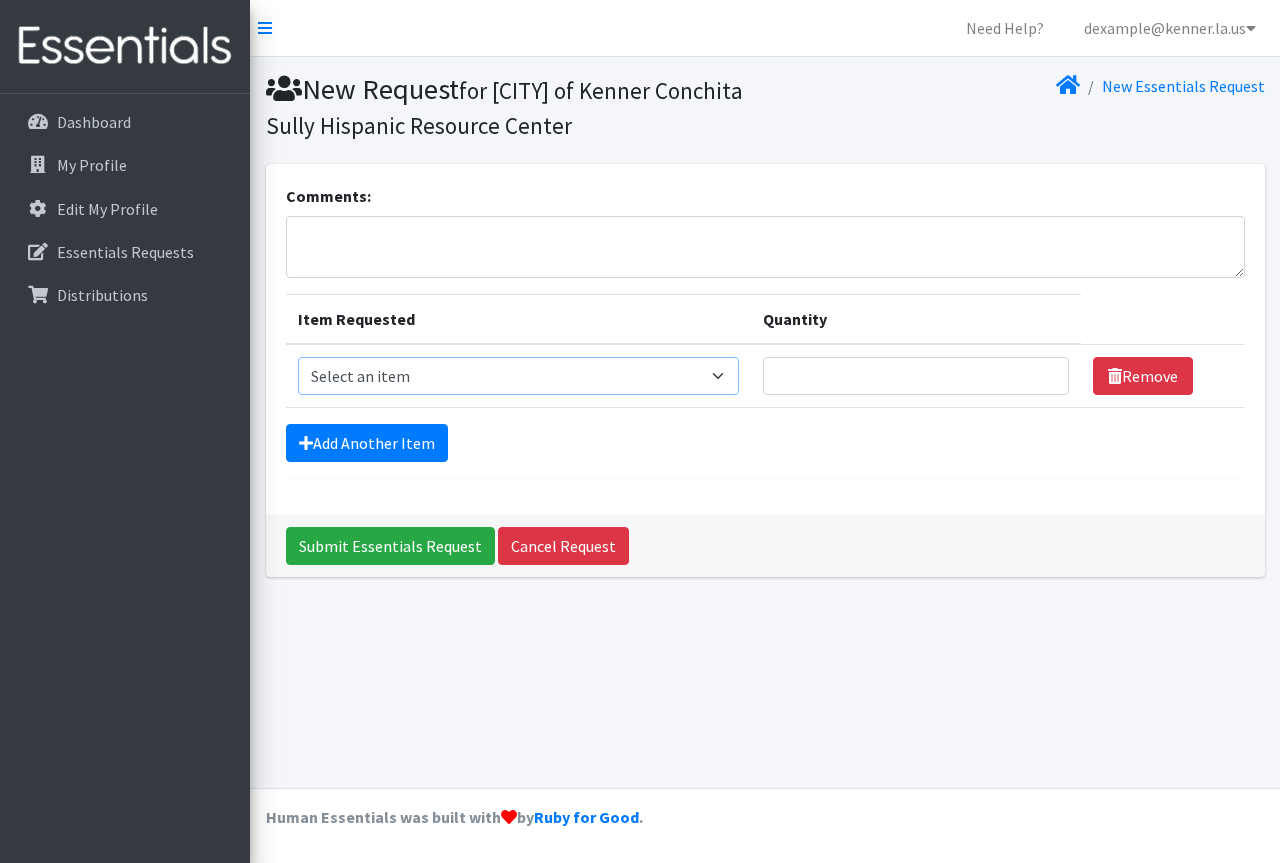 select on "14889" 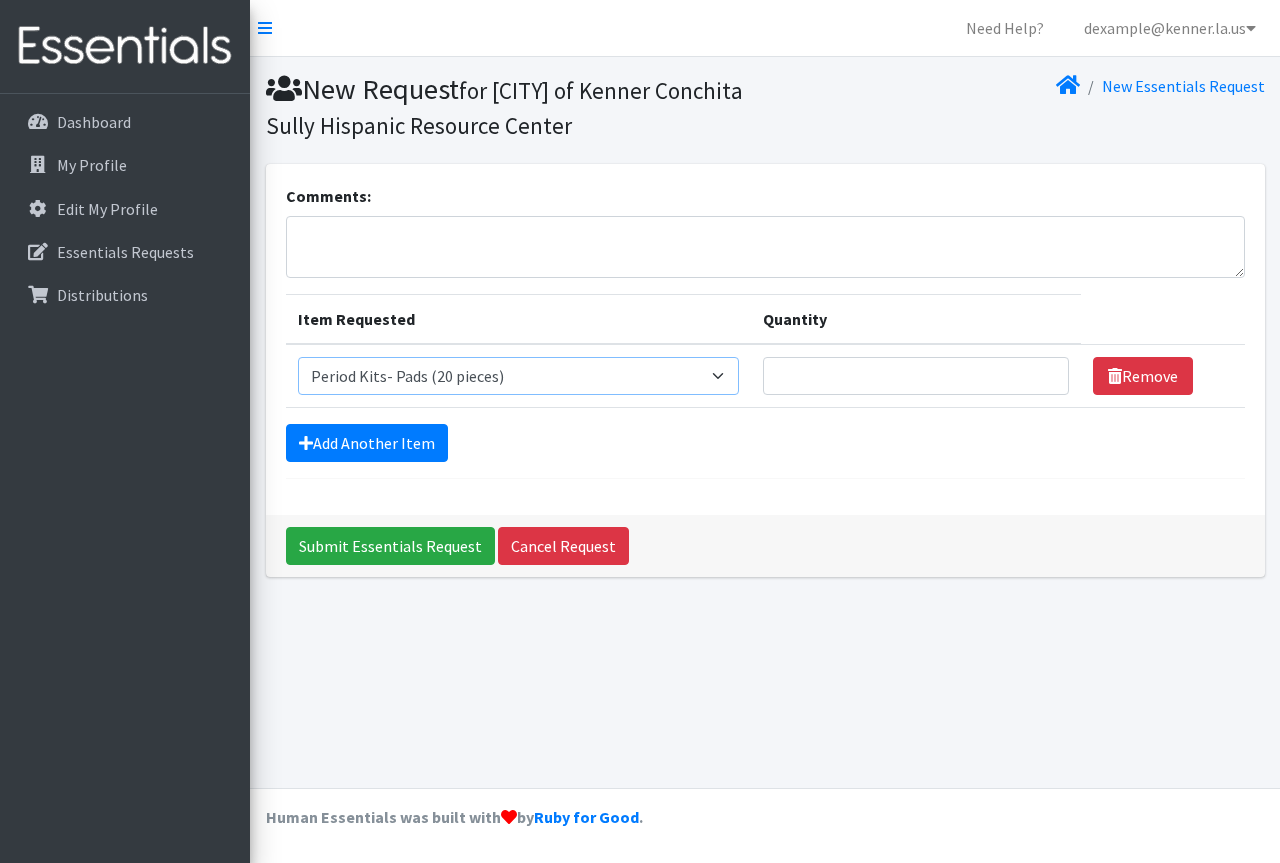 click on "Select an item
Adult Incontinence - LARGE Bundle
Adult Incontinence - MEDIUM Bundle
Adult Incontinence - X-LARGE Bundle
Adult Incontinence - XX-LARGE Bundle
Adult Incontinence - XXX-LARGE Bundle
Adult Incontinence - YOUTH MEDIUM Bundle
Adult- Bed Pad Bundles
Diaper - 2T/3T Bundle
Diapers - 3T/4T Bundle
Diapers - 4T/5T Bundle
Diapers - Size 3 Bundle
Diapers - Size 5 Bundle
Diapers - Size 6 Bundle
Diapers- Newborn Bundle
Diapers- Preemie Bundle
Diapers- Size 1 Bundle
Diapers- Size 2 Bundle
Diapers- Size 4 Bundle
PS - Liners
PS - Pad, Overnight
PS - Pad, Regular
PS - Tampons, Light
PS - Tampons, Regular
PS - Tampons, Super
PS- Tampons, Regular- Vending Machine
Period Kits- Pads (20 pieces)" at bounding box center (519, 376) 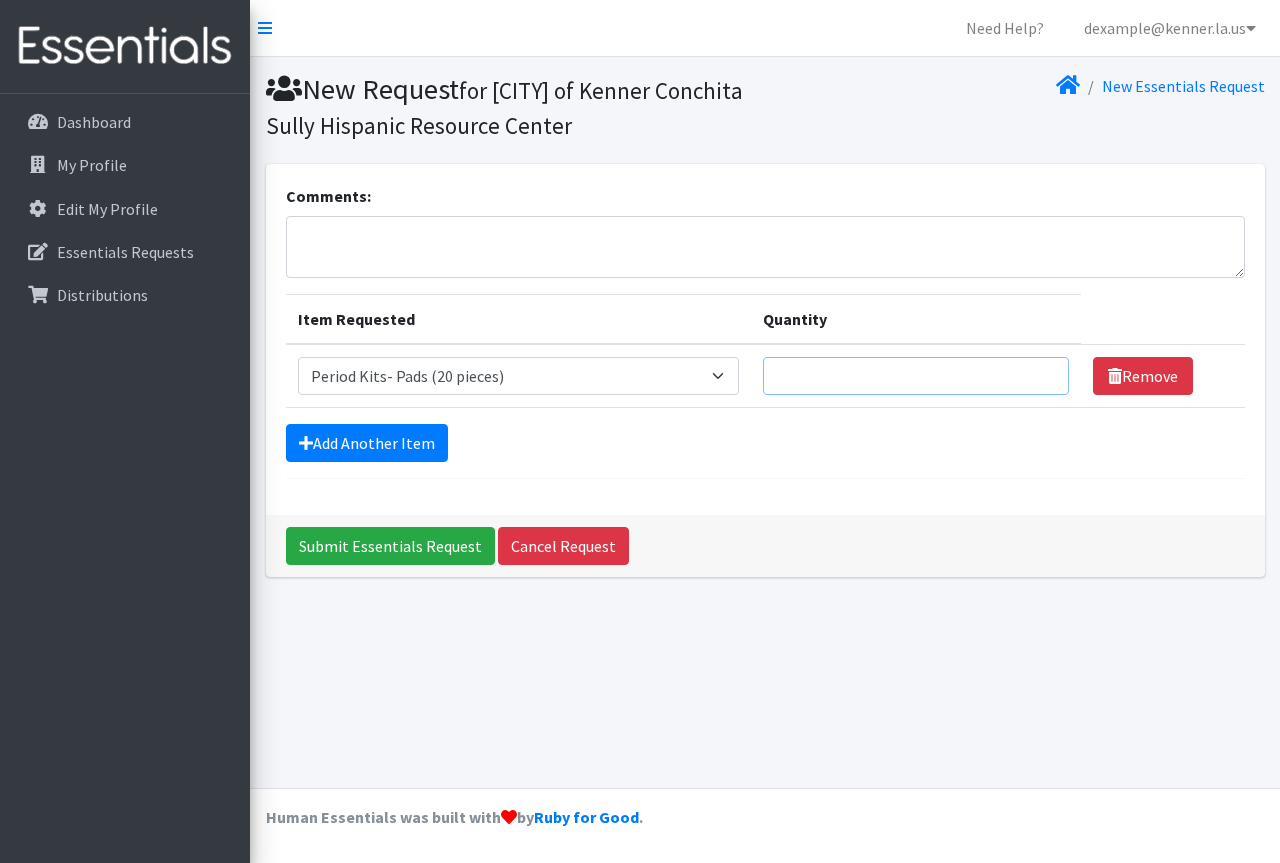 click on "Quantity" at bounding box center (916, 376) 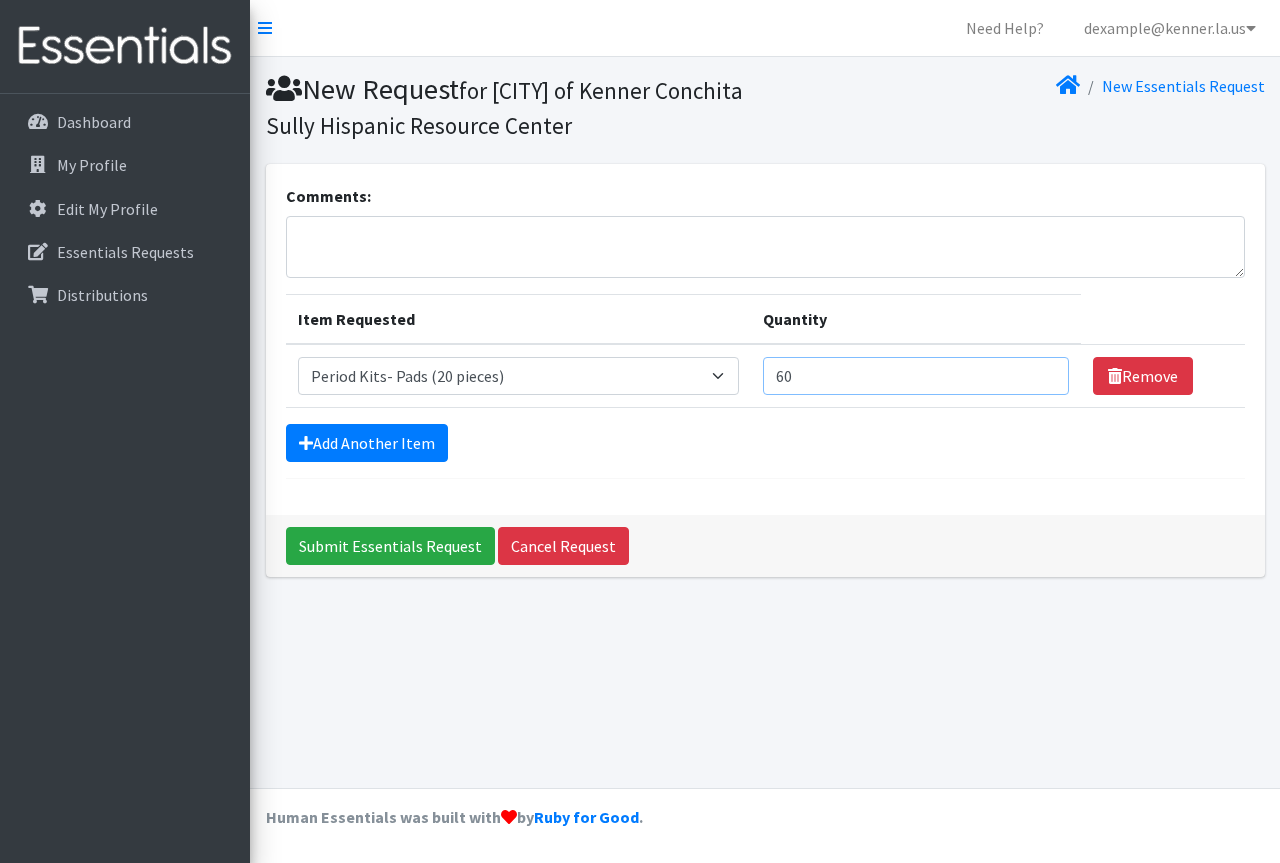 type on "60" 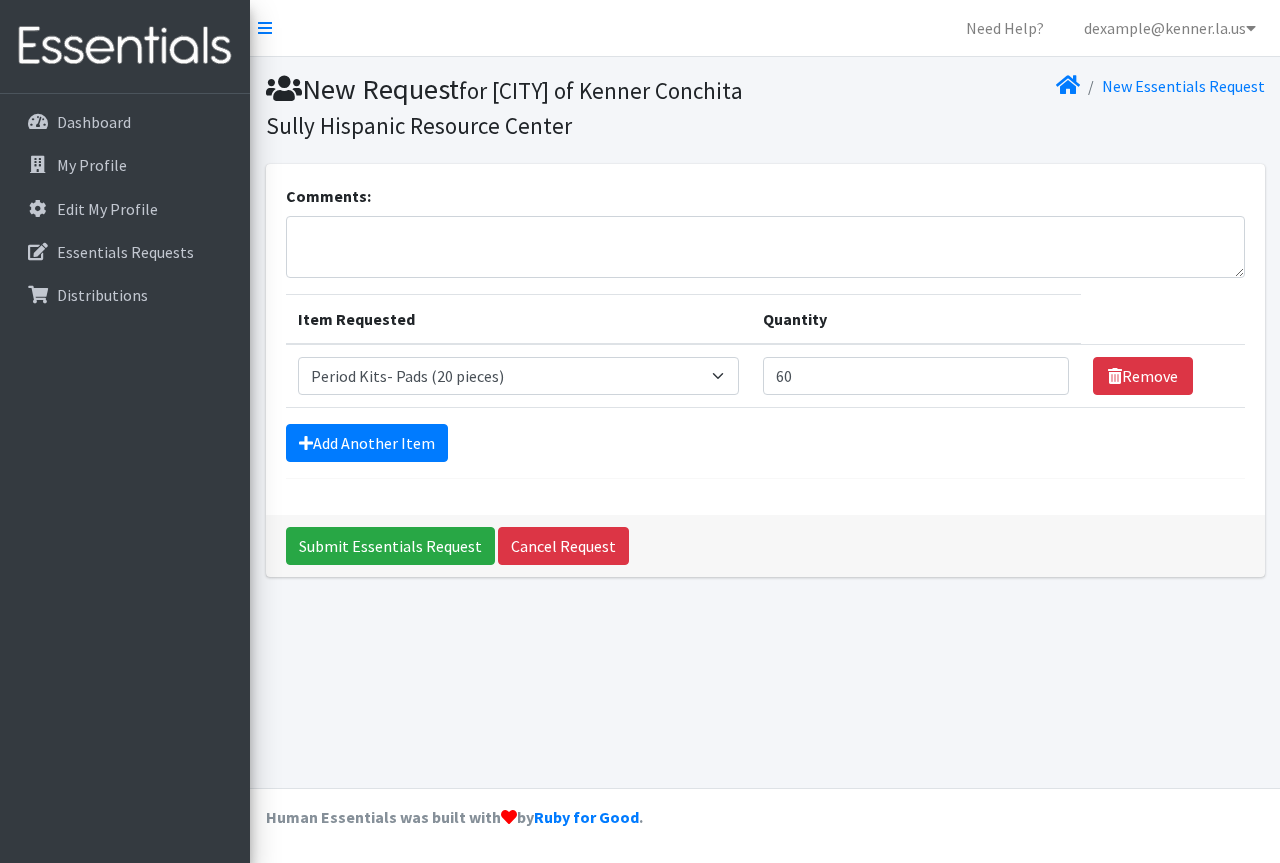 drag, startPoint x: 871, startPoint y: 435, endPoint x: 852, endPoint y: 437, distance: 19.104973 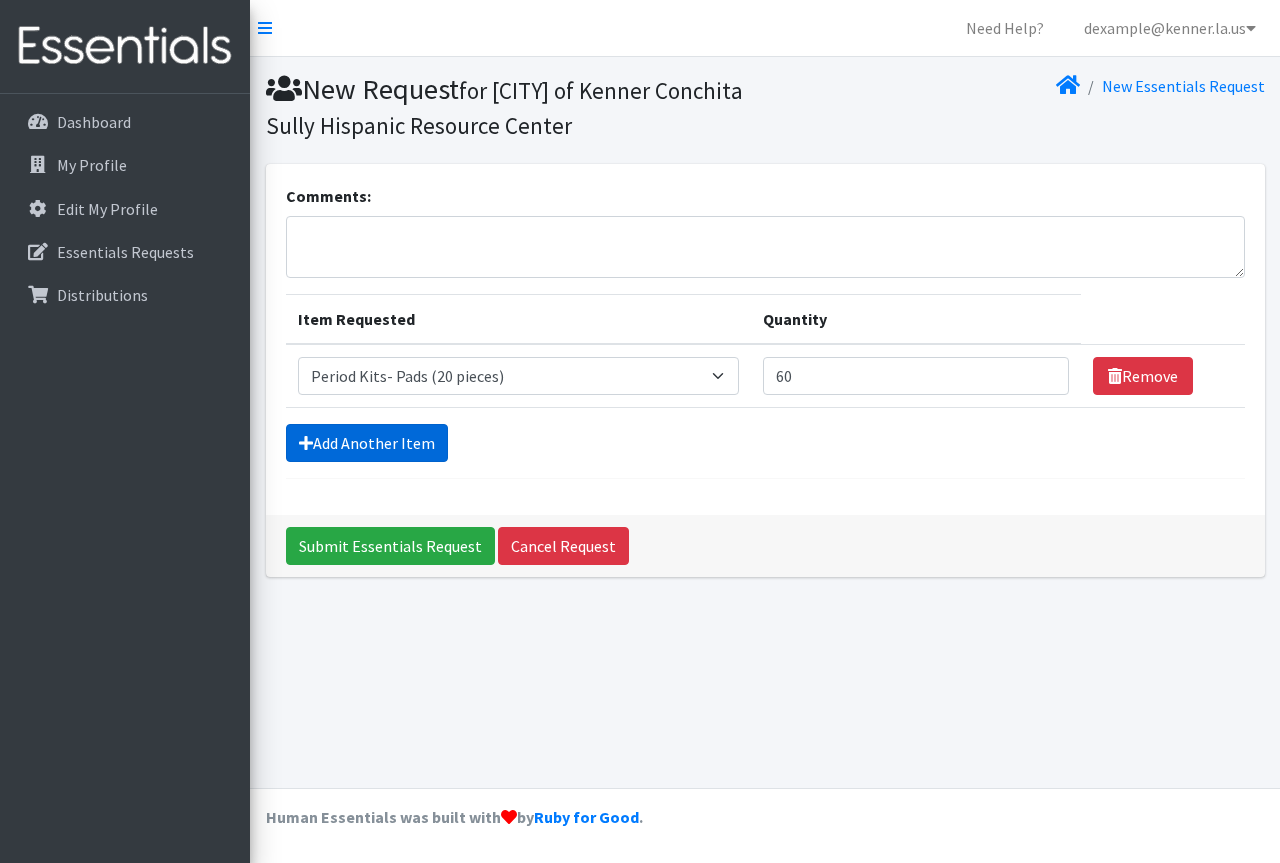 click on "Add Another Item" at bounding box center [367, 443] 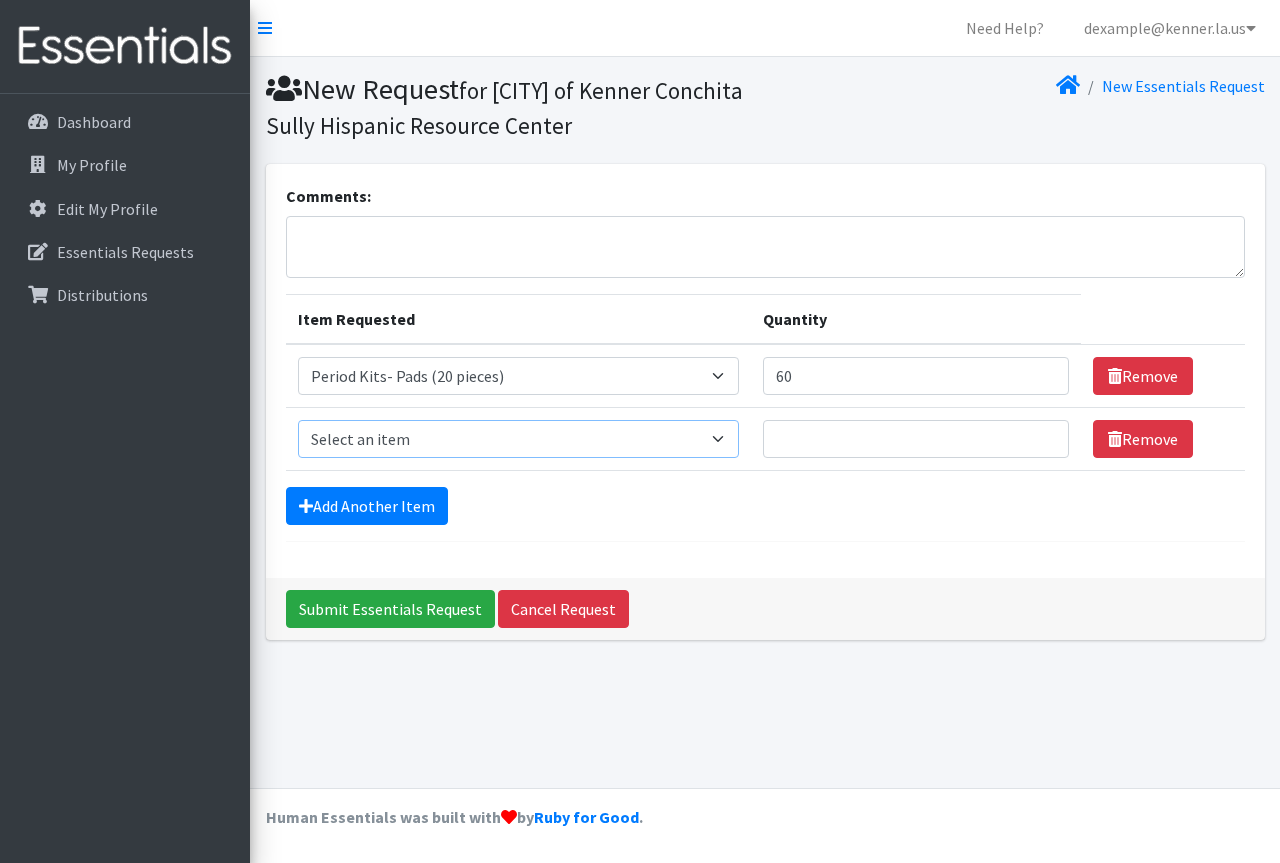 click on "Select an item
Adult Incontinence - LARGE Bundle
Adult Incontinence - MEDIUM Bundle
Adult Incontinence - X-LARGE Bundle
Adult Incontinence - XX-LARGE Bundle
Adult Incontinence - XXX-LARGE Bundle
Adult Incontinence - YOUTH MEDIUM Bundle
Adult- Bed Pad Bundles
Diaper - 2T/3T Bundle
Diapers - 3T/4T Bundle
Diapers - 4T/5T Bundle
Diapers - Size 3 Bundle
Diapers - Size 5 Bundle
Diapers - Size 6 Bundle
Diapers- Newborn Bundle
Diapers- Preemie Bundle
Diapers- Size 1 Bundle
Diapers- Size 2 Bundle
Diapers- Size 4 Bundle
PS - Liners
PS - Pad, Overnight
PS - Pad, Regular
PS - Tampons, Light
PS - Tampons, Regular
PS - Tampons, Super
PS- Tampons, Regular- Vending Machine
Period Kits- Pads (20 pieces)" at bounding box center [519, 439] 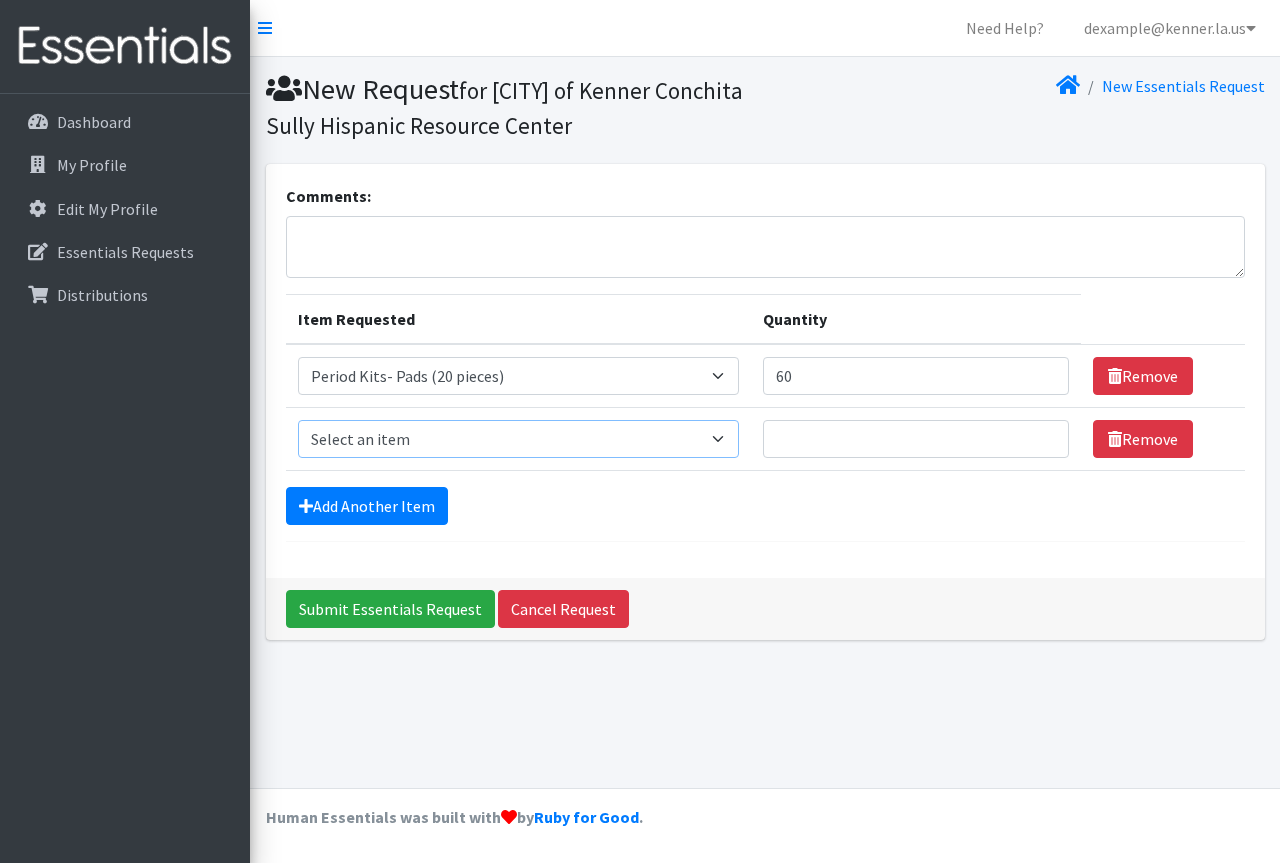select on "15289" 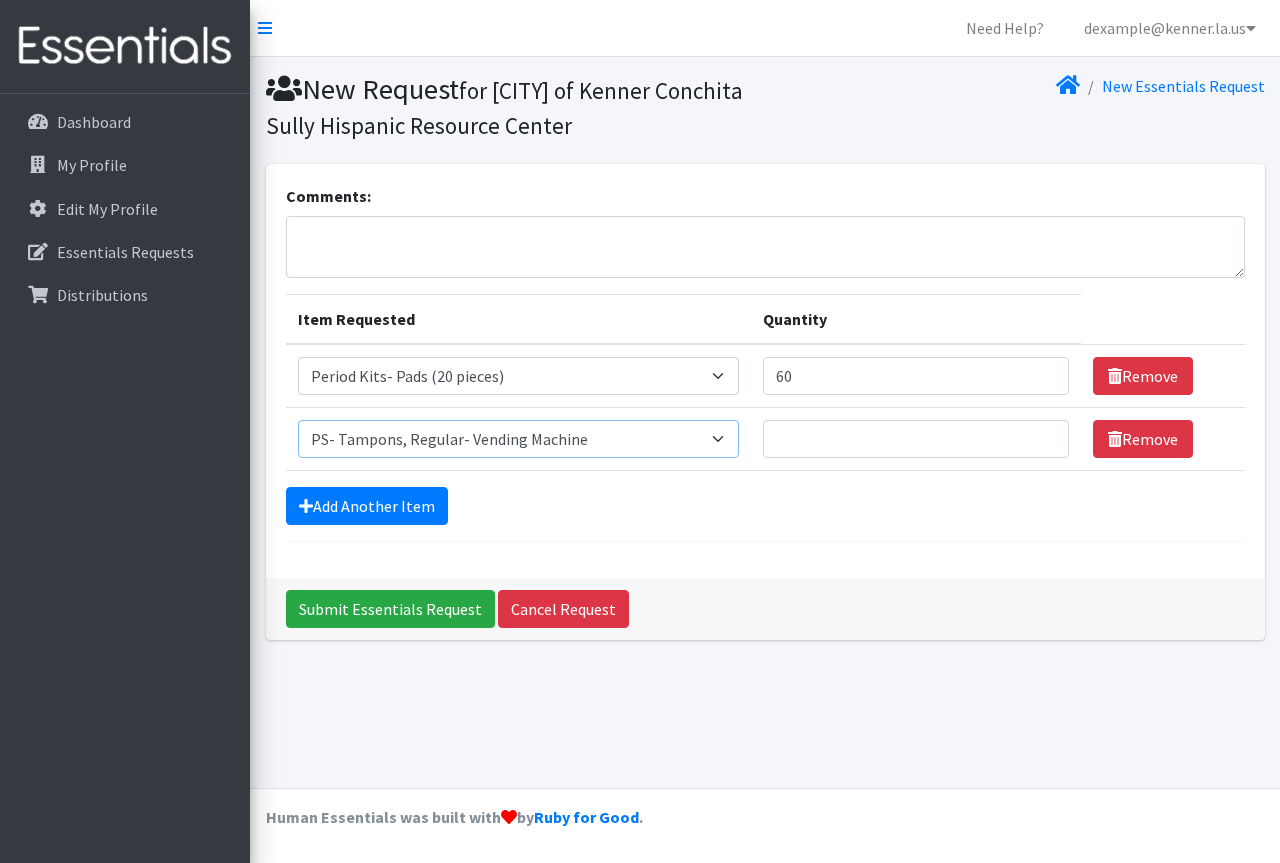 click on "Select an item
Adult Incontinence - LARGE Bundle
Adult Incontinence - MEDIUM Bundle
Adult Incontinence - X-LARGE Bundle
Adult Incontinence - XX-LARGE Bundle
Adult Incontinence - XXX-LARGE Bundle
Adult Incontinence - YOUTH MEDIUM Bundle
Adult- Bed Pad Bundles
Diaper - 2T/3T Bundle
Diapers - 3T/4T Bundle
Diapers - 4T/5T Bundle
Diapers - Size 3 Bundle
Diapers - Size 5 Bundle
Diapers - Size 6 Bundle
Diapers- Newborn Bundle
Diapers- Preemie Bundle
Diapers- Size 1 Bundle
Diapers- Size 2 Bundle
Diapers- Size 4 Bundle
PS - Liners
PS - Pad, Overnight
PS - Pad, Regular
PS - Tampons, Light
PS - Tampons, Regular
PS - Tampons, Super
PS- Tampons, Regular- Vending Machine
Period Kits- Pads (20 pieces)" at bounding box center (519, 439) 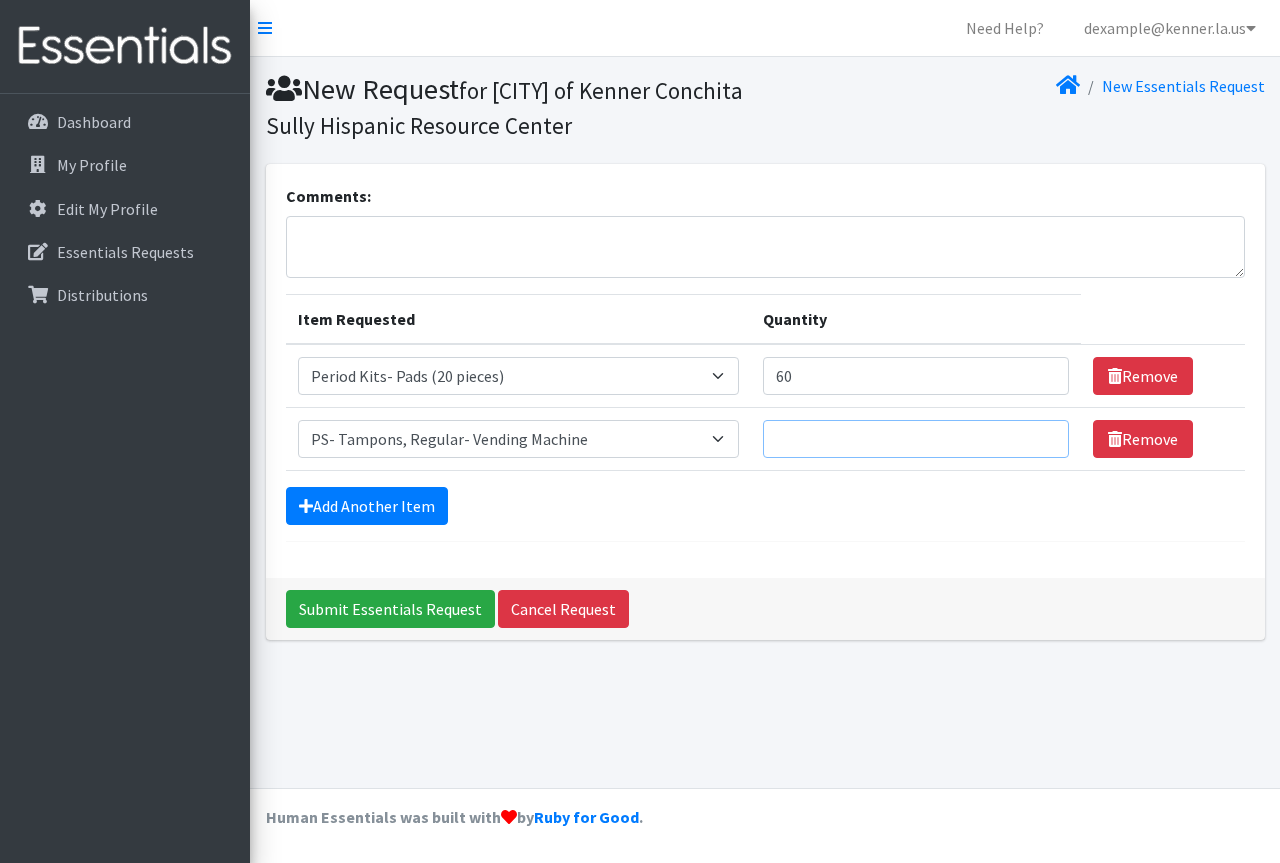 click on "Quantity" at bounding box center (916, 439) 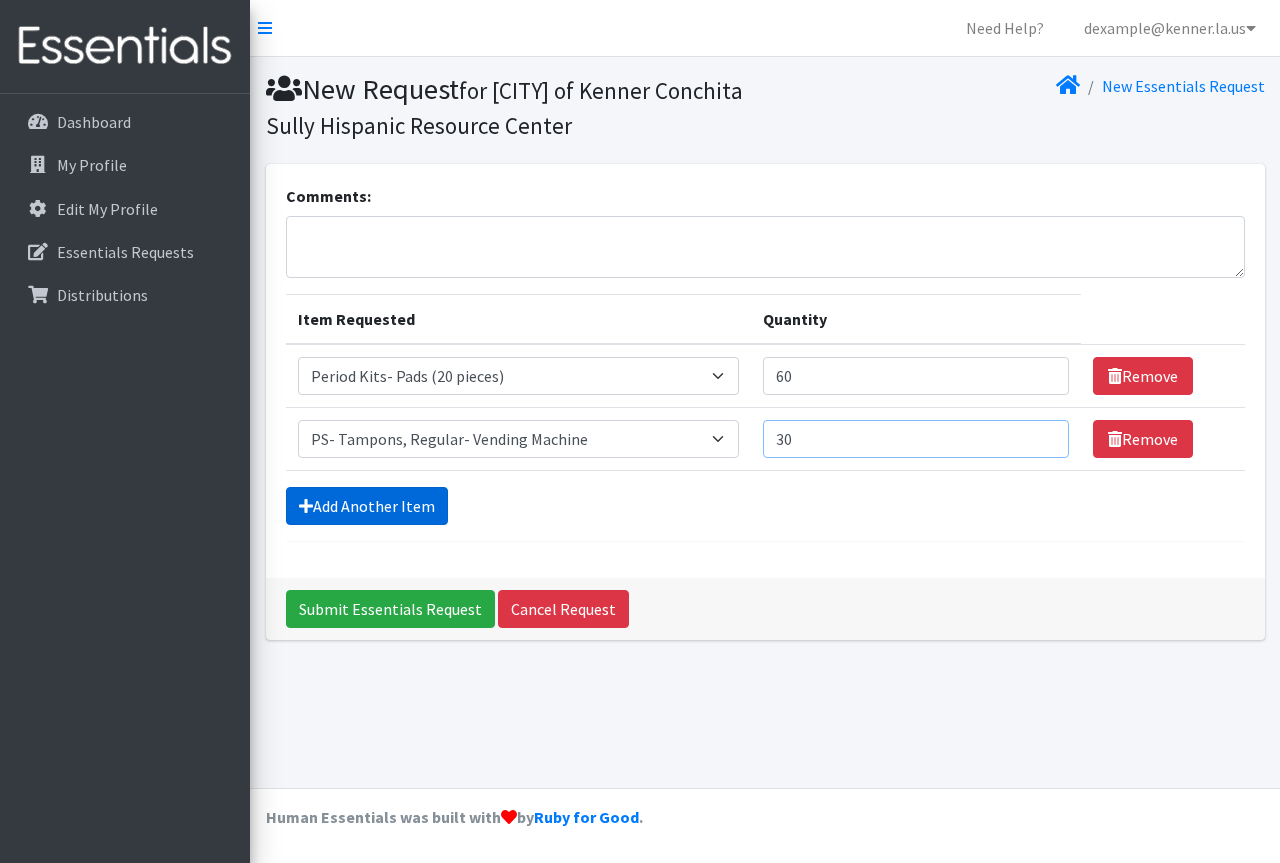 type on "30" 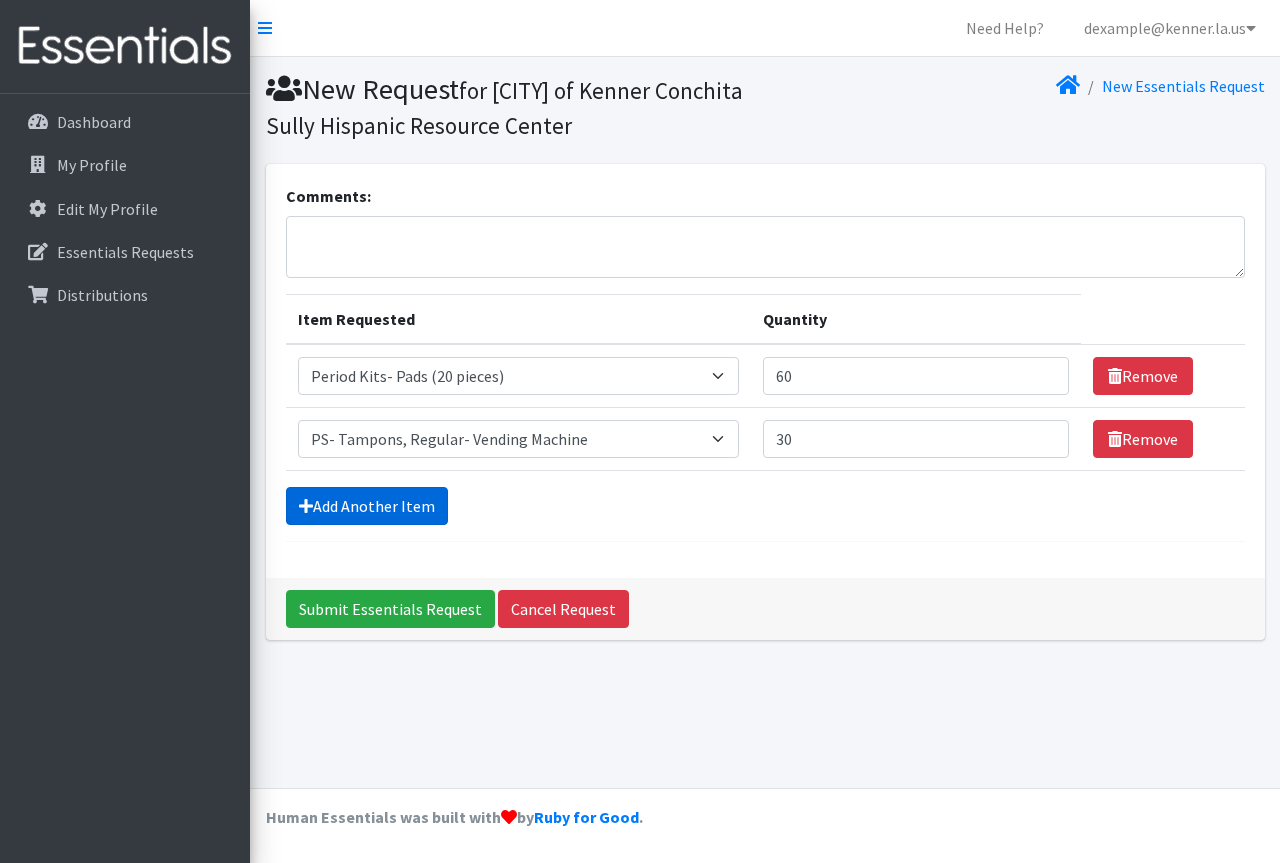 click on "Add Another Item" at bounding box center (367, 506) 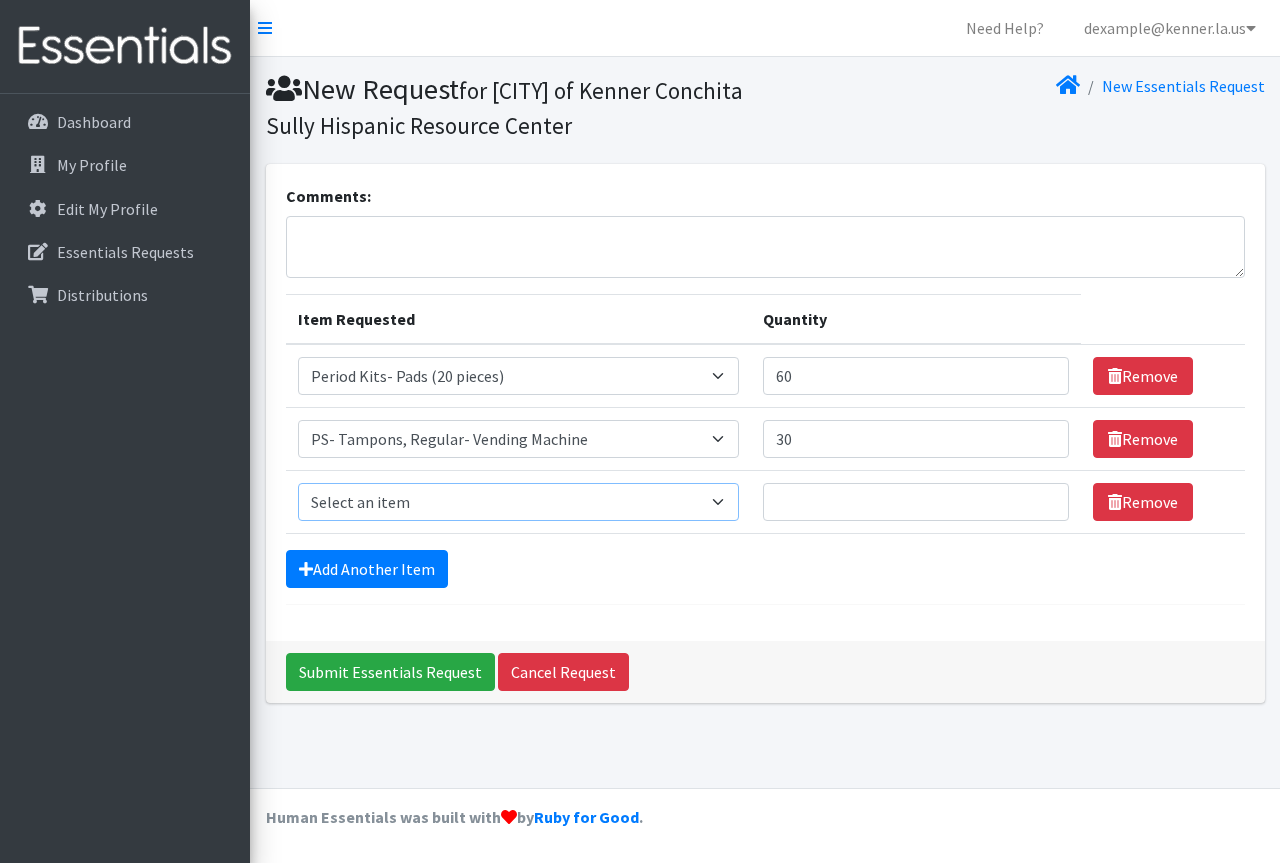 click on "Select an item
Adult Incontinence - LARGE Bundle
Adult Incontinence - MEDIUM Bundle
Adult Incontinence - X-LARGE Bundle
Adult Incontinence - XX-LARGE Bundle
Adult Incontinence - XXX-LARGE Bundle
Adult Incontinence - YOUTH MEDIUM Bundle
Adult- Bed Pad Bundles
Diaper - 2T/3T Bundle
Diapers - 3T/4T Bundle
Diapers - 4T/5T Bundle
Diapers - Size 3 Bundle
Diapers - Size 5 Bundle
Diapers - Size 6 Bundle
Diapers- Newborn Bundle
Diapers- Preemie Bundle
Diapers- Size 1 Bundle
Diapers- Size 2 Bundle
Diapers- Size 4 Bundle
PS - Liners
PS - Pad, Overnight
PS - Pad, Regular
PS - Tampons, Light
PS - Tampons, Regular
PS - Tampons, Super
PS- Tampons, Regular- Vending Machine
Period Kits- Pads (20 pieces)" at bounding box center (519, 502) 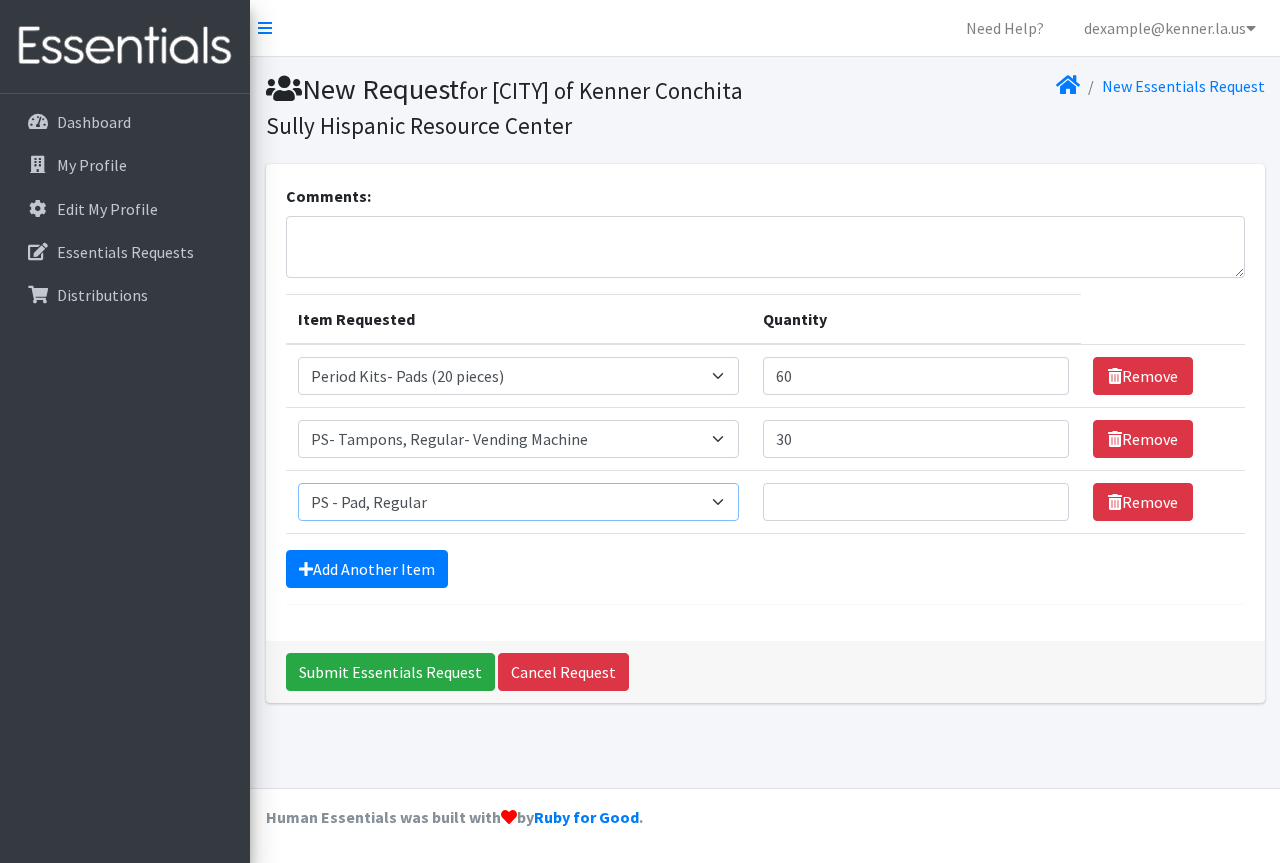 click on "Select an item
Adult Incontinence - LARGE Bundle
Adult Incontinence - MEDIUM Bundle
Adult Incontinence - X-LARGE Bundle
Adult Incontinence - XX-LARGE Bundle
Adult Incontinence - XXX-LARGE Bundle
Adult Incontinence - YOUTH MEDIUM Bundle
Adult- Bed Pad Bundles
Diaper - 2T/3T Bundle
Diapers - 3T/4T Bundle
Diapers - 4T/5T Bundle
Diapers - Size 3 Bundle
Diapers - Size 5 Bundle
Diapers - Size 6 Bundle
Diapers- Newborn Bundle
Diapers- Preemie Bundle
Diapers- Size 1 Bundle
Diapers- Size 2 Bundle
Diapers- Size 4 Bundle
PS - Liners
PS - Pad, Overnight
PS - Pad, Regular
PS - Tampons, Light
PS - Tampons, Regular
PS - Tampons, Super
PS- Tampons, Regular- Vending Machine
Period Kits- Pads (20 pieces)" at bounding box center [519, 502] 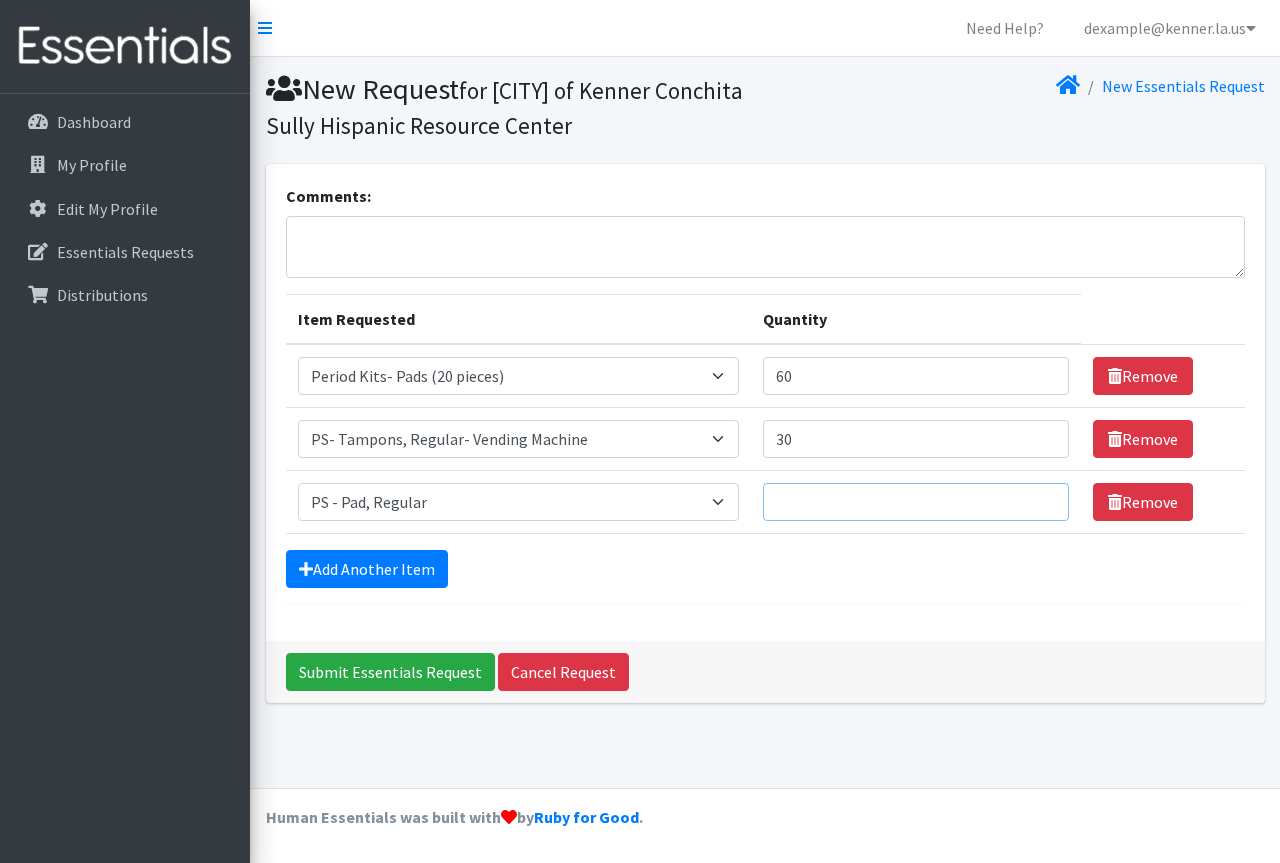 click on "Quantity" at bounding box center [916, 502] 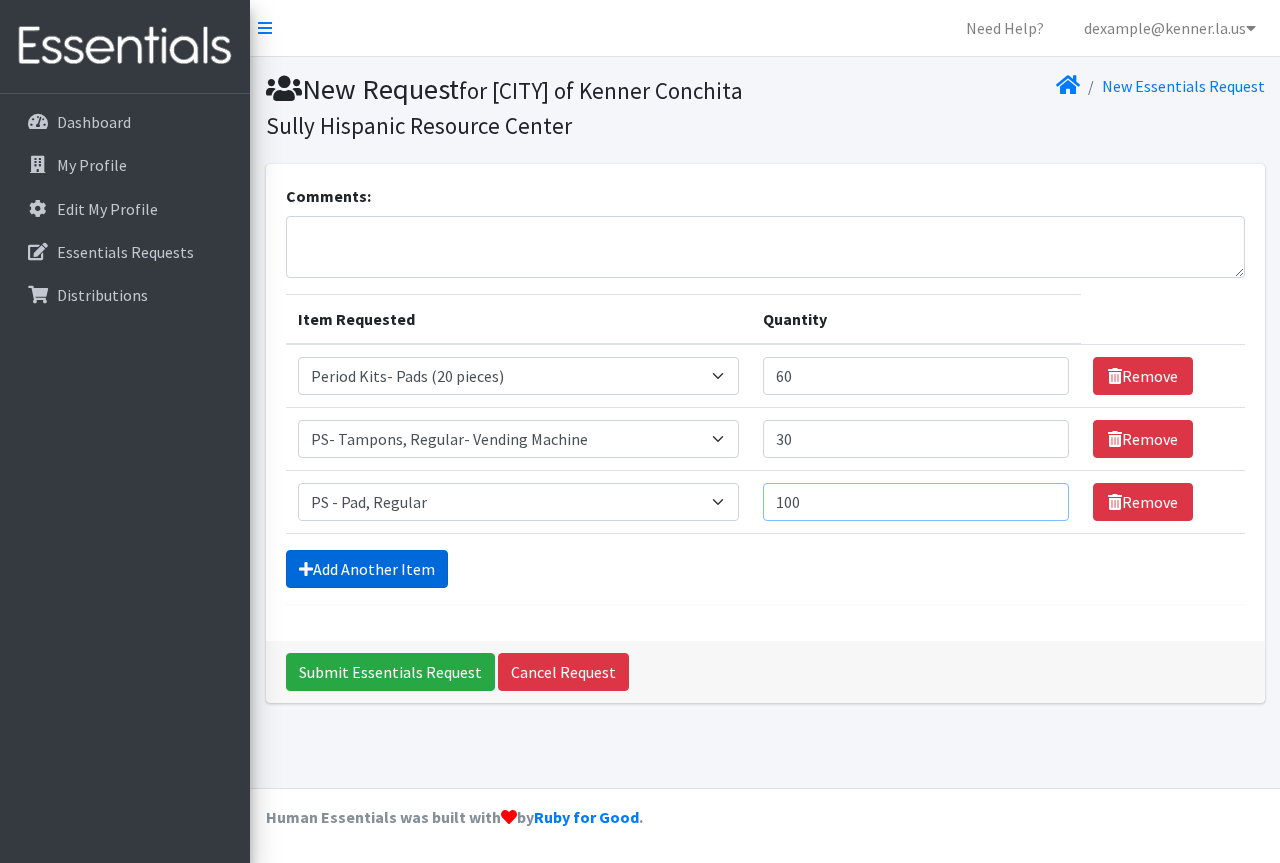 type on "100" 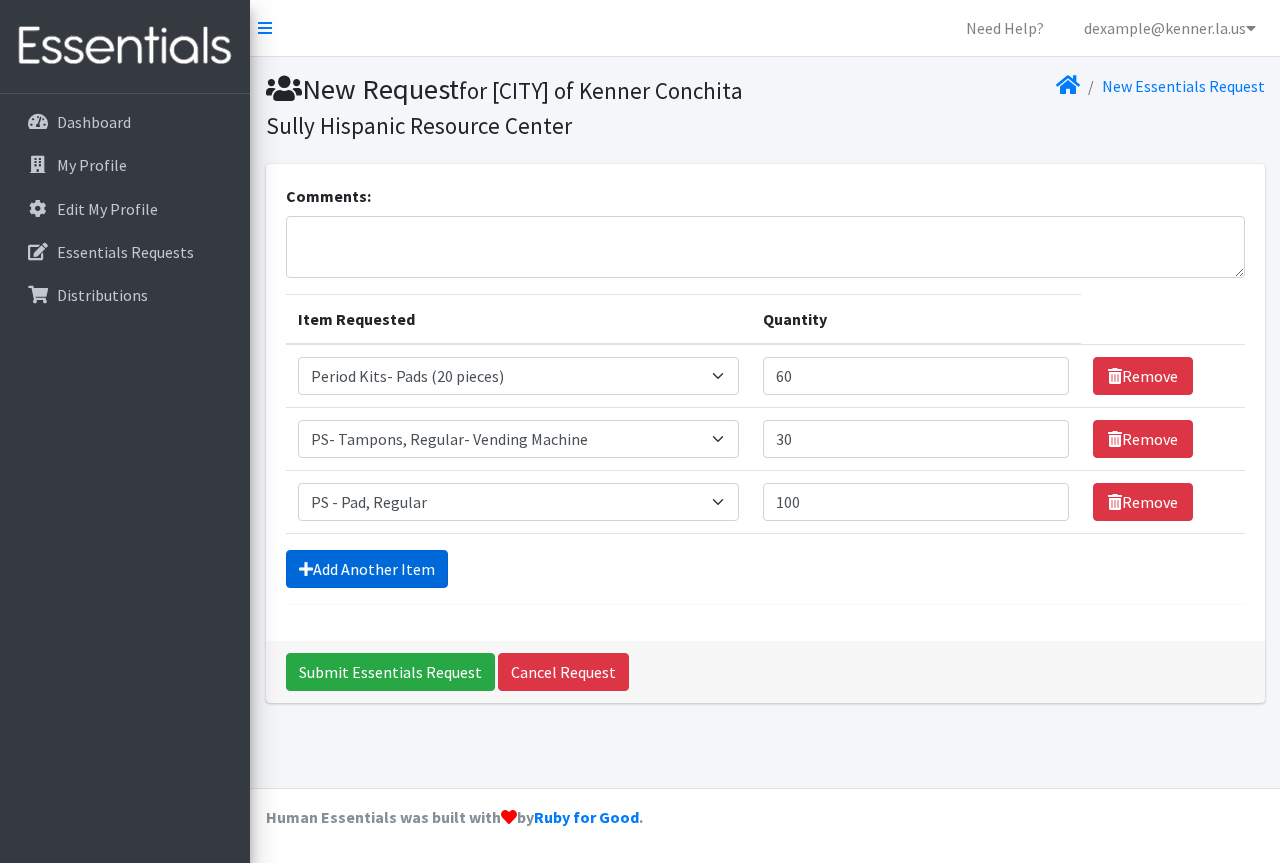 click on "Add Another Item" at bounding box center (367, 569) 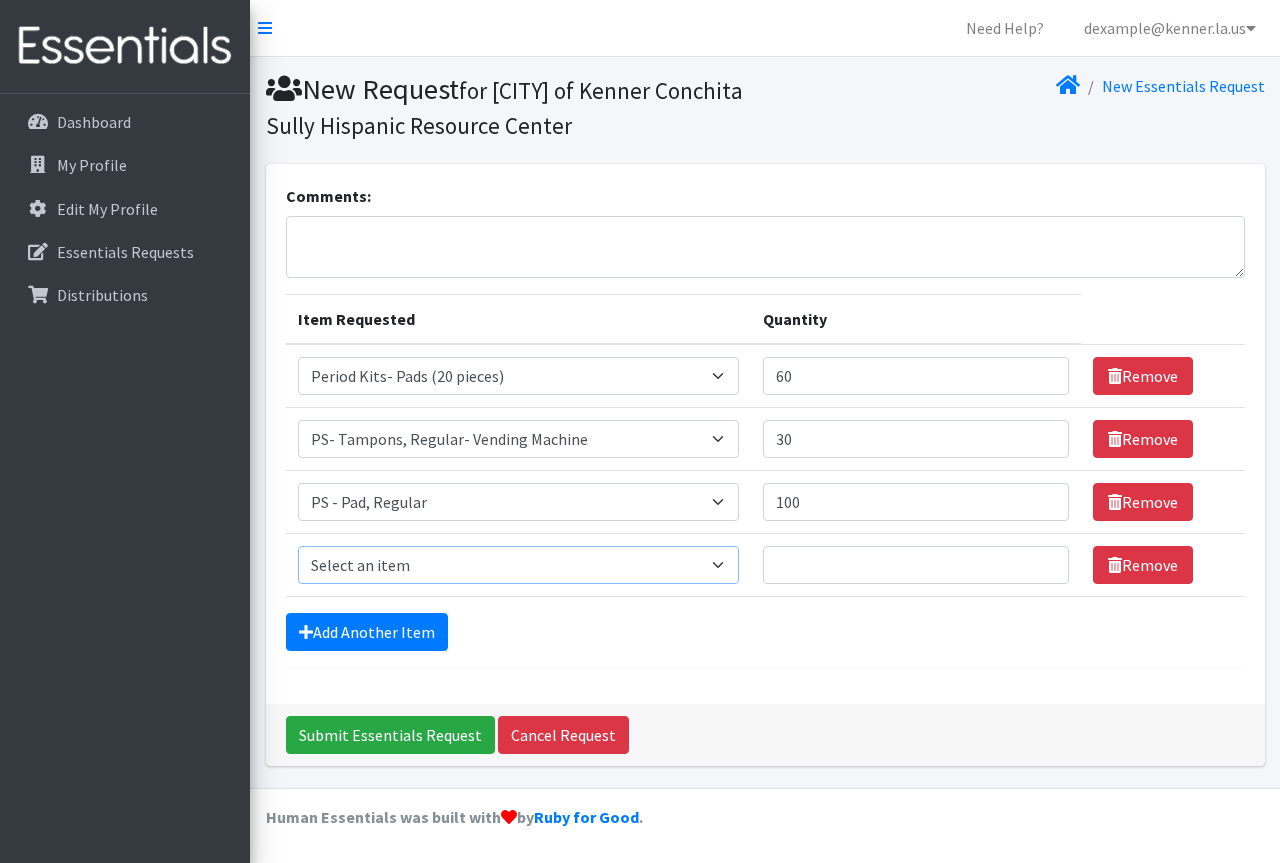 click on "Select an item
Adult Incontinence - LARGE Bundle
Adult Incontinence - MEDIUM Bundle
Adult Incontinence - X-LARGE Bundle
Adult Incontinence - XX-LARGE Bundle
Adult Incontinence - XXX-LARGE Bundle
Adult Incontinence - YOUTH MEDIUM Bundle
Adult- Bed Pad Bundles
Diaper - 2T/3T Bundle
Diapers - 3T/4T Bundle
Diapers - 4T/5T Bundle
Diapers - Size 3 Bundle
Diapers - Size 5 Bundle
Diapers - Size 6 Bundle
Diapers- Newborn Bundle
Diapers- Preemie Bundle
Diapers- Size 1 Bundle
Diapers- Size 2 Bundle
Diapers- Size 4 Bundle
PS - Liners
PS - Pad, Overnight
PS - Pad, Regular
PS - Tampons, Light
PS - Tampons, Regular
PS - Tampons, Super
PS- Tampons, Regular- Vending Machine
Period Kits- Pads (20 pieces)" at bounding box center (519, 565) 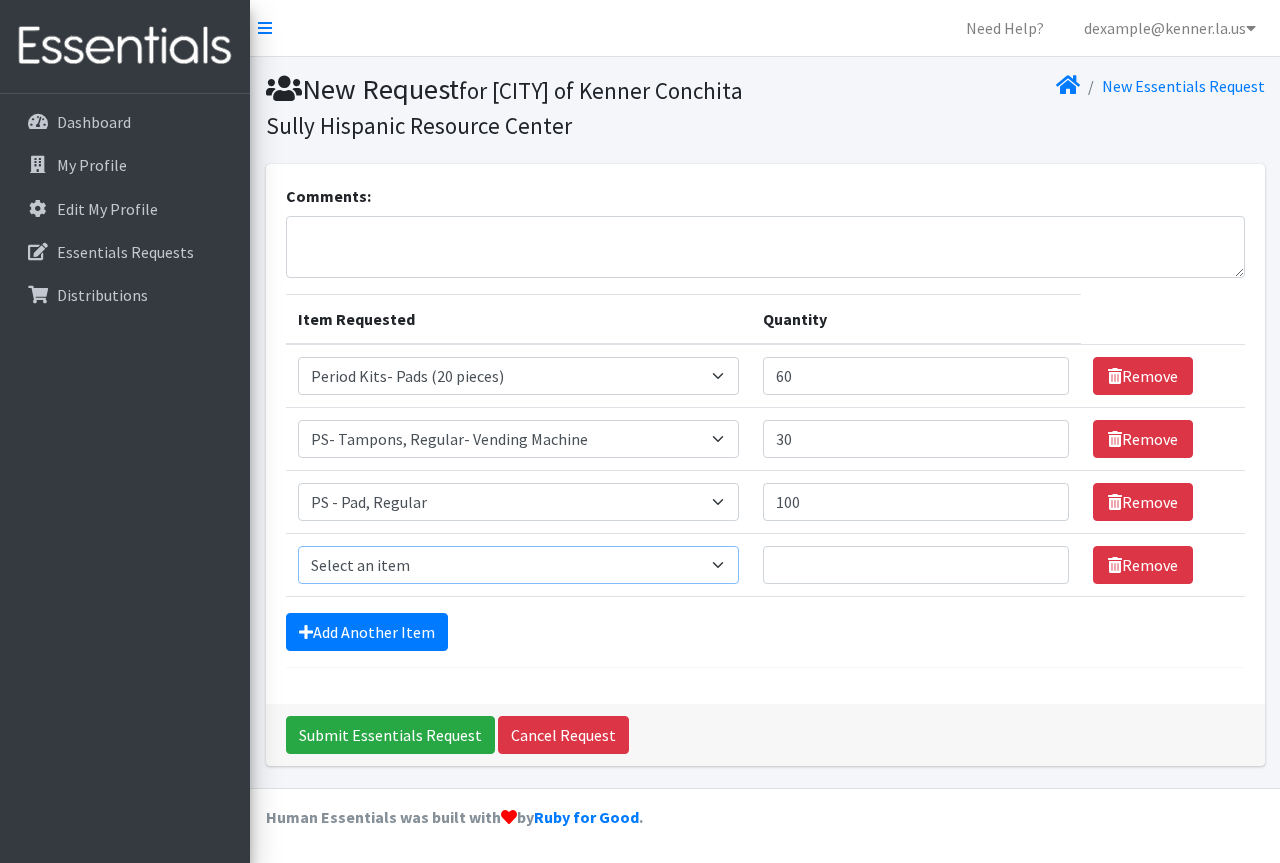 select on "1635" 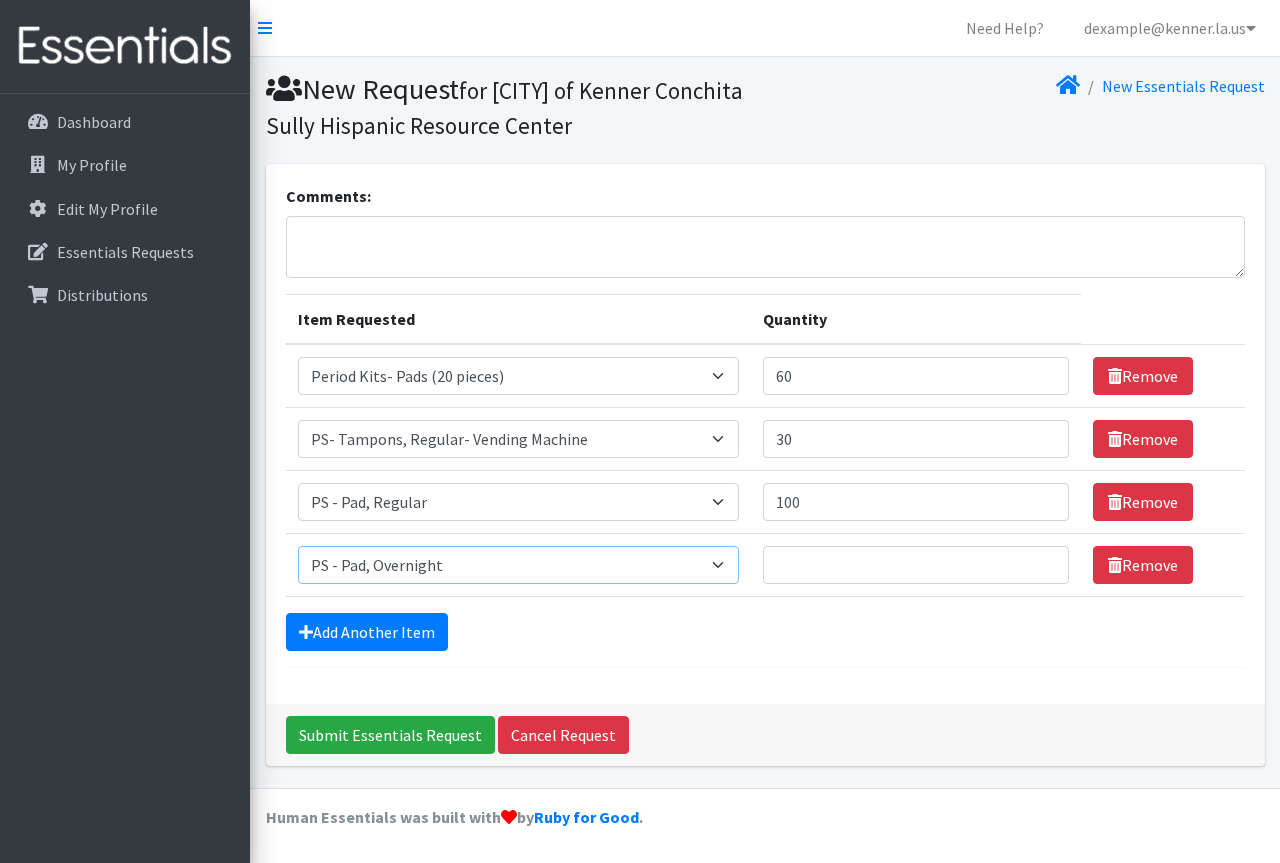 click on "Select an item
Adult Incontinence - LARGE Bundle
Adult Incontinence - MEDIUM Bundle
Adult Incontinence - X-LARGE Bundle
Adult Incontinence - XX-LARGE Bundle
Adult Incontinence - XXX-LARGE Bundle
Adult Incontinence - YOUTH MEDIUM Bundle
Adult- Bed Pad Bundles
Diaper - 2T/3T Bundle
Diapers - 3T/4T Bundle
Diapers - 4T/5T Bundle
Diapers - Size 3 Bundle
Diapers - Size 5 Bundle
Diapers - Size 6 Bundle
Diapers- Newborn Bundle
Diapers- Preemie Bundle
Diapers- Size 1 Bundle
Diapers- Size 2 Bundle
Diapers- Size 4 Bundle
PS - Liners
PS - Pad, Overnight
PS - Pad, Regular
PS - Tampons, Light
PS - Tampons, Regular
PS - Tampons, Super
PS- Tampons, Regular- Vending Machine
Period Kits- Pads (20 pieces)" at bounding box center [519, 565] 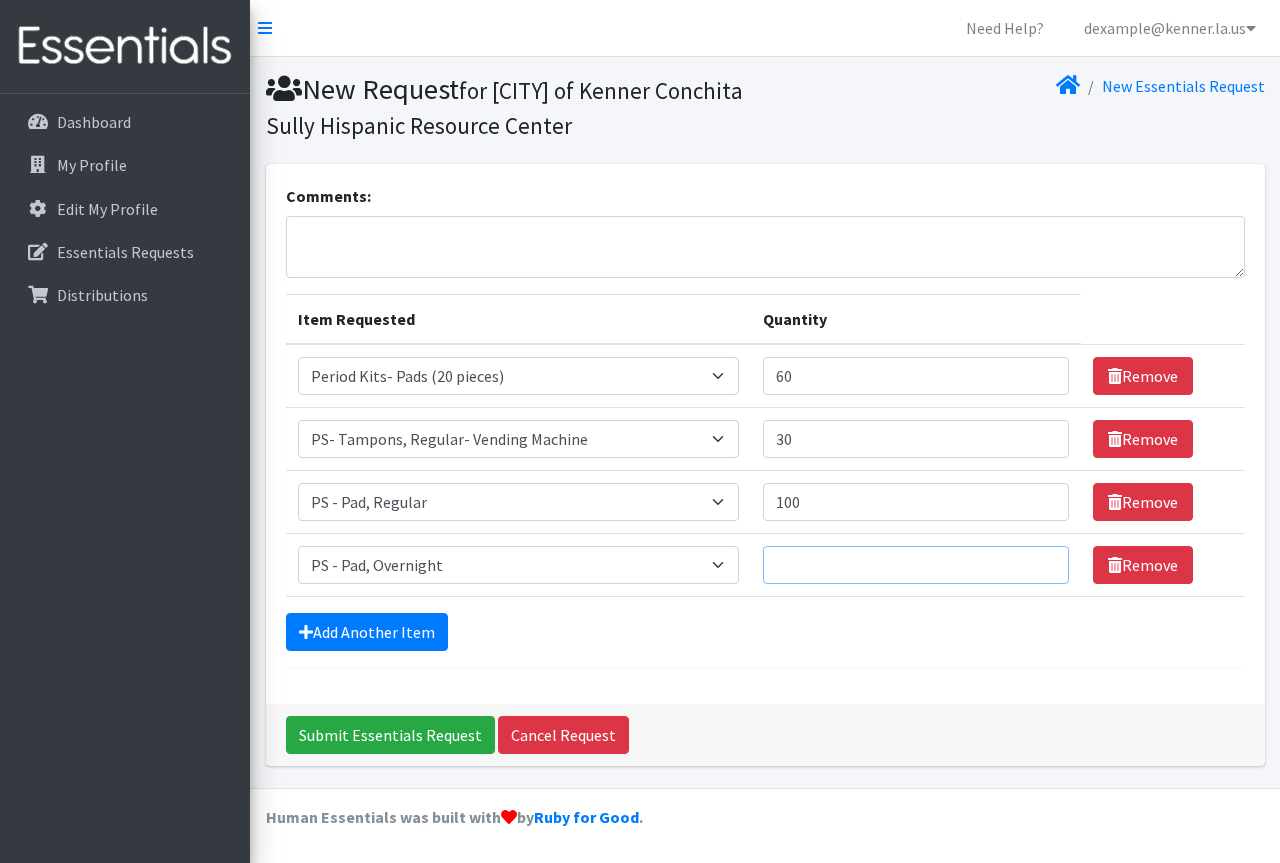 click on "Quantity" at bounding box center [916, 565] 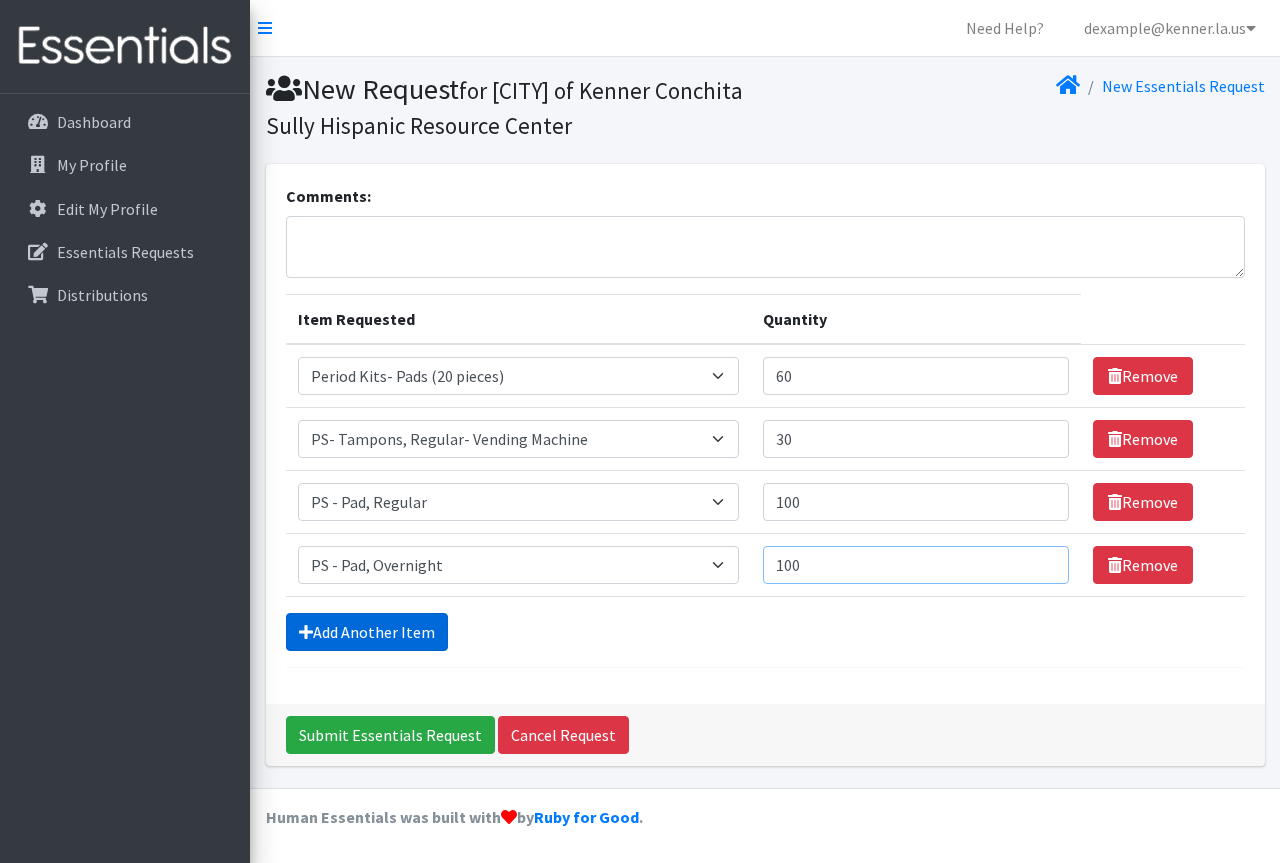 type on "100" 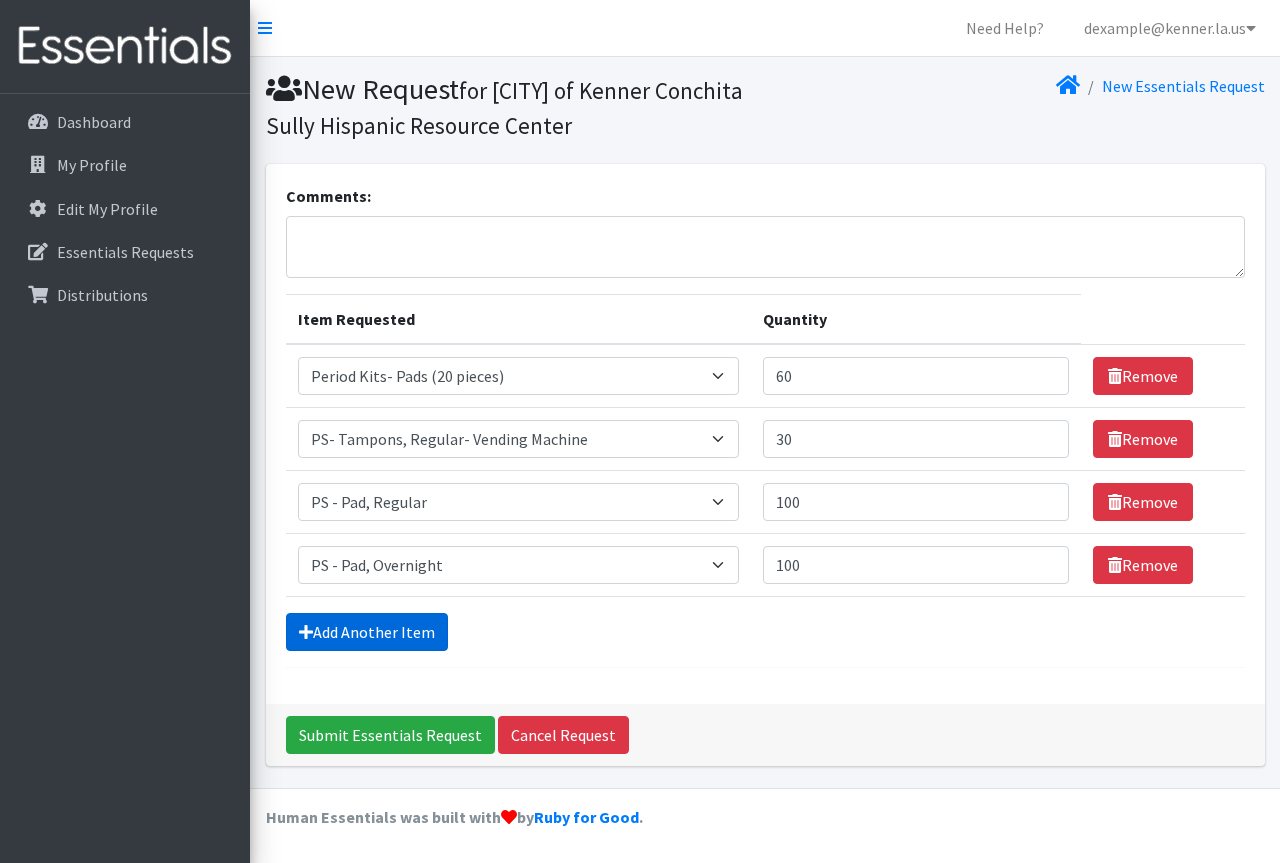 click on "Add Another Item" at bounding box center [367, 632] 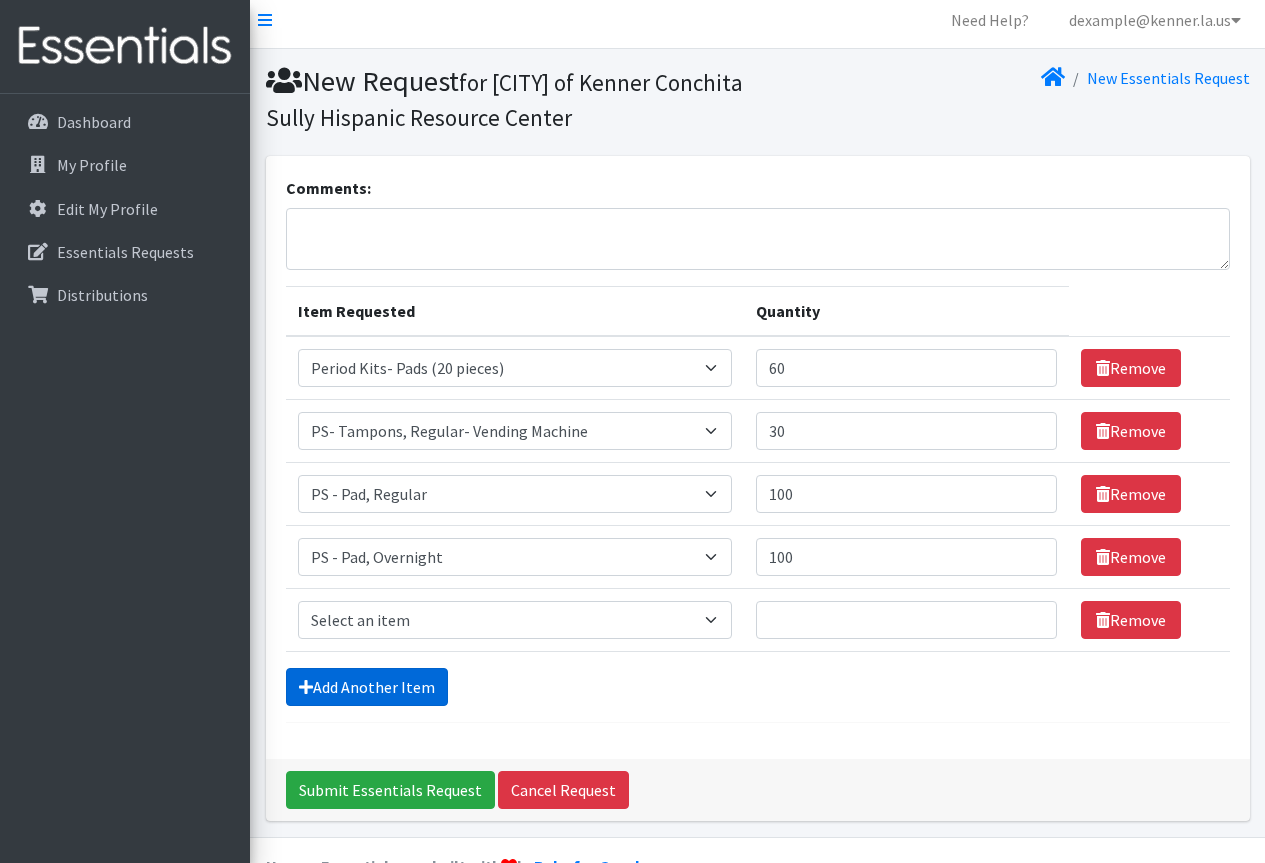 scroll, scrollTop: 57, scrollLeft: 0, axis: vertical 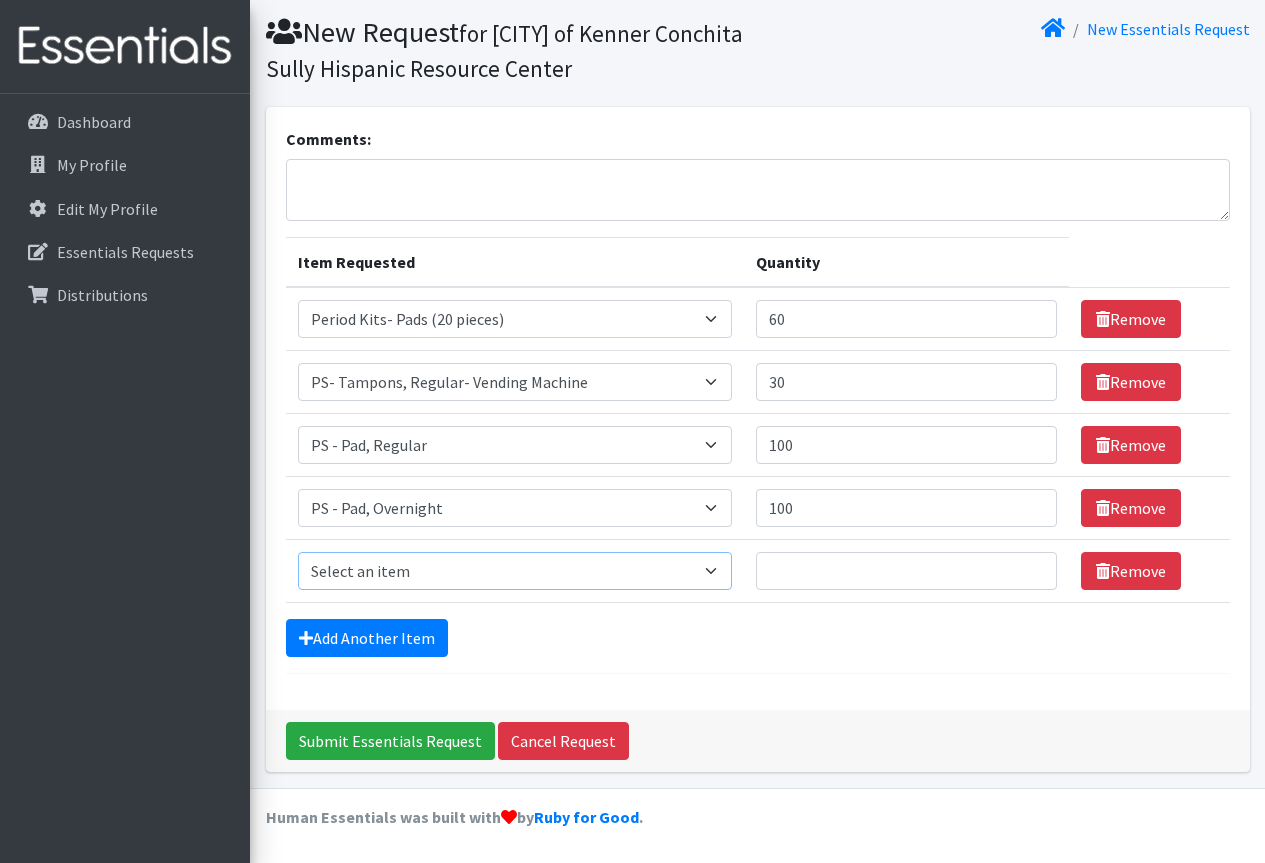 click on "Select an item
Adult Incontinence - LARGE Bundle
Adult Incontinence - MEDIUM Bundle
Adult Incontinence - X-LARGE Bundle
Adult Incontinence - XX-LARGE Bundle
Adult Incontinence - XXX-LARGE Bundle
Adult Incontinence - YOUTH MEDIUM Bundle
Adult- Bed Pad Bundles
Diaper - 2T/3T Bundle
Diapers - 3T/4T Bundle
Diapers - 4T/5T Bundle
Diapers - Size 3 Bundle
Diapers - Size 5 Bundle
Diapers - Size 6 Bundle
Diapers- Newborn Bundle
Diapers- Preemie Bundle
Diapers- Size 1 Bundle
Diapers- Size 2 Bundle
Diapers- Size 4 Bundle
PS - Liners
PS - Pad, Overnight
PS - Pad, Regular
PS - Tampons, Light
PS - Tampons, Regular
PS - Tampons, Super
PS- Tampons, Regular- Vending Machine
Period Kits- Pads (20 pieces)" at bounding box center [515, 571] 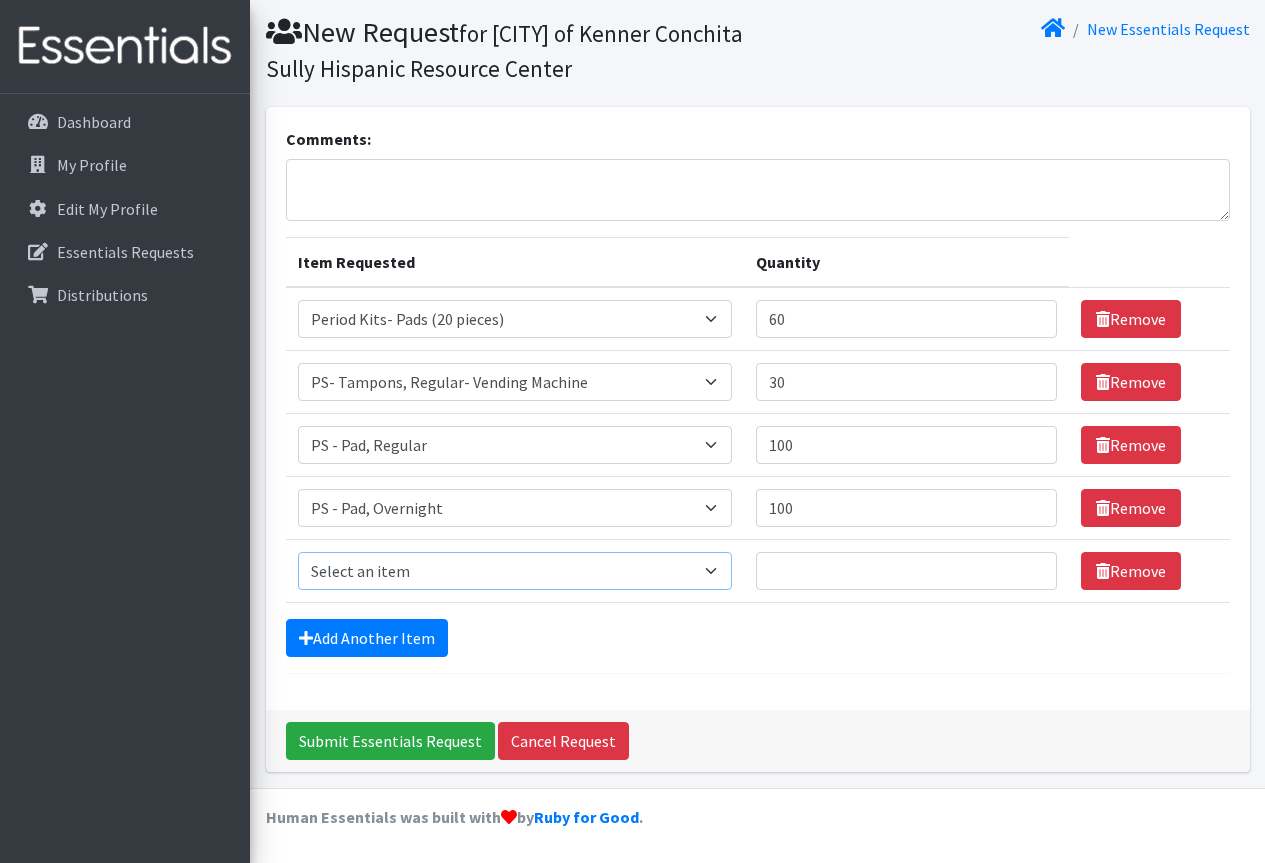 select on "1634" 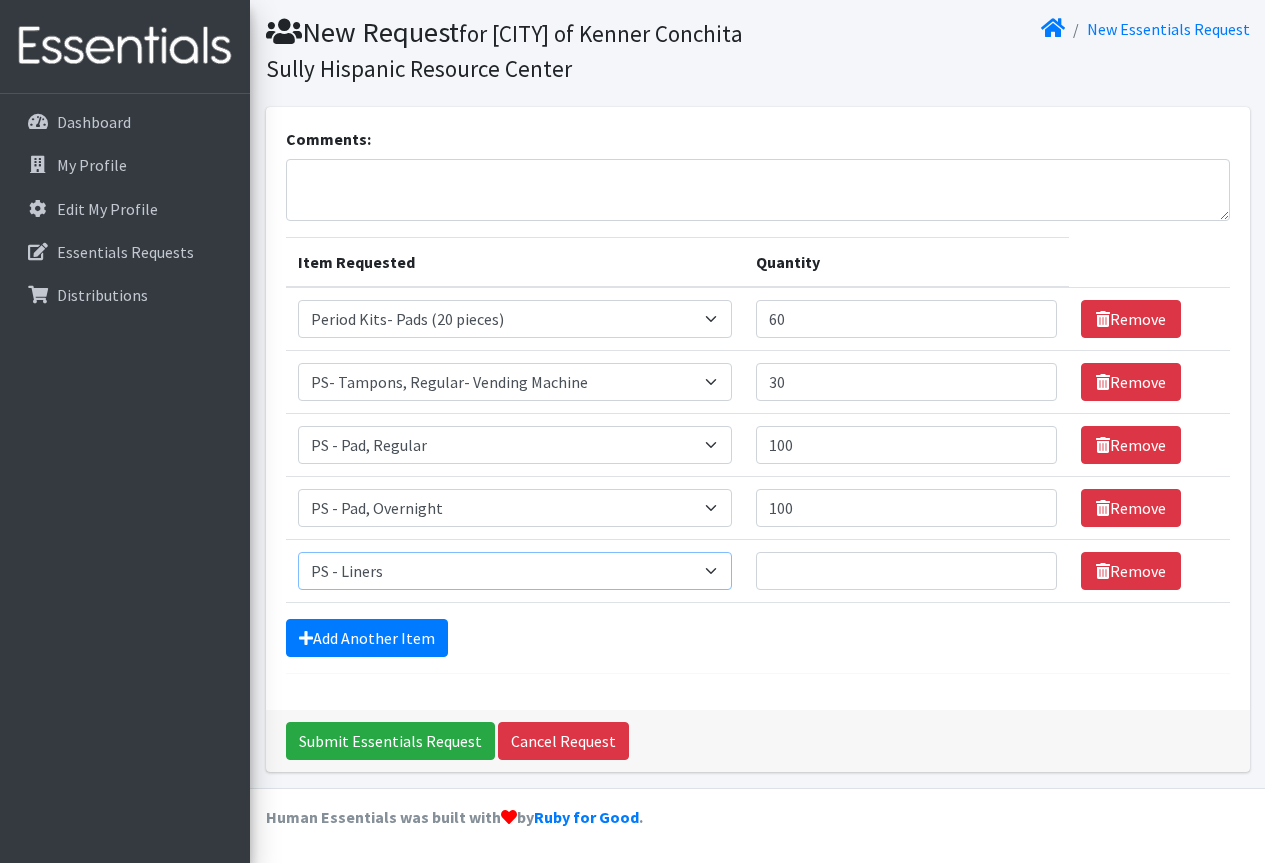 click on "Select an item
Adult Incontinence - LARGE Bundle
Adult Incontinence - MEDIUM Bundle
Adult Incontinence - X-LARGE Bundle
Adult Incontinence - XX-LARGE Bundle
Adult Incontinence - XXX-LARGE Bundle
Adult Incontinence - YOUTH MEDIUM Bundle
Adult- Bed Pad Bundles
Diaper - 2T/3T Bundle
Diapers - 3T/4T Bundle
Diapers - 4T/5T Bundle
Diapers - Size 3 Bundle
Diapers - Size 5 Bundle
Diapers - Size 6 Bundle
Diapers- Newborn Bundle
Diapers- Preemie Bundle
Diapers- Size 1 Bundle
Diapers- Size 2 Bundle
Diapers- Size 4 Bundle
PS - Liners
PS - Pad, Overnight
PS - Pad, Regular
PS - Tampons, Light
PS - Tampons, Regular
PS - Tampons, Super
PS- Tampons, Regular- Vending Machine
Period Kits- Pads (20 pieces)" at bounding box center [515, 571] 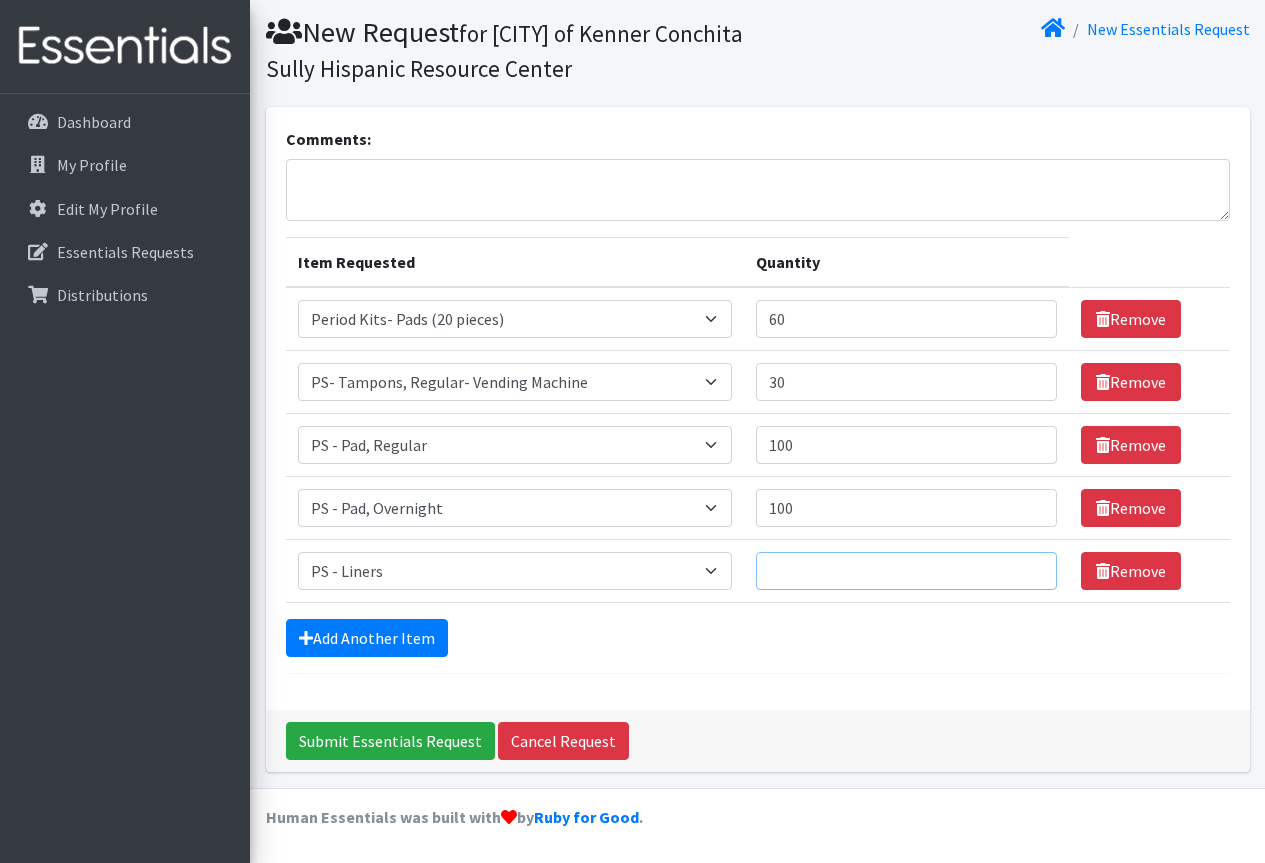 drag, startPoint x: 814, startPoint y: 546, endPoint x: 813, endPoint y: 561, distance: 15.033297 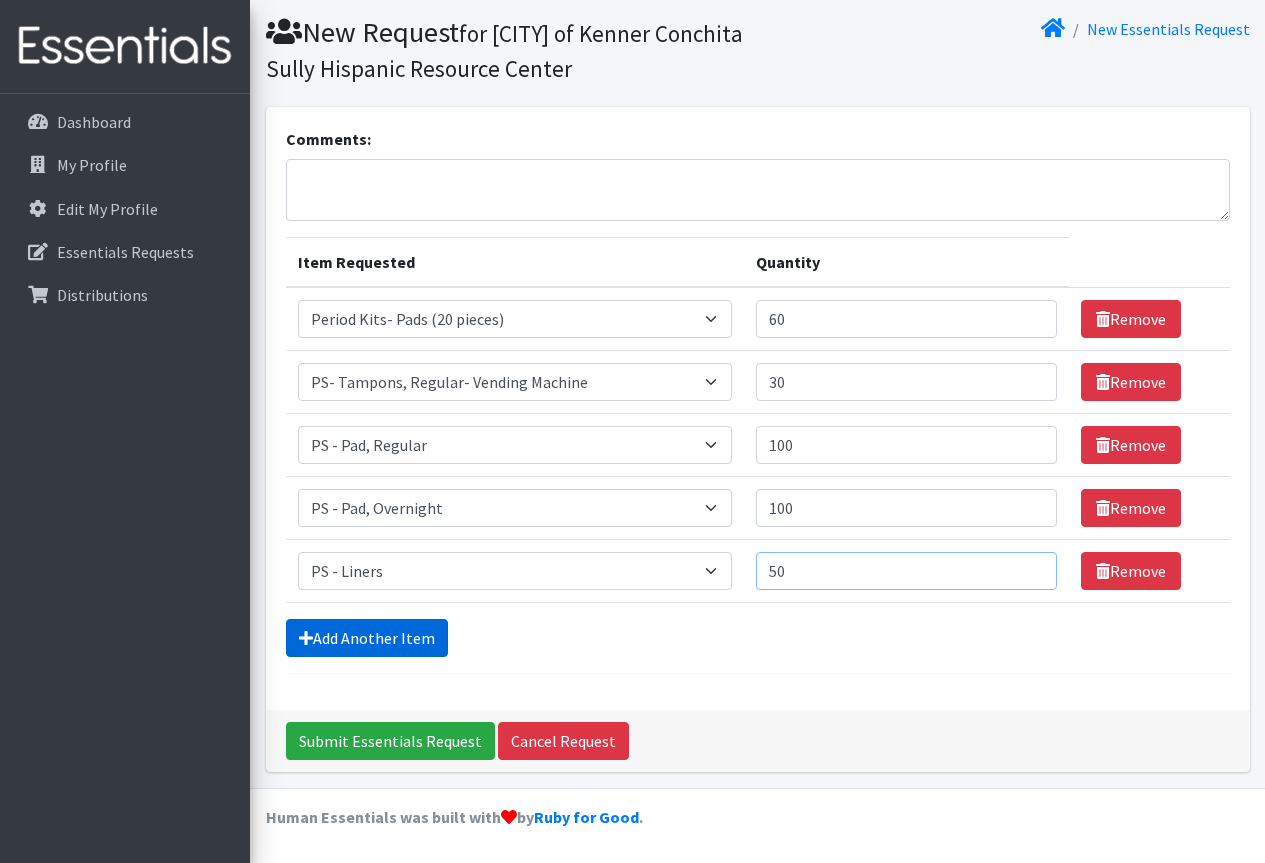 type on "50" 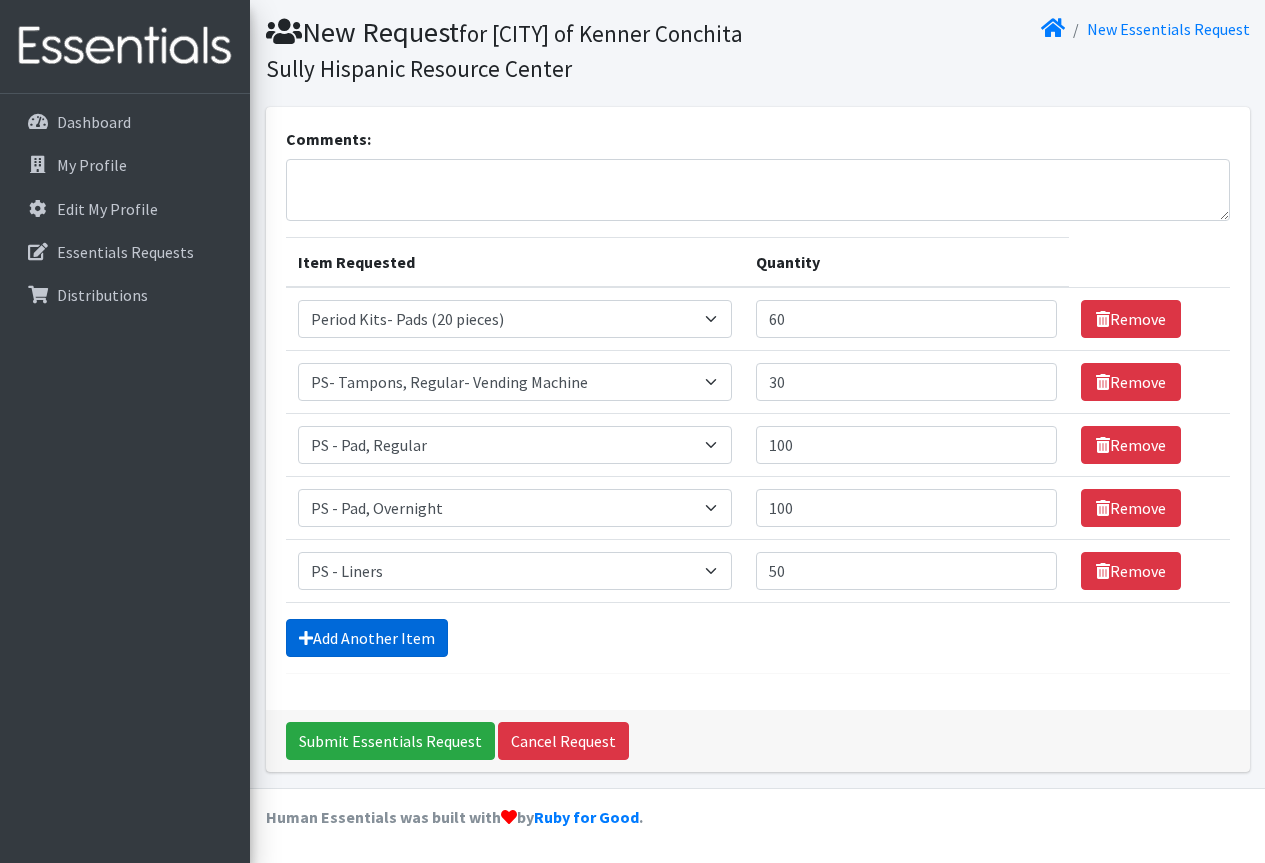 click on "Add Another Item" at bounding box center (367, 638) 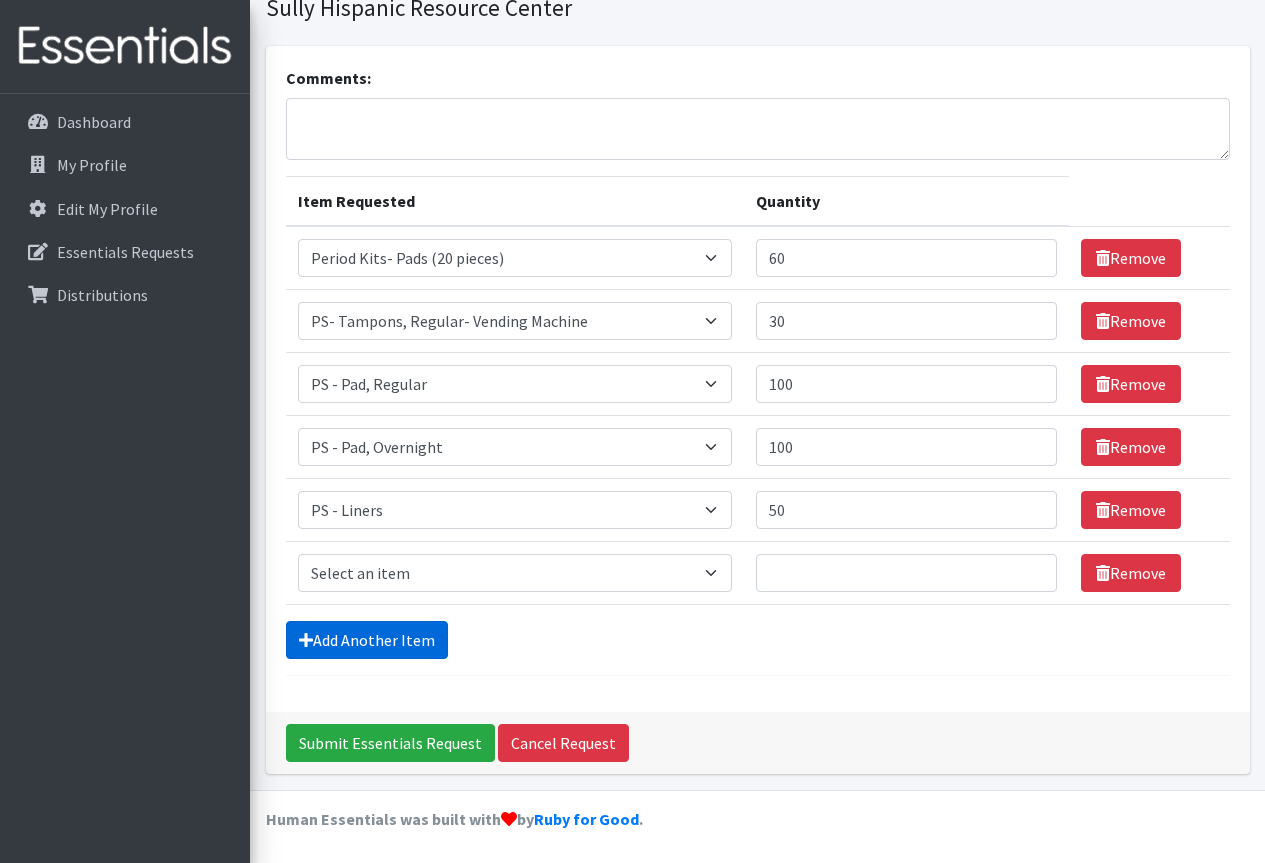 scroll, scrollTop: 120, scrollLeft: 0, axis: vertical 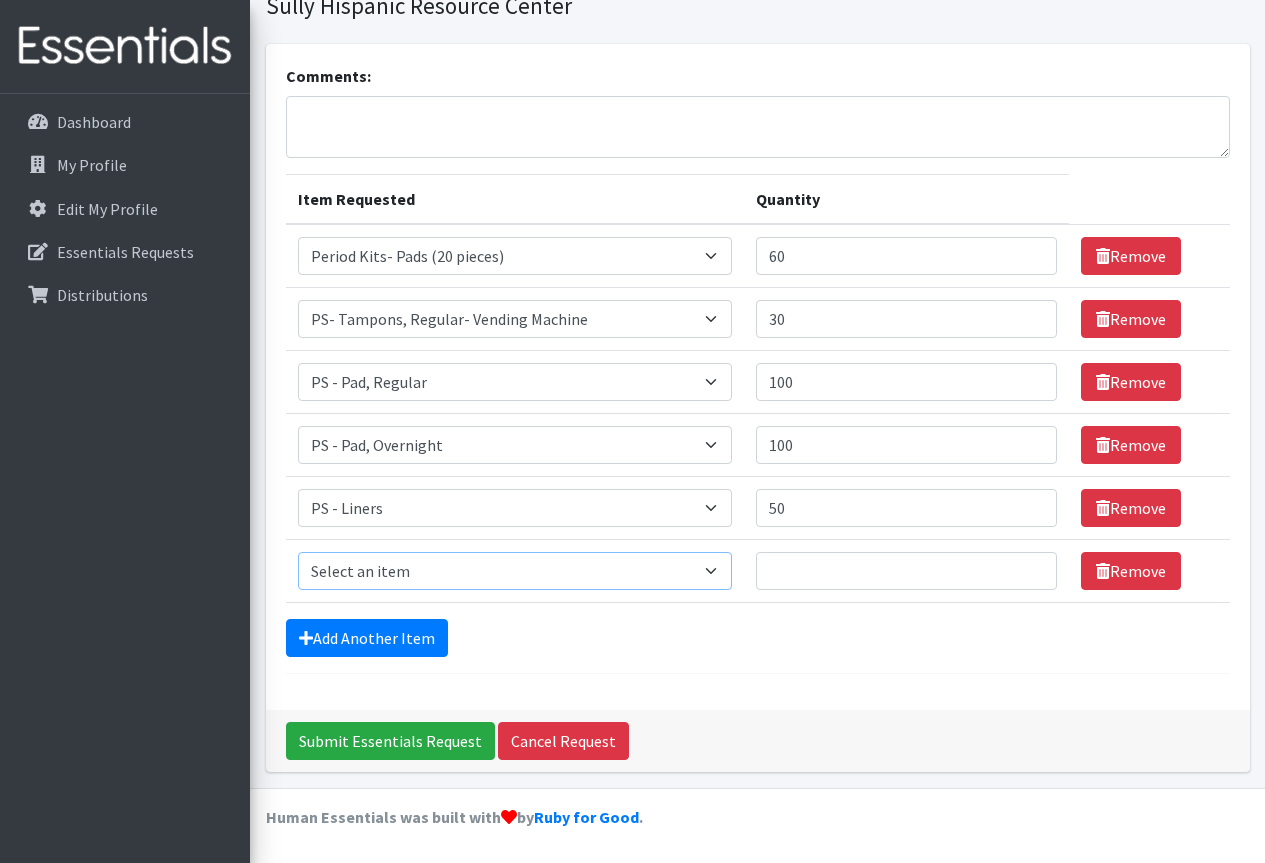 click on "Select an item
Adult Incontinence - LARGE Bundle
Adult Incontinence - MEDIUM Bundle
Adult Incontinence - X-LARGE Bundle
Adult Incontinence - XX-LARGE Bundle
Adult Incontinence - XXX-LARGE Bundle
Adult Incontinence - YOUTH MEDIUM Bundle
Adult- Bed Pad Bundles
Diaper - 2T/3T Bundle
Diapers - 3T/4T Bundle
Diapers - 4T/5T Bundle
Diapers - Size 3 Bundle
Diapers - Size 5 Bundle
Diapers - Size 6 Bundle
Diapers- Newborn Bundle
Diapers- Preemie Bundle
Diapers- Size 1 Bundle
Diapers- Size 2 Bundle
Diapers- Size 4 Bundle
PS - Liners
PS - Pad, Overnight
PS - Pad, Regular
PS - Tampons, Light
PS - Tampons, Regular
PS - Tampons, Super
PS- Tampons, Regular- Vending Machine
Period Kits- Pads (20 pieces)" at bounding box center [515, 571] 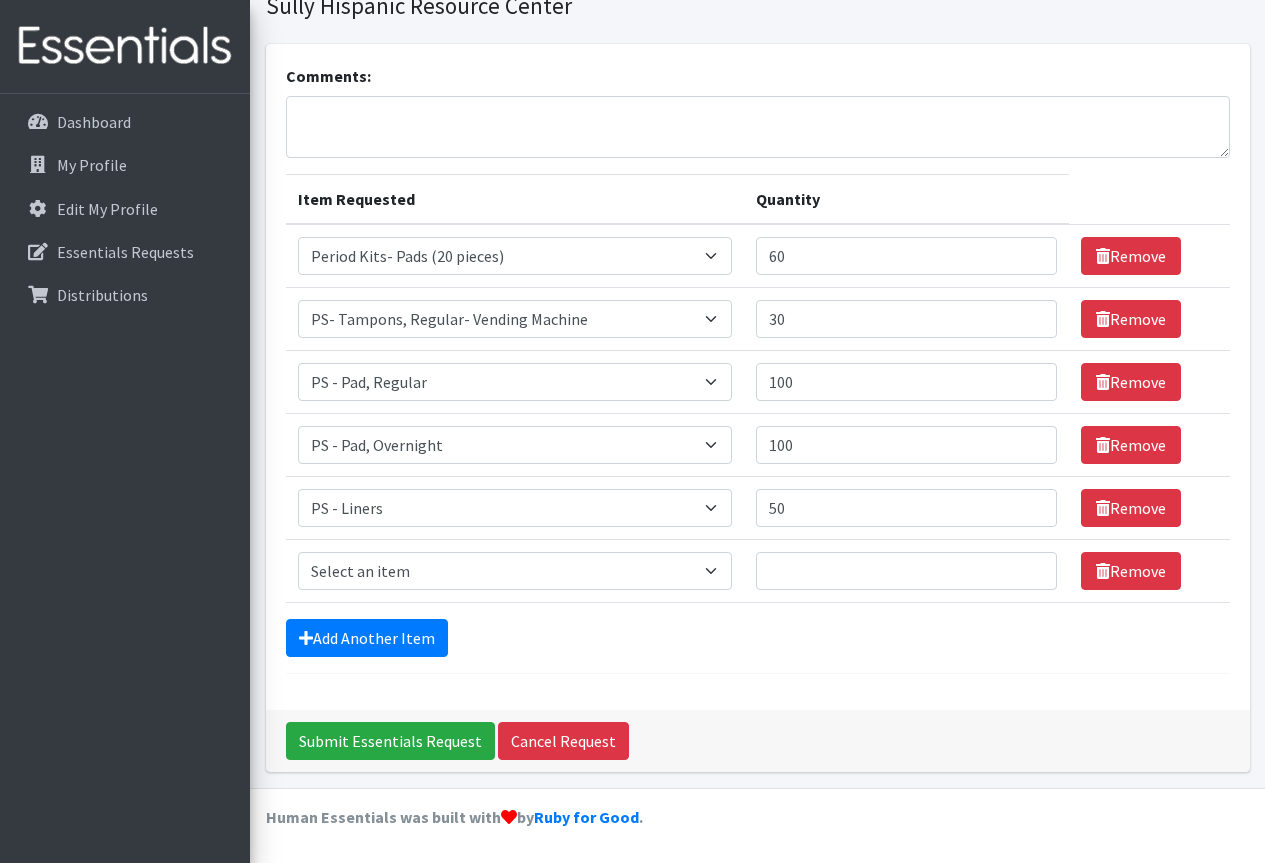 click on "Add Another Item" at bounding box center (758, 638) 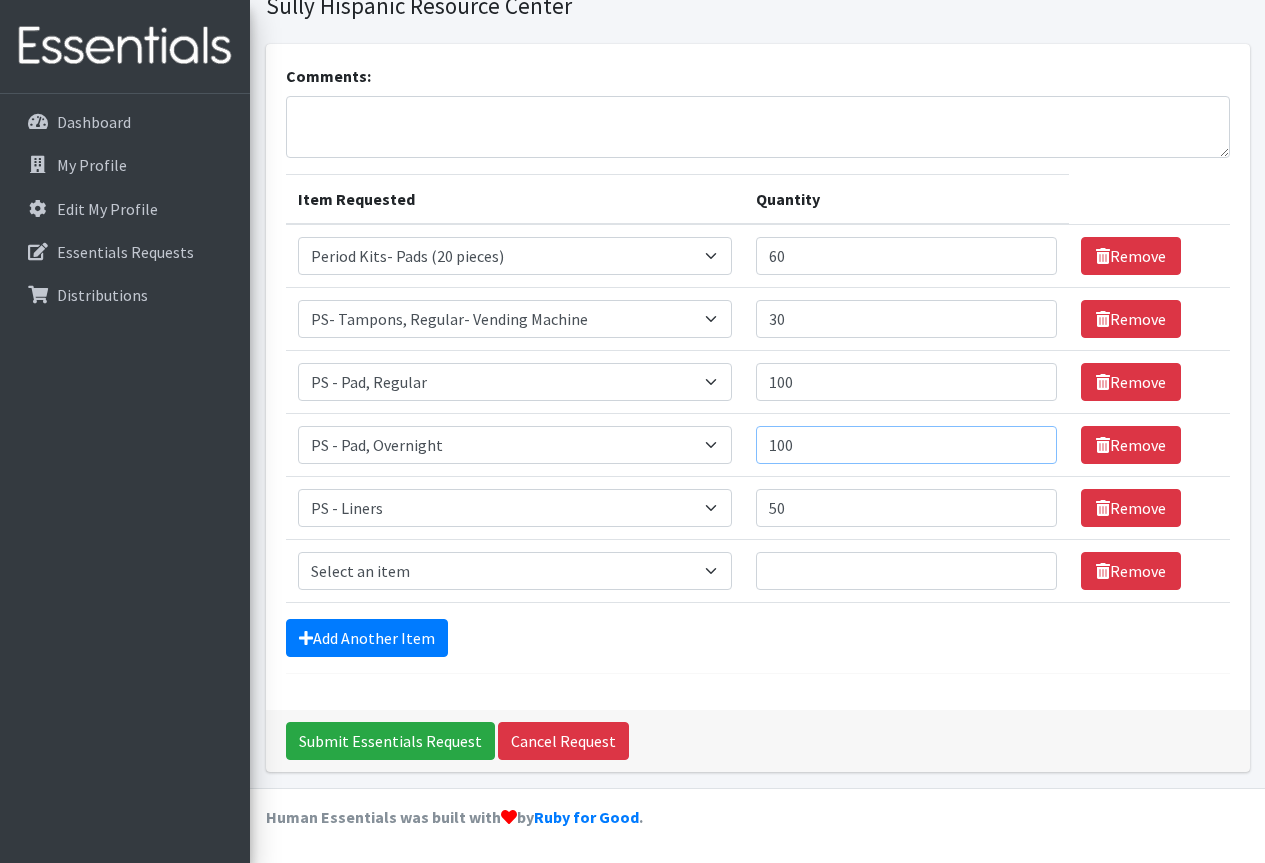 drag, startPoint x: 824, startPoint y: 445, endPoint x: 724, endPoint y: 446, distance: 100.005 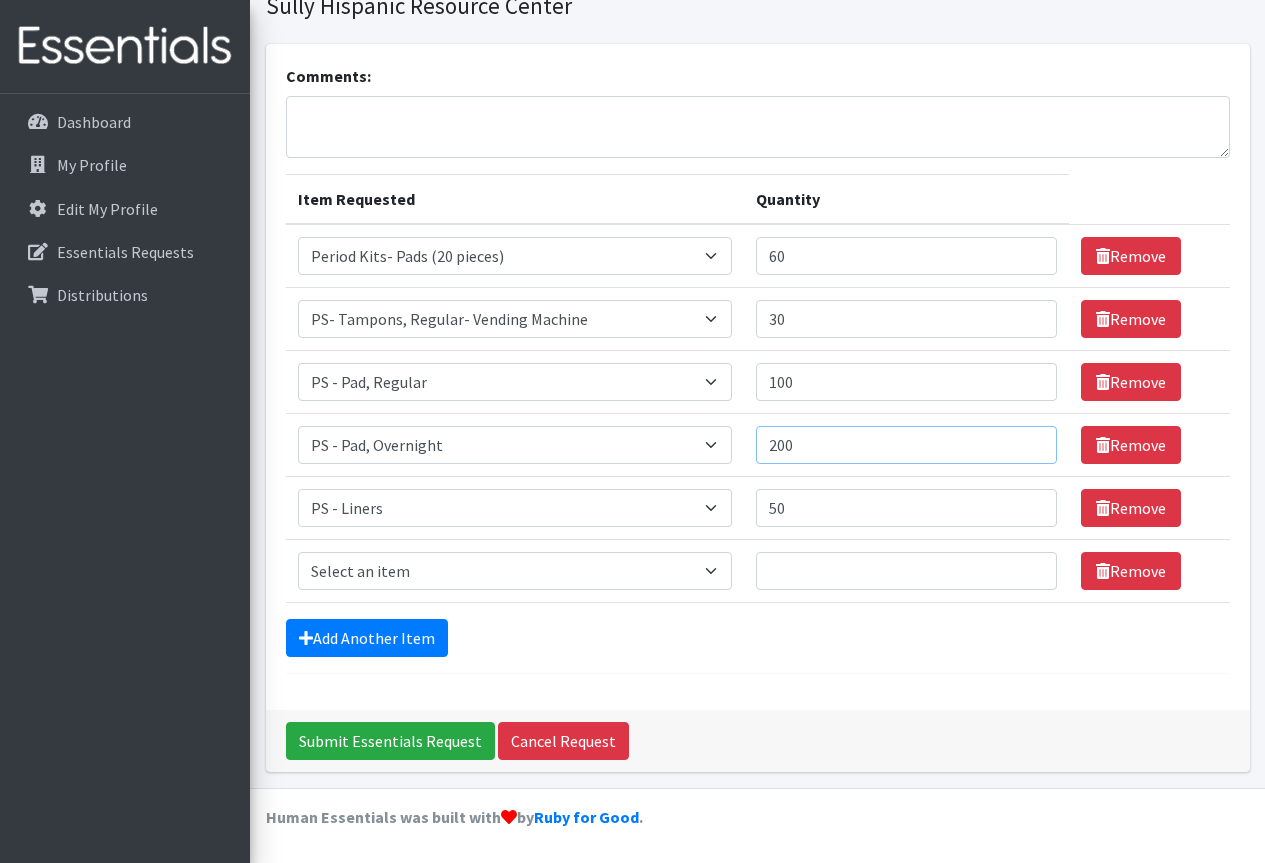 type on "200" 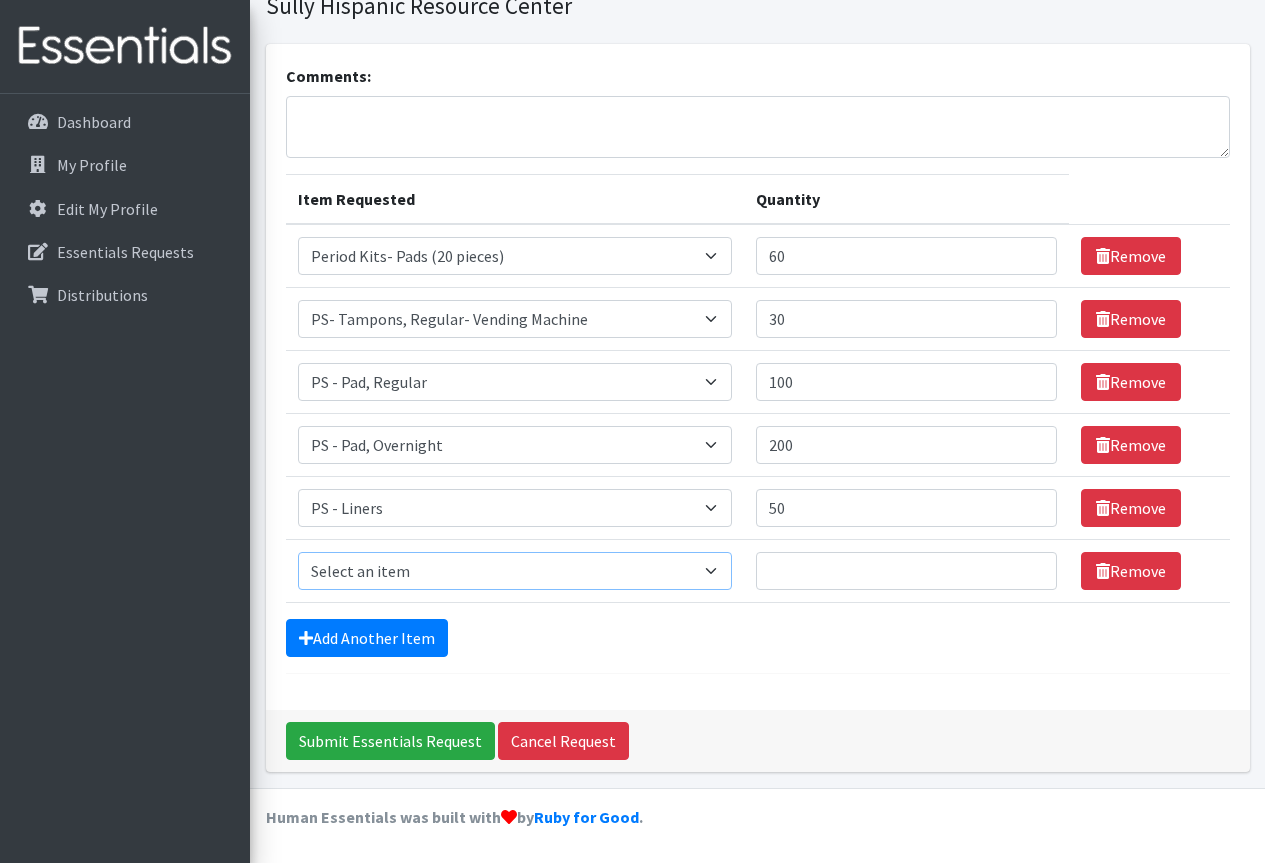 click on "Select an item
Adult Incontinence - LARGE Bundle
Adult Incontinence - MEDIUM Bundle
Adult Incontinence - X-LARGE Bundle
Adult Incontinence - XX-LARGE Bundle
Adult Incontinence - XXX-LARGE Bundle
Adult Incontinence - YOUTH MEDIUM Bundle
Adult- Bed Pad Bundles
Diaper - 2T/3T Bundle
Diapers - 3T/4T Bundle
Diapers - 4T/5T Bundle
Diapers - Size 3 Bundle
Diapers - Size 5 Bundle
Diapers - Size 6 Bundle
Diapers- Newborn Bundle
Diapers- Preemie Bundle
Diapers- Size 1 Bundle
Diapers- Size 2 Bundle
Diapers- Size 4 Bundle
PS - Liners
PS - Pad, Overnight
PS - Pad, Regular
PS - Tampons, Light
PS - Tampons, Regular
PS - Tampons, Super
PS- Tampons, Regular- Vending Machine
Period Kits- Pads (20 pieces)" at bounding box center (515, 571) 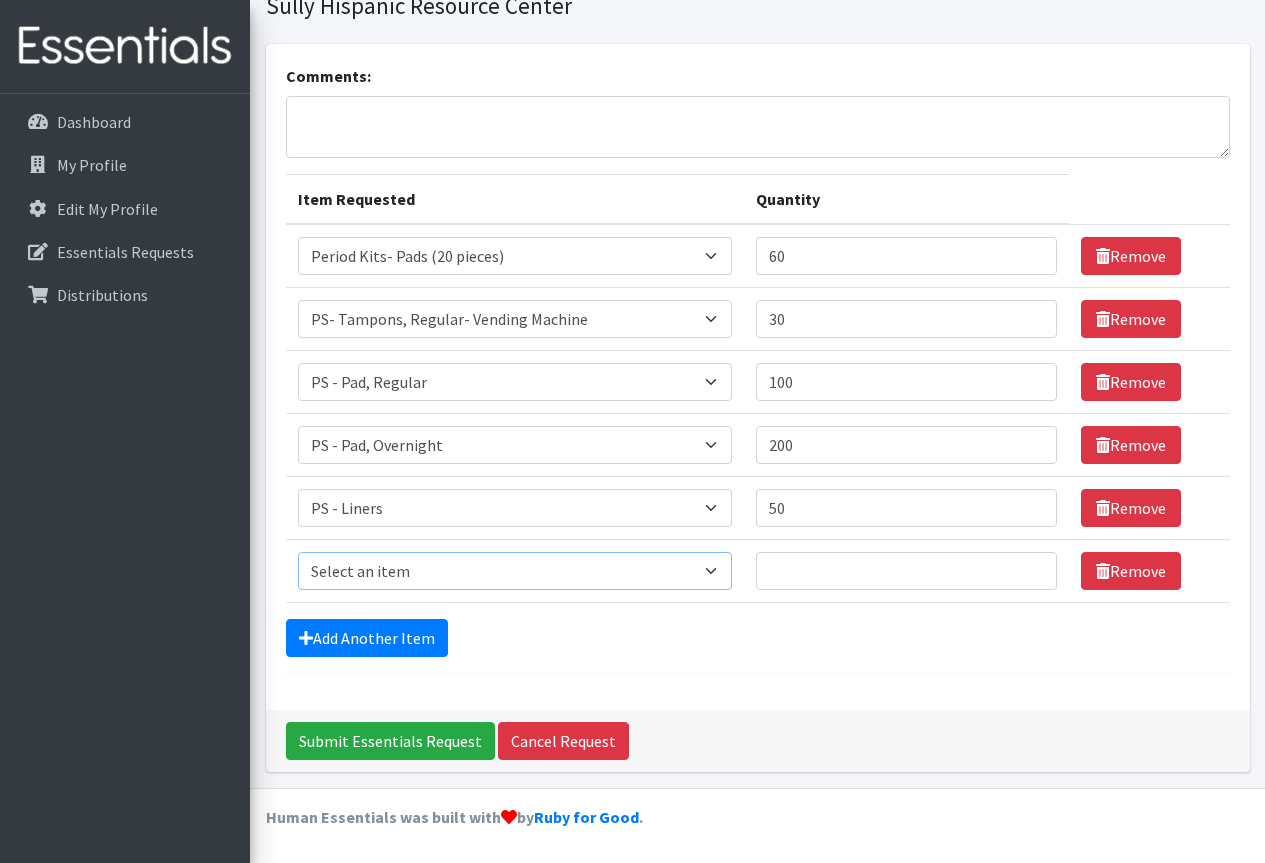 select on "14876" 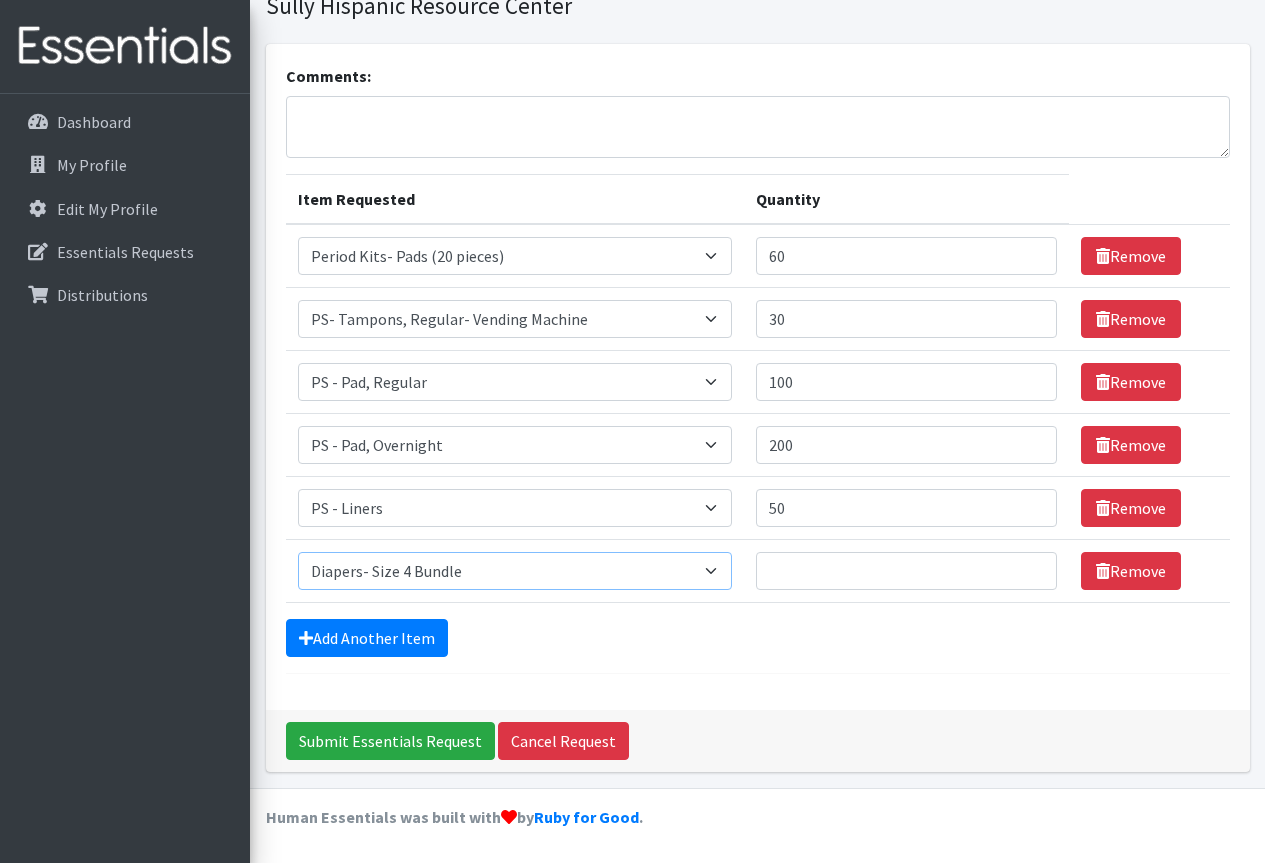 click on "Select an item
Adult Incontinence - LARGE Bundle
Adult Incontinence - MEDIUM Bundle
Adult Incontinence - X-LARGE Bundle
Adult Incontinence - XX-LARGE Bundle
Adult Incontinence - XXX-LARGE Bundle
Adult Incontinence - YOUTH MEDIUM Bundle
Adult- Bed Pad Bundles
Diaper - 2T/3T Bundle
Diapers - 3T/4T Bundle
Diapers - 4T/5T Bundle
Diapers - Size 3 Bundle
Diapers - Size 5 Bundle
Diapers - Size 6 Bundle
Diapers- Newborn Bundle
Diapers- Preemie Bundle
Diapers- Size 1 Bundle
Diapers- Size 2 Bundle
Diapers- Size 4 Bundle
PS - Liners
PS - Pad, Overnight
PS - Pad, Regular
PS - Tampons, Light
PS - Tampons, Regular
PS - Tampons, Super
PS- Tampons, Regular- Vending Machine
Period Kits- Pads (20 pieces)" at bounding box center [515, 571] 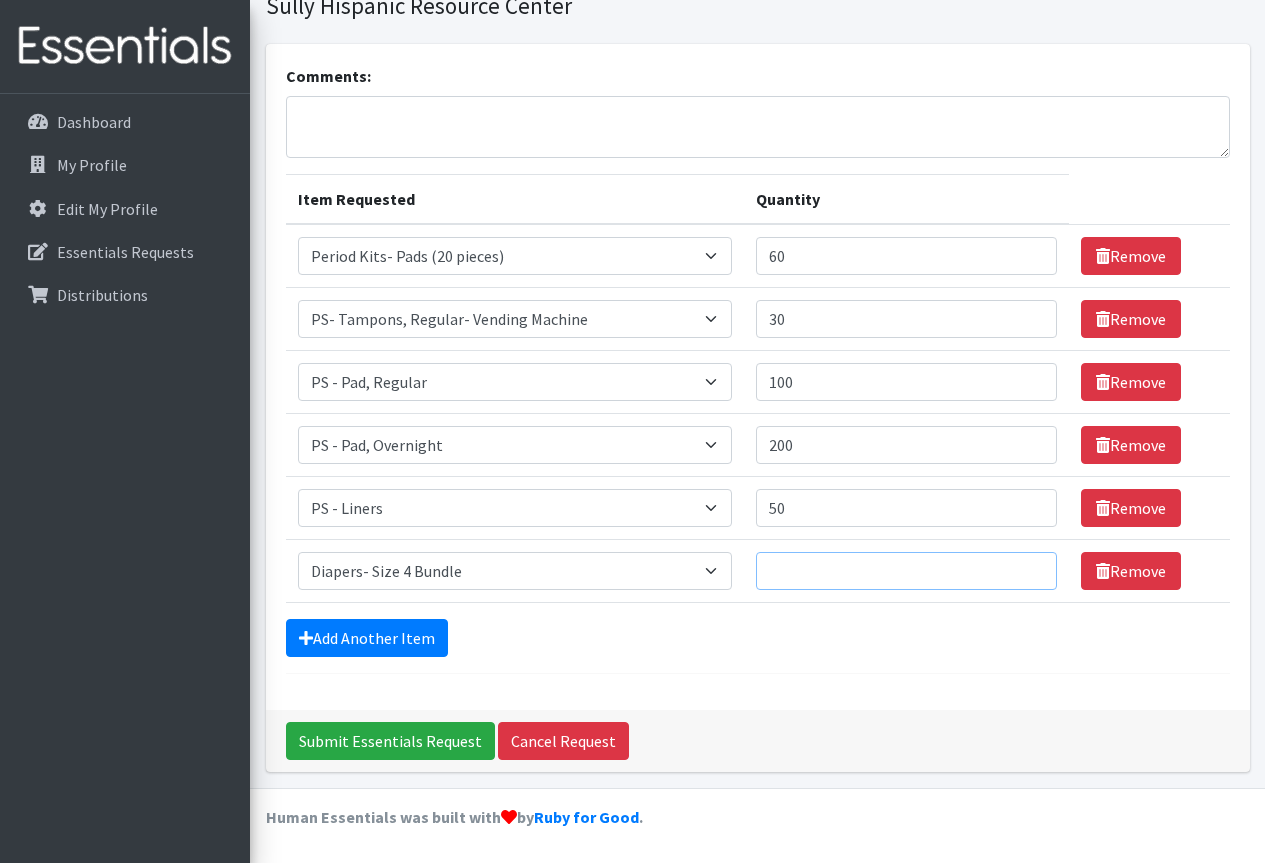 click on "Quantity" at bounding box center (906, 571) 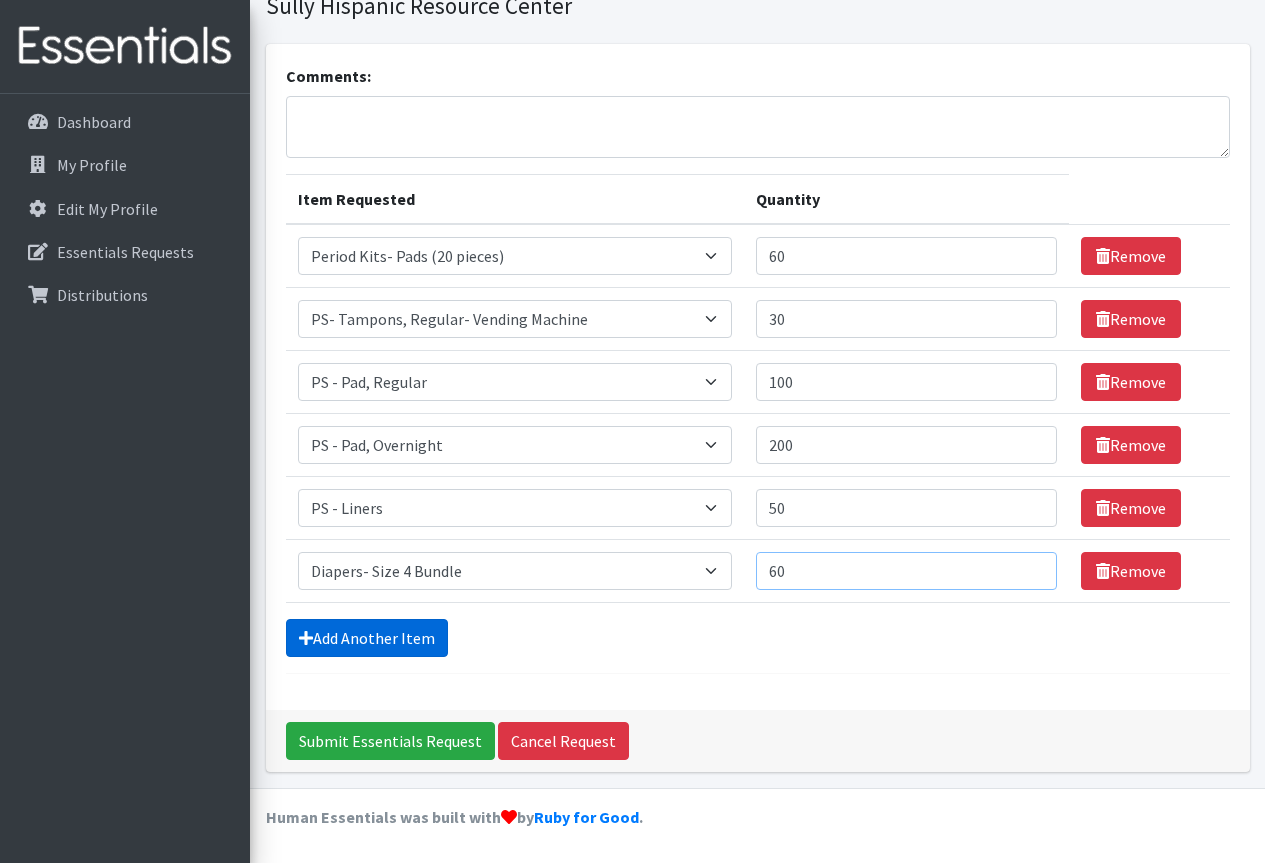 type on "60" 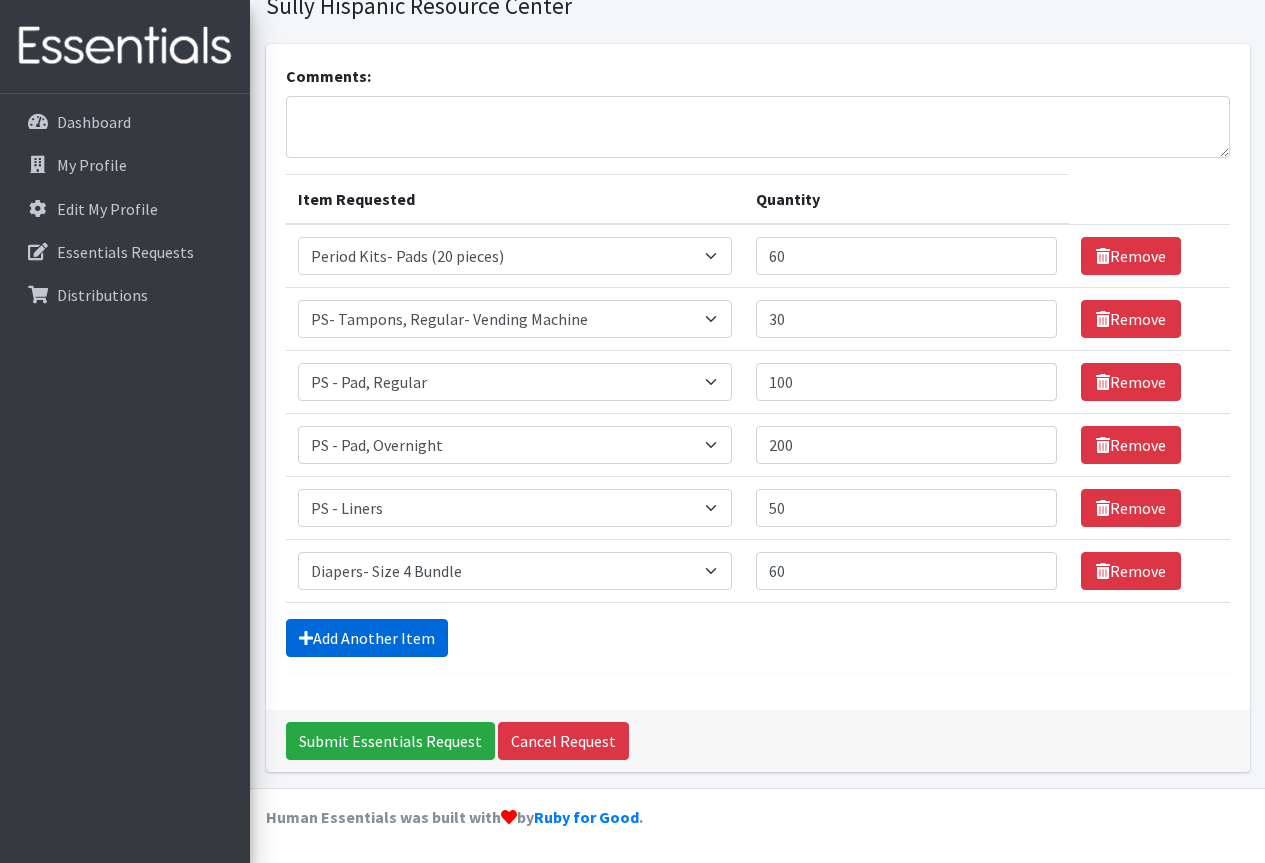 click on "Add Another Item" at bounding box center [367, 638] 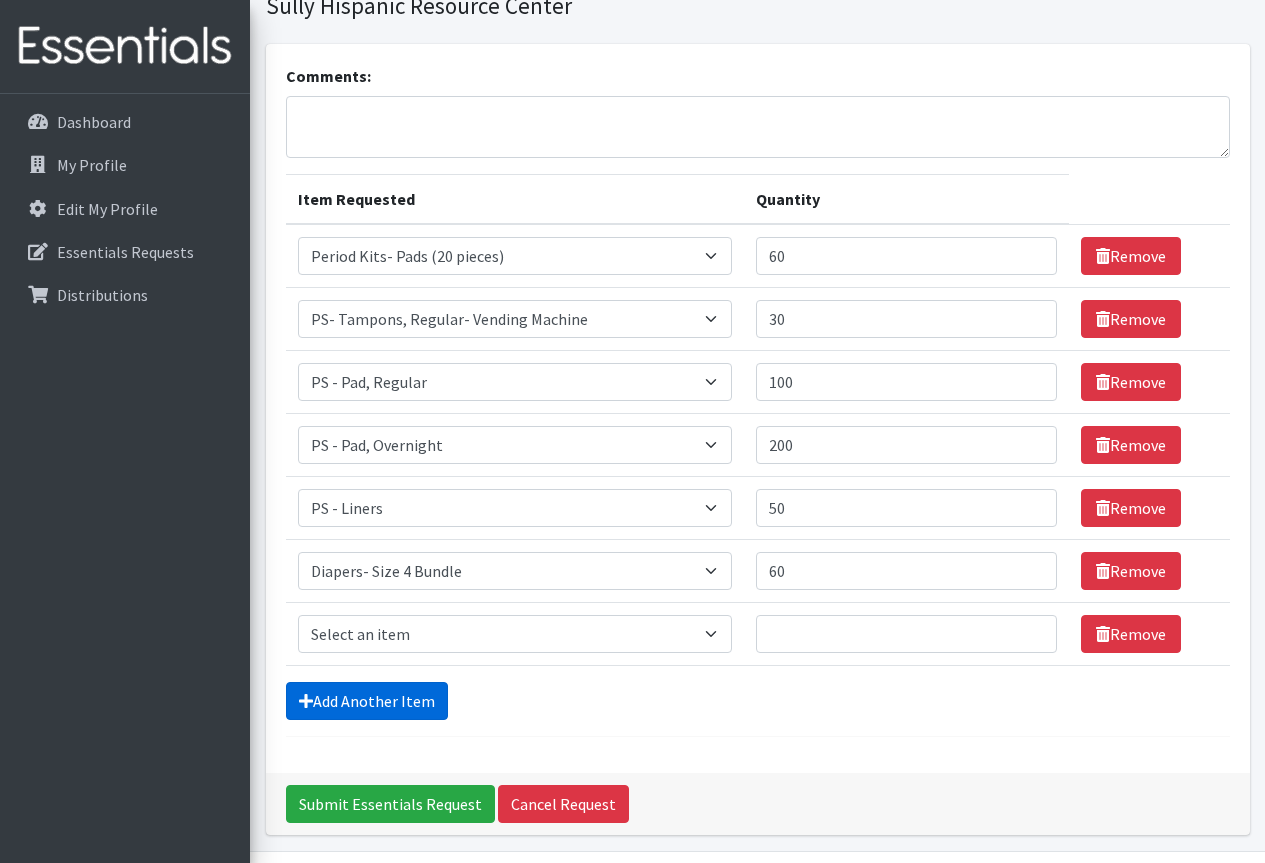 scroll, scrollTop: 183, scrollLeft: 0, axis: vertical 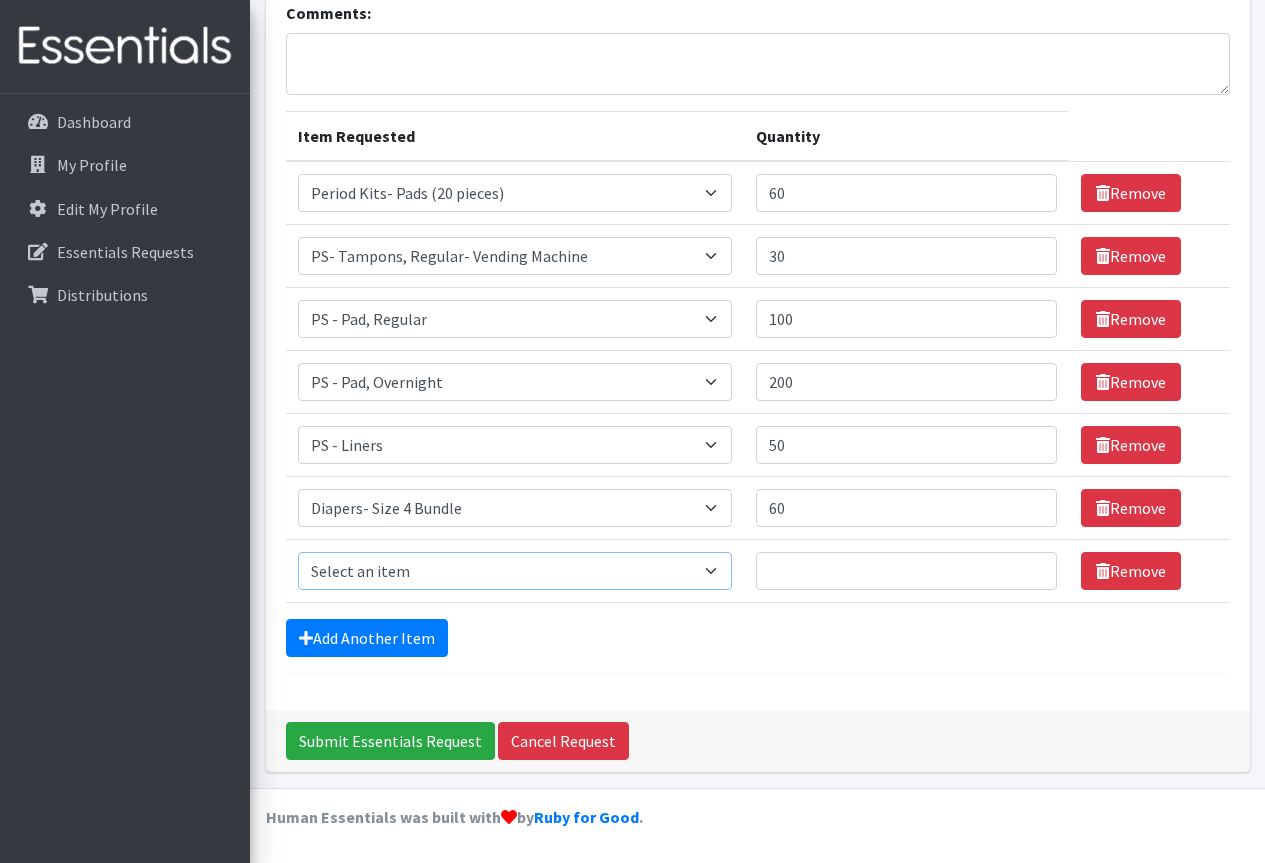 click on "Select an item
Adult Incontinence - LARGE Bundle
Adult Incontinence - MEDIUM Bundle
Adult Incontinence - X-LARGE Bundle
Adult Incontinence - XX-LARGE Bundle
Adult Incontinence - XXX-LARGE Bundle
Adult Incontinence - YOUTH MEDIUM Bundle
Adult- Bed Pad Bundles
Diaper - 2T/3T Bundle
Diapers - 3T/4T Bundle
Diapers - 4T/5T Bundle
Diapers - Size 3 Bundle
Diapers - Size 5 Bundle
Diapers - Size 6 Bundle
Diapers- Newborn Bundle
Diapers- Preemie Bundle
Diapers- Size 1 Bundle
Diapers- Size 2 Bundle
Diapers- Size 4 Bundle
PS - Liners
PS - Pad, Overnight
PS - Pad, Regular
PS - Tampons, Light
PS - Tampons, Regular
PS - Tampons, Super
PS- Tampons, Regular- Vending Machine
Period Kits- Pads (20 pieces)" at bounding box center (515, 571) 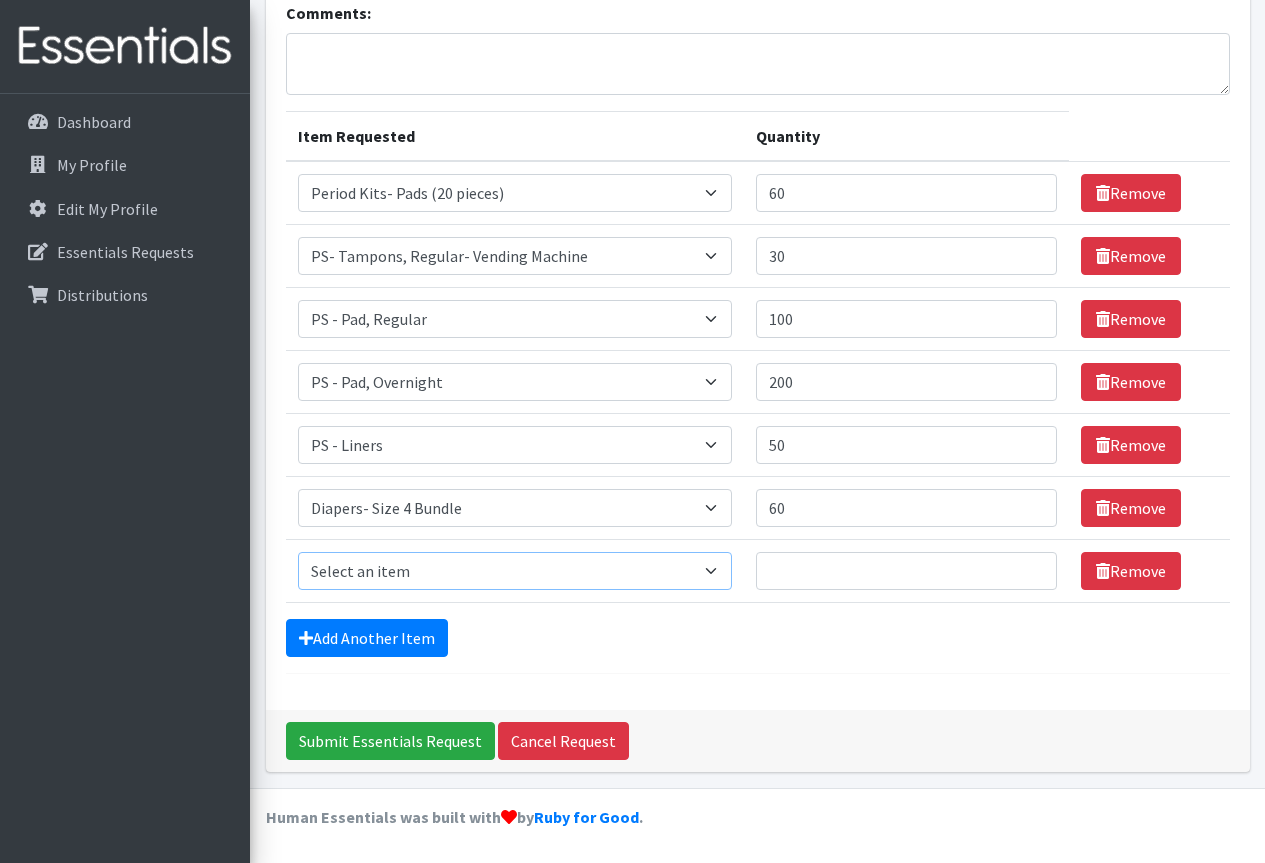 select on "14873" 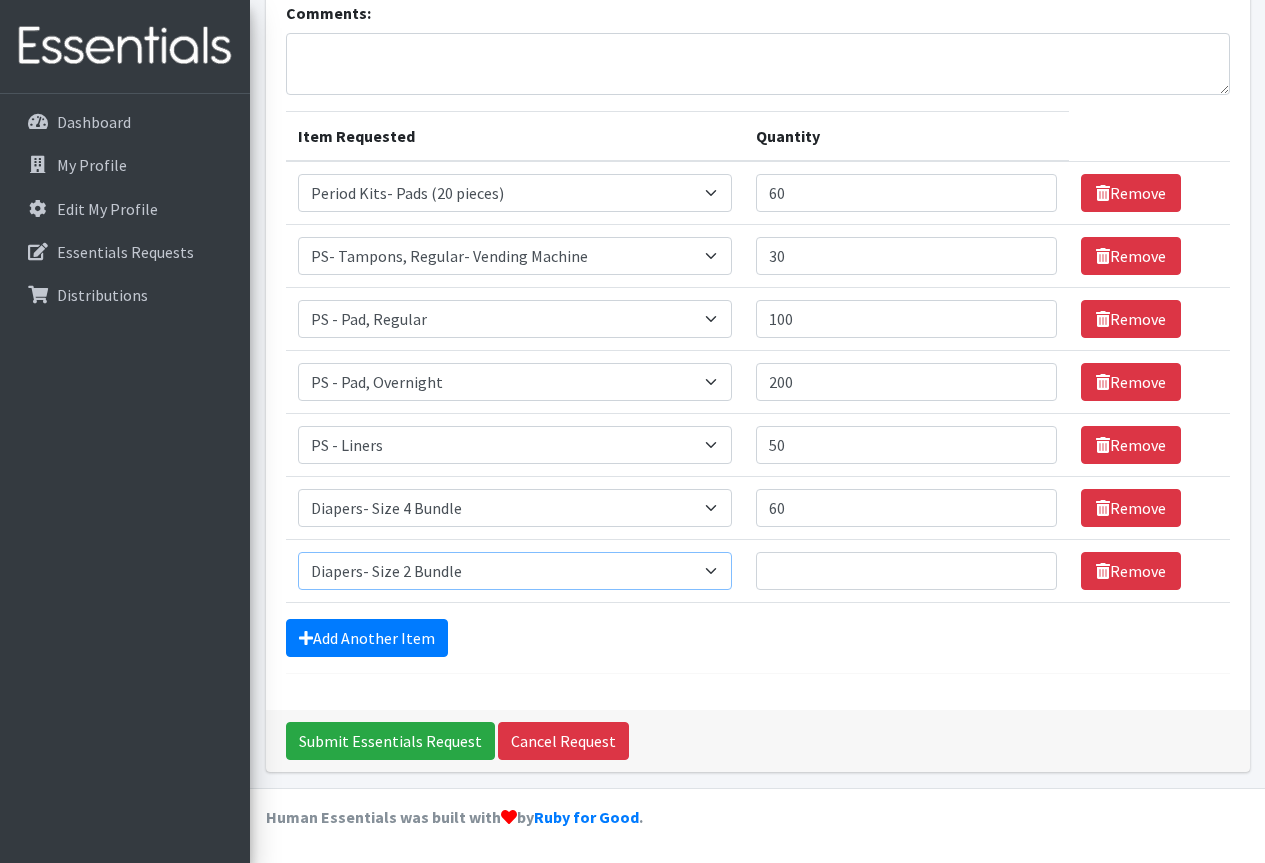 click on "Select an item
Adult Incontinence - LARGE Bundle
Adult Incontinence - MEDIUM Bundle
Adult Incontinence - X-LARGE Bundle
Adult Incontinence - XX-LARGE Bundle
Adult Incontinence - XXX-LARGE Bundle
Adult Incontinence - YOUTH MEDIUM Bundle
Adult- Bed Pad Bundles
Diaper - 2T/3T Bundle
Diapers - 3T/4T Bundle
Diapers - 4T/5T Bundle
Diapers - Size 3 Bundle
Diapers - Size 5 Bundle
Diapers - Size 6 Bundle
Diapers- Newborn Bundle
Diapers- Preemie Bundle
Diapers- Size 1 Bundle
Diapers- Size 2 Bundle
Diapers- Size 4 Bundle
PS - Liners
PS - Pad, Overnight
PS - Pad, Regular
PS - Tampons, Light
PS - Tampons, Regular
PS - Tampons, Super
PS- Tampons, Regular- Vending Machine
Period Kits- Pads (20 pieces)" at bounding box center (515, 571) 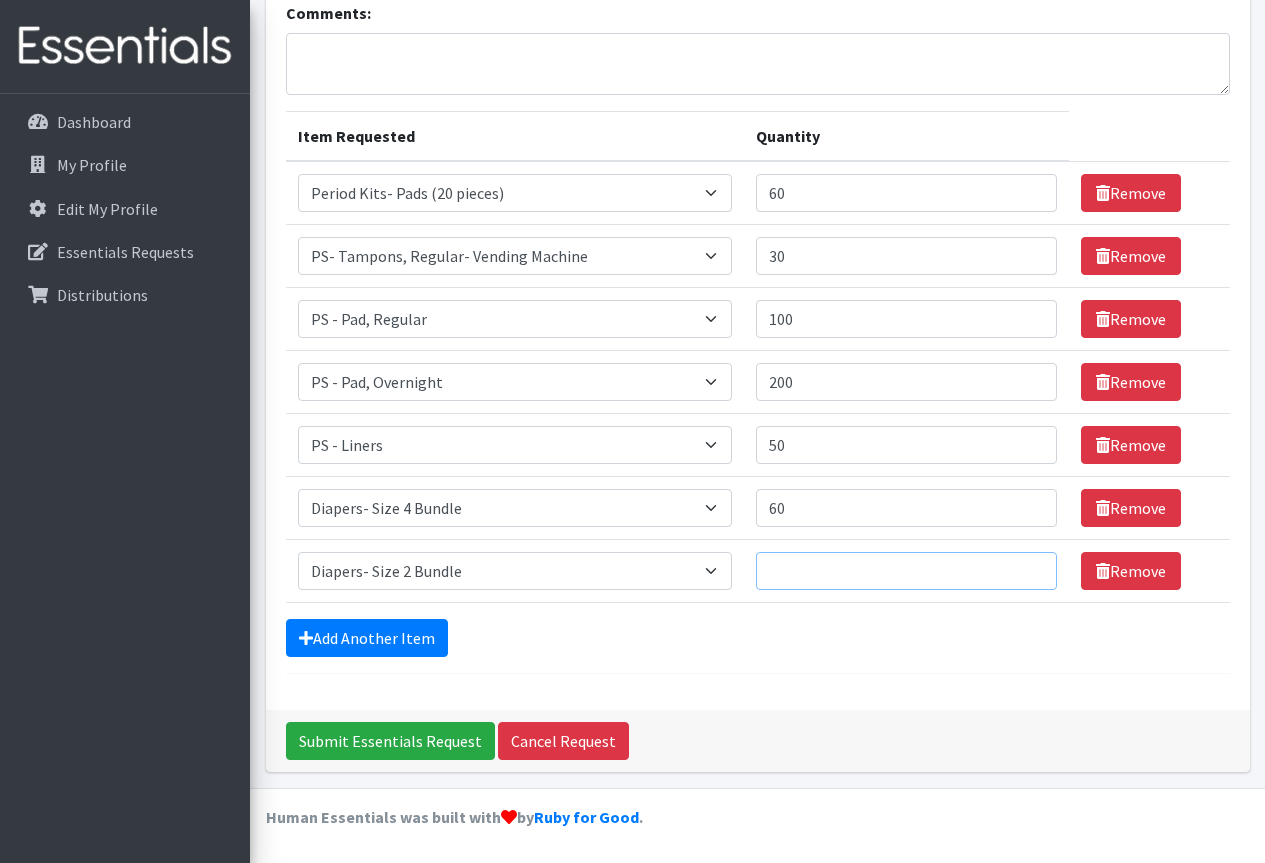 click on "Quantity" at bounding box center (906, 571) 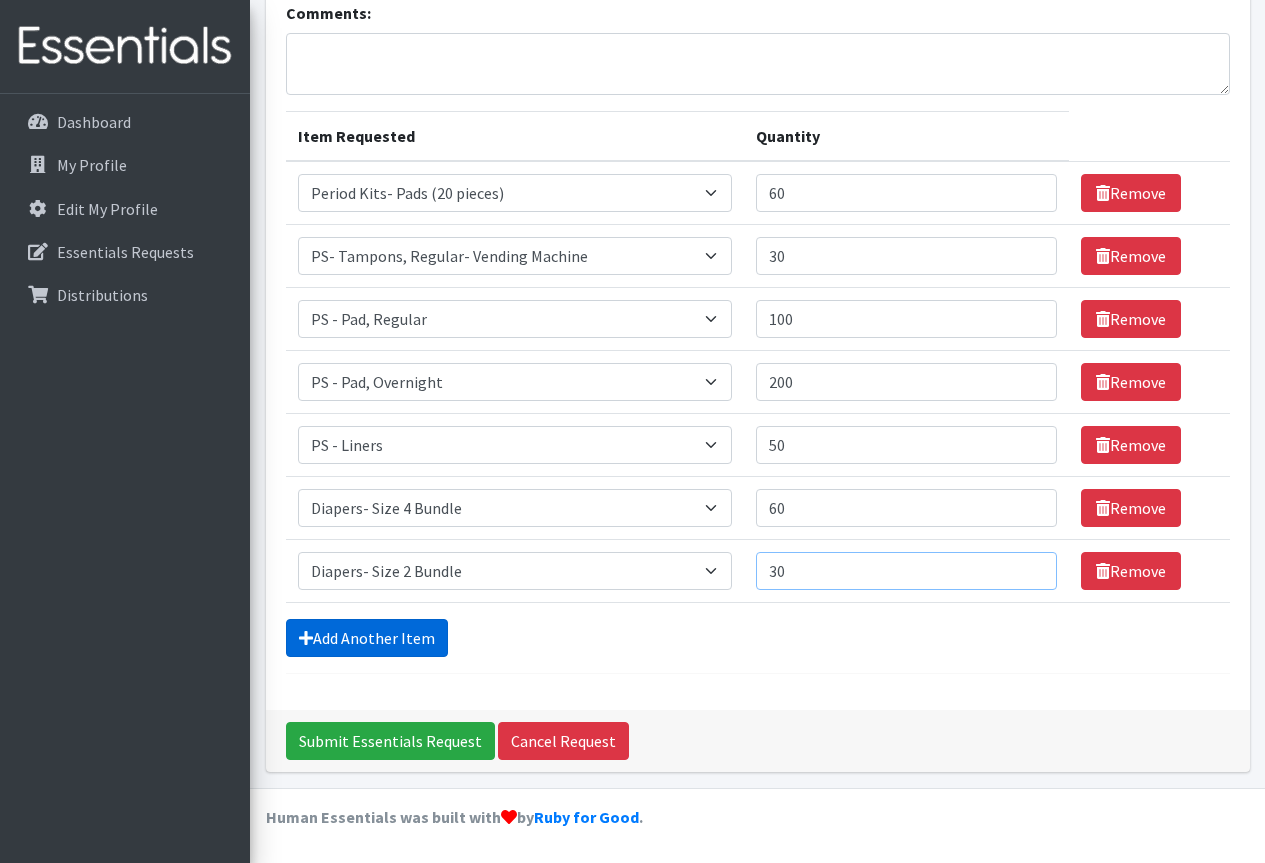 type on "30" 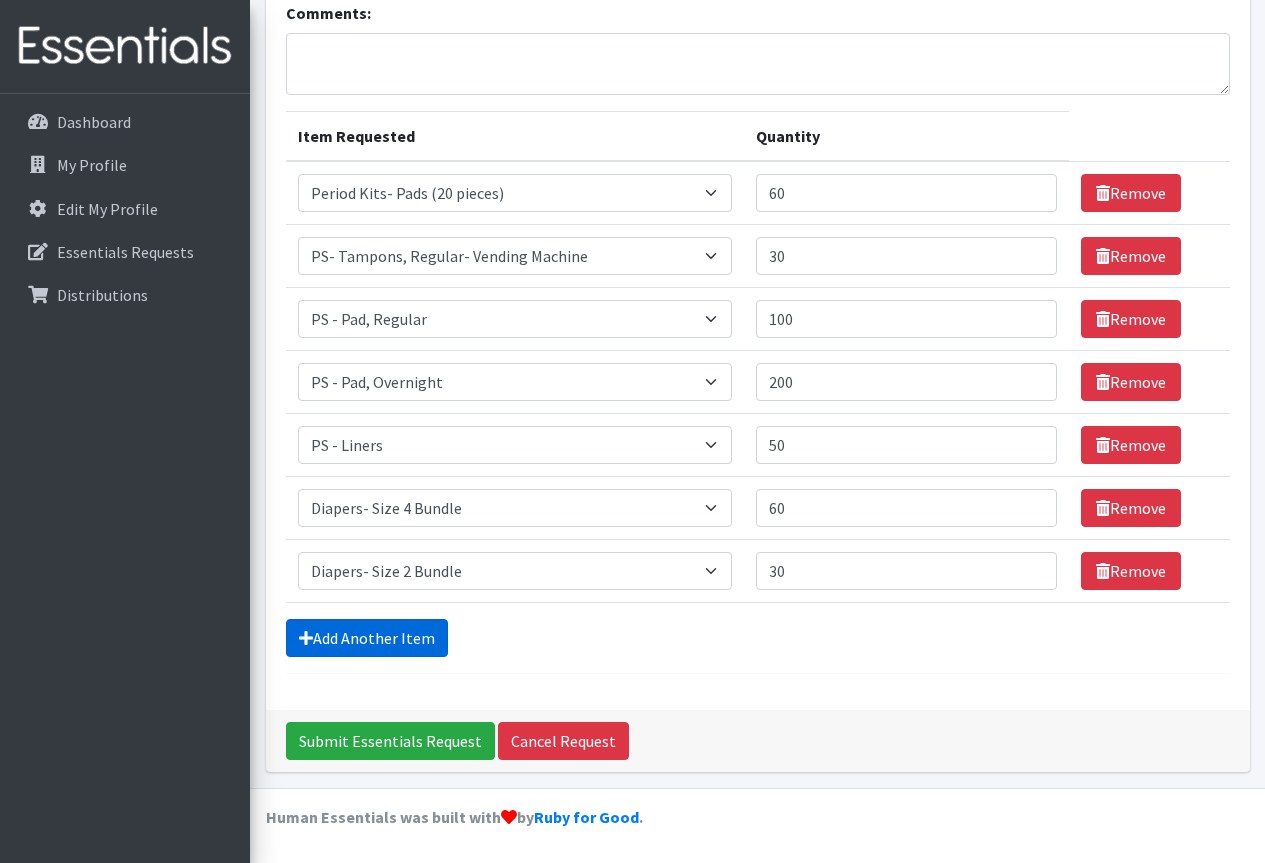 click on "Add Another Item" at bounding box center [367, 638] 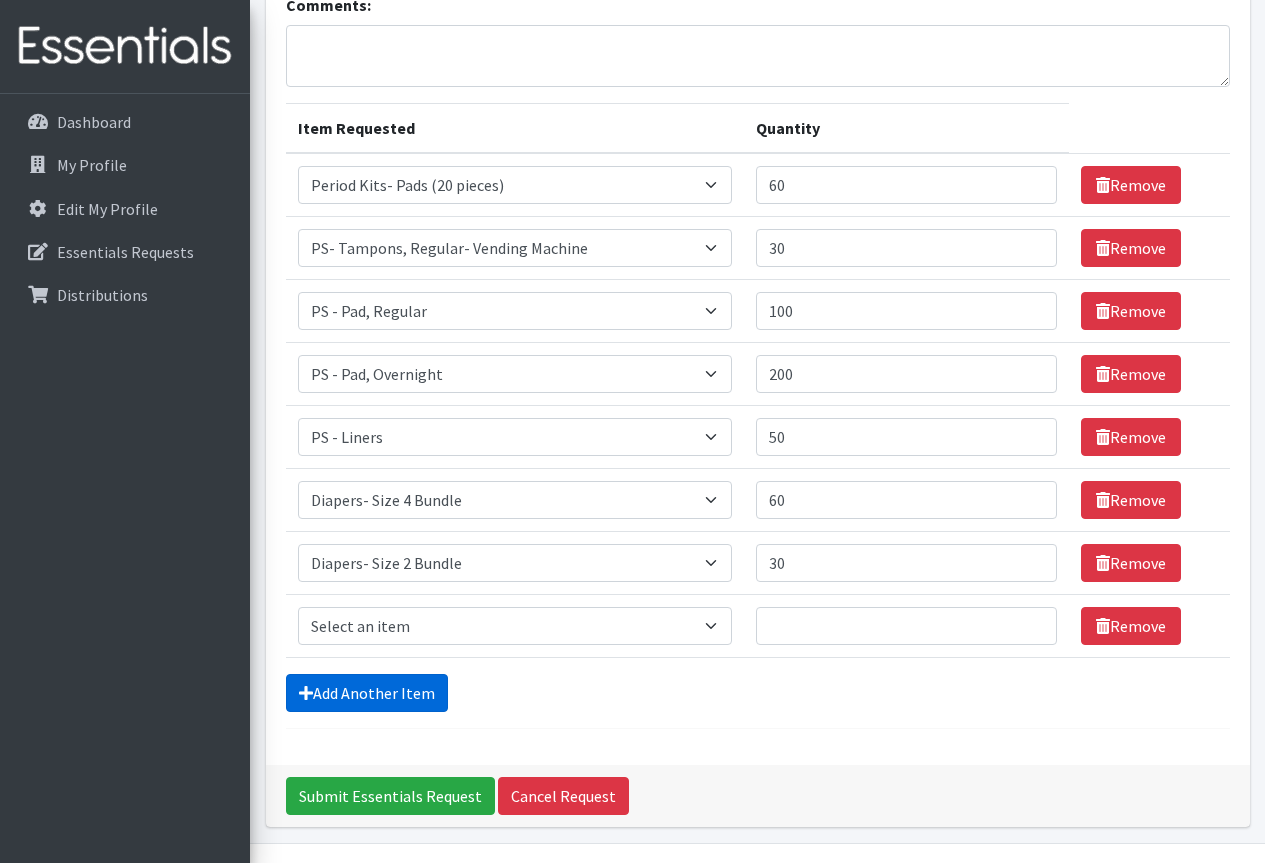 scroll, scrollTop: 246, scrollLeft: 0, axis: vertical 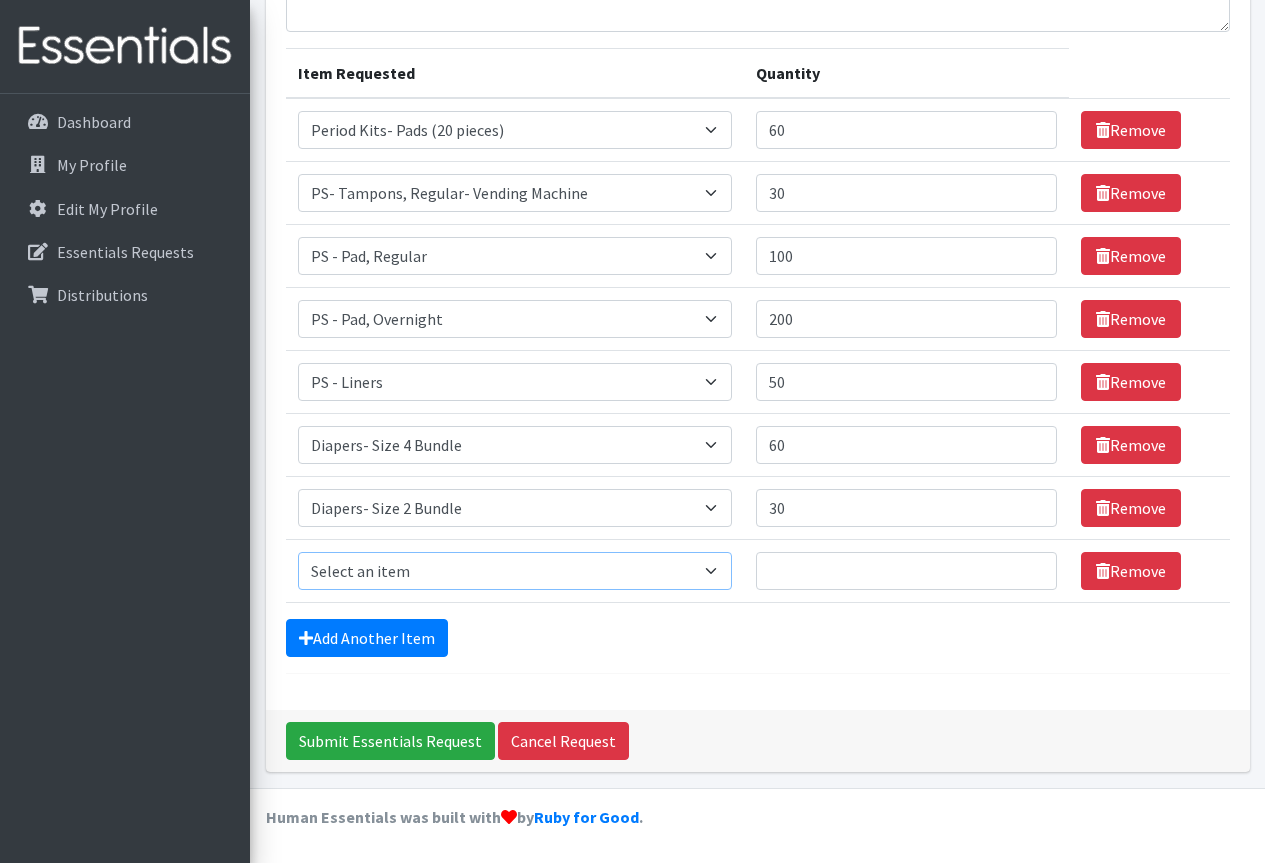 click on "Select an item
Adult Incontinence - LARGE Bundle
Adult Incontinence - MEDIUM Bundle
Adult Incontinence - X-LARGE Bundle
Adult Incontinence - XX-LARGE Bundle
Adult Incontinence - XXX-LARGE Bundle
Adult Incontinence - YOUTH MEDIUM Bundle
Adult- Bed Pad Bundles
Diaper - 2T/3T Bundle
Diapers - 3T/4T Bundle
Diapers - 4T/5T Bundle
Diapers - Size 3 Bundle
Diapers - Size 5 Bundle
Diapers - Size 6 Bundle
Diapers- Newborn Bundle
Diapers- Preemie Bundle
Diapers- Size 1 Bundle
Diapers- Size 2 Bundle
Diapers- Size 4 Bundle
PS - Liners
PS - Pad, Overnight
PS - Pad, Regular
PS - Tampons, Light
PS - Tampons, Regular
PS - Tampons, Super
PS- Tampons, Regular- Vending Machine
Period Kits- Pads (20 pieces)" at bounding box center [515, 571] 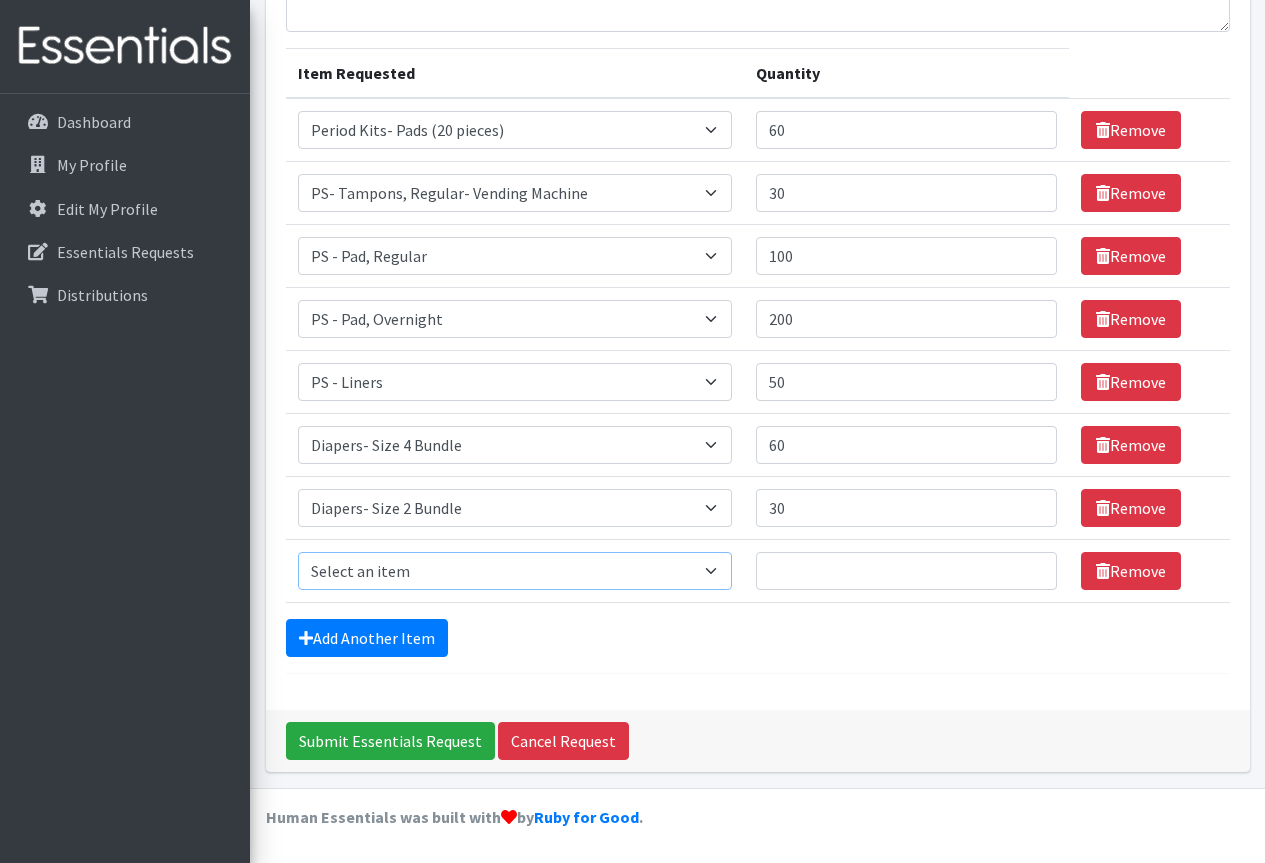 select on "14872" 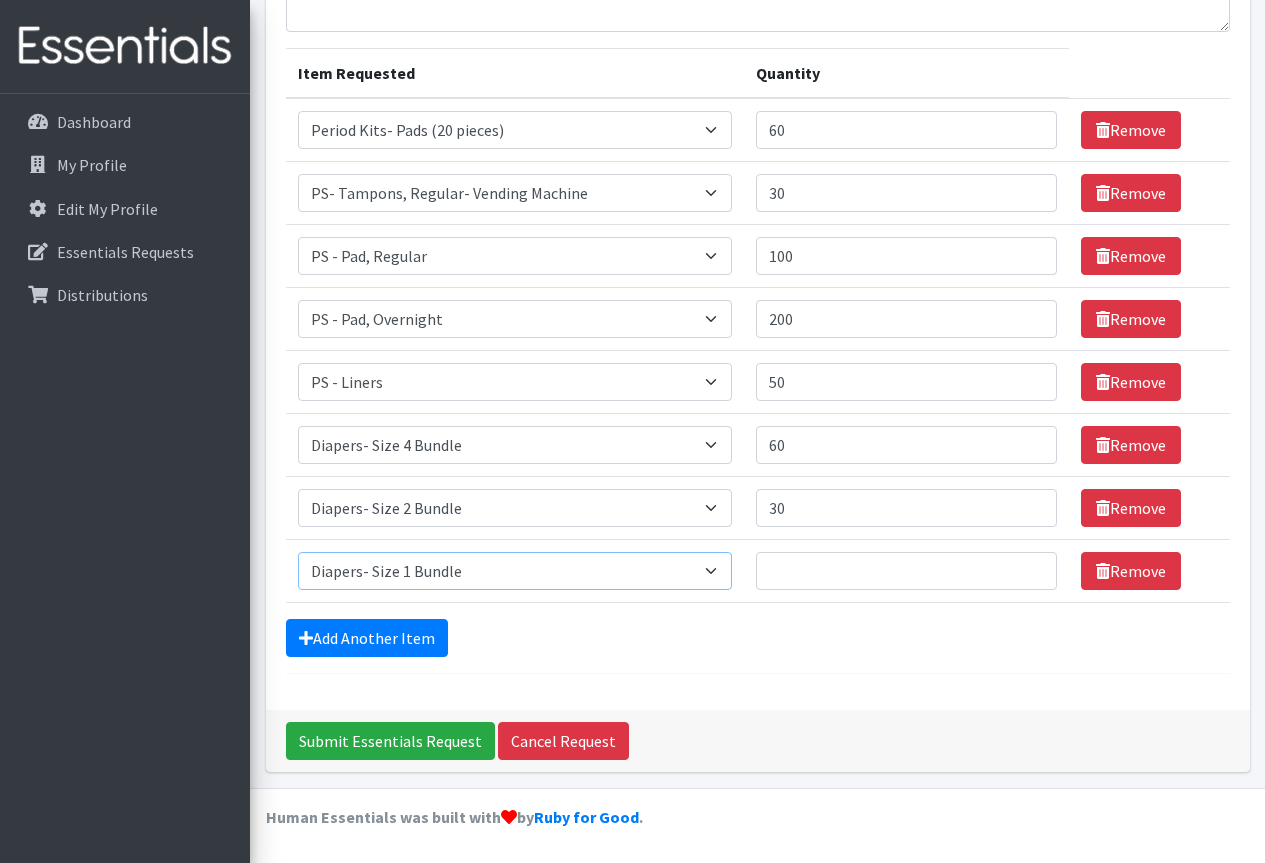 click on "Select an item
Adult Incontinence - LARGE Bundle
Adult Incontinence - MEDIUM Bundle
Adult Incontinence - X-LARGE Bundle
Adult Incontinence - XX-LARGE Bundle
Adult Incontinence - XXX-LARGE Bundle
Adult Incontinence - YOUTH MEDIUM Bundle
Adult- Bed Pad Bundles
Diaper - 2T/3T Bundle
Diapers - 3T/4T Bundle
Diapers - 4T/5T Bundle
Diapers - Size 3 Bundle
Diapers - Size 5 Bundle
Diapers - Size 6 Bundle
Diapers- Newborn Bundle
Diapers- Preemie Bundle
Diapers- Size 1 Bundle
Diapers- Size 2 Bundle
Diapers- Size 4 Bundle
PS - Liners
PS - Pad, Overnight
PS - Pad, Regular
PS - Tampons, Light
PS - Tampons, Regular
PS - Tampons, Super
PS- Tampons, Regular- Vending Machine
Period Kits- Pads (20 pieces)" at bounding box center (515, 571) 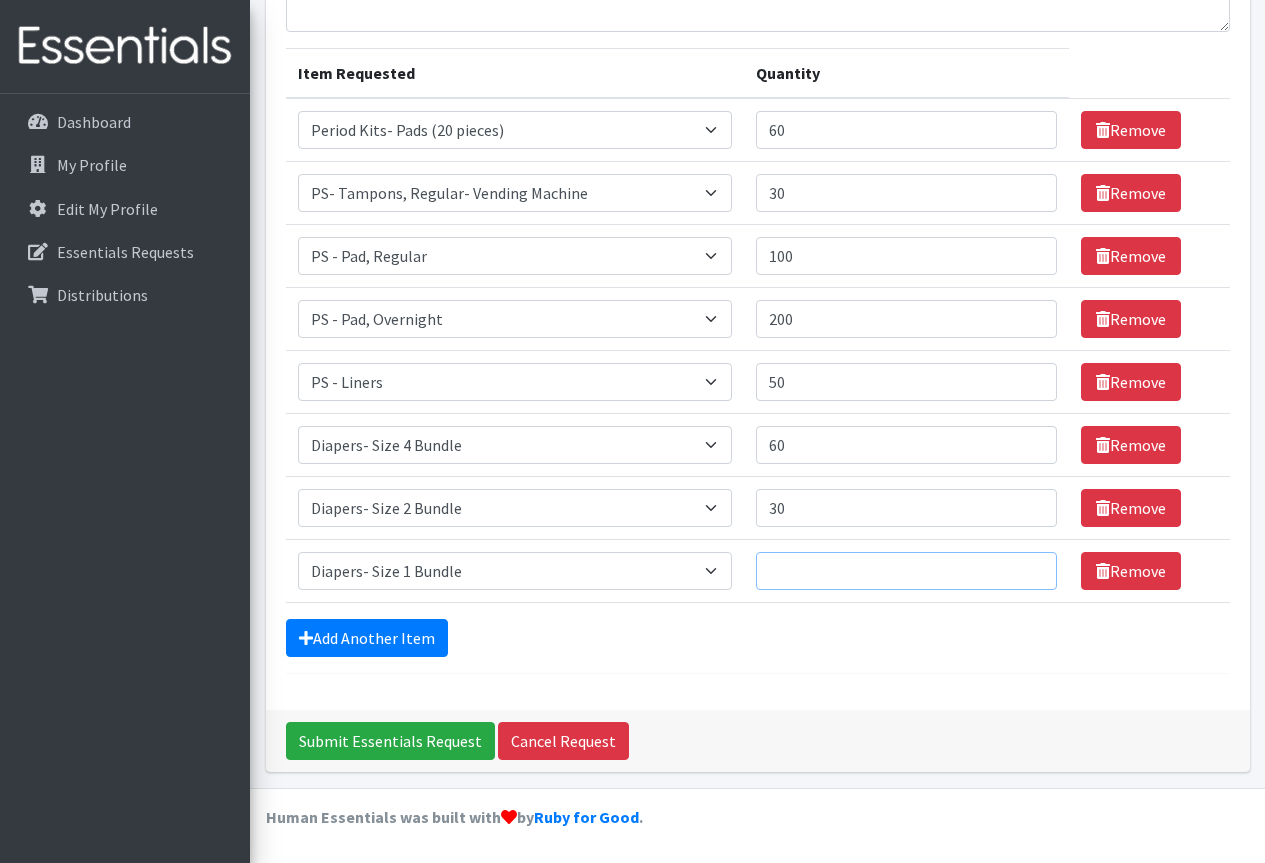 click on "Quantity" at bounding box center (906, 571) 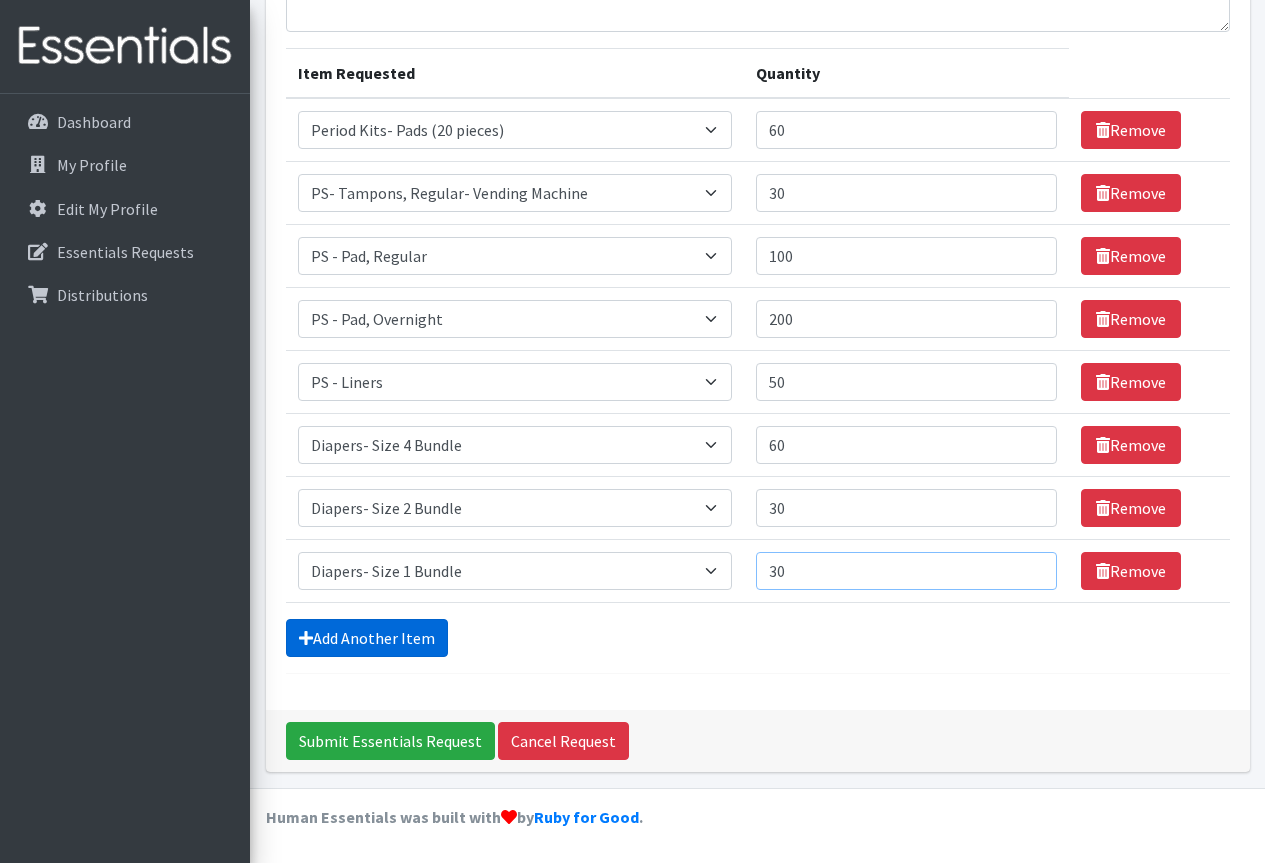 type on "30" 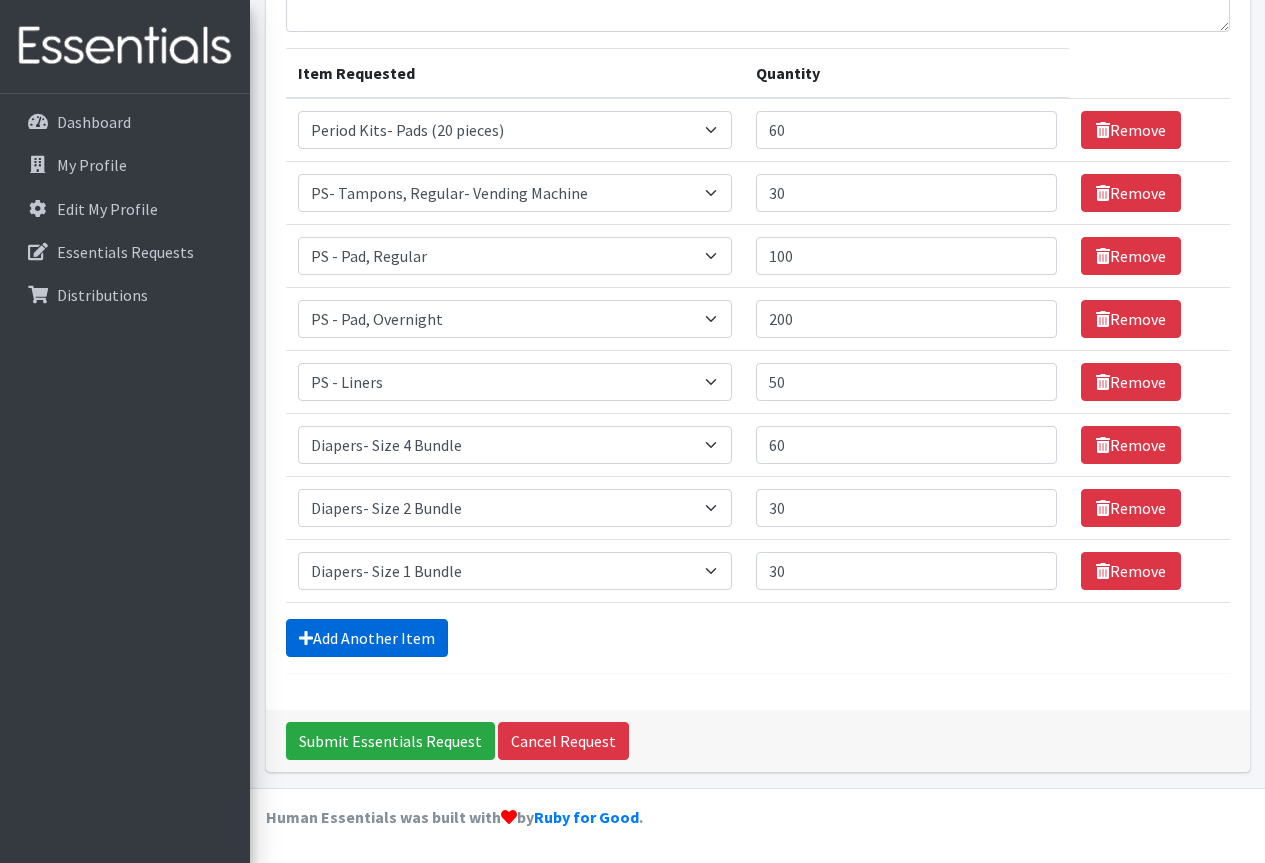 click on "Add Another Item" at bounding box center [367, 638] 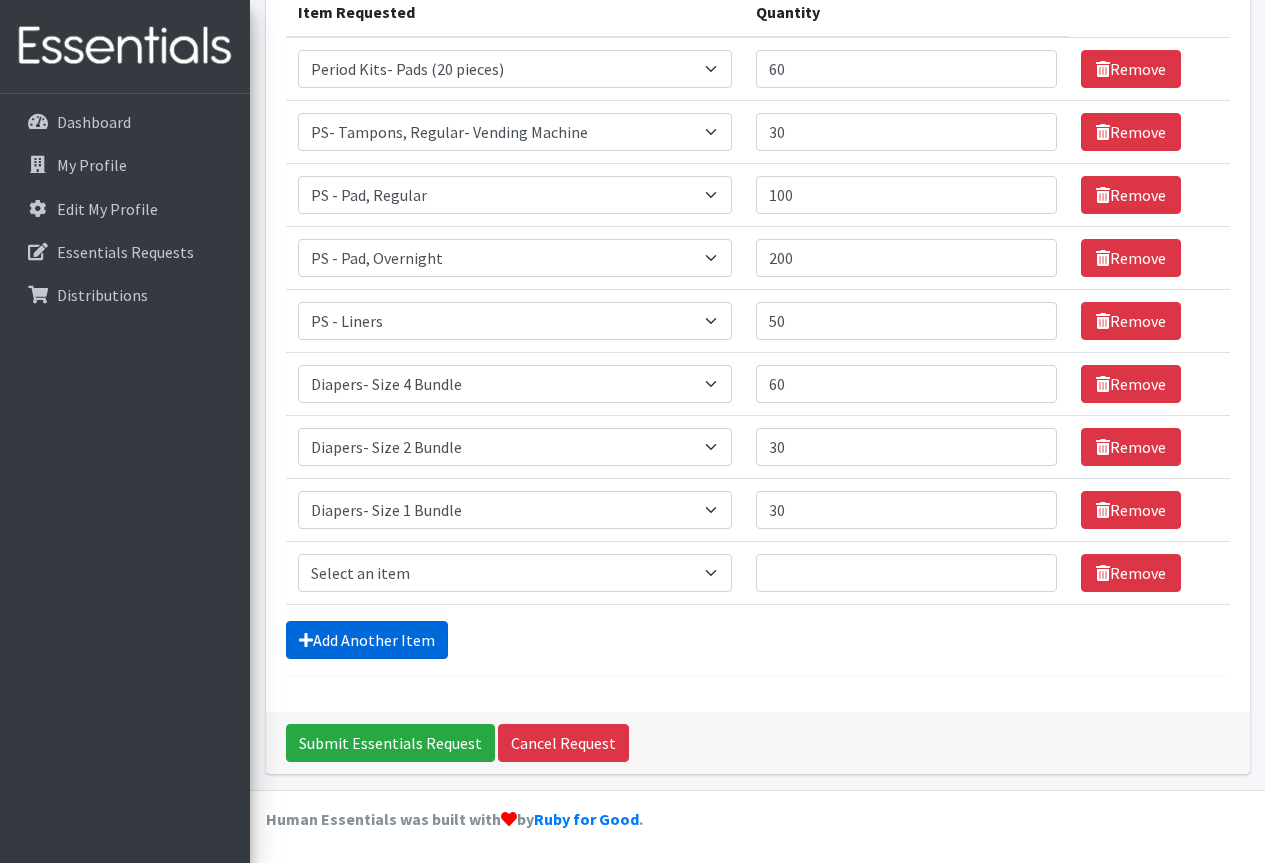 scroll, scrollTop: 309, scrollLeft: 0, axis: vertical 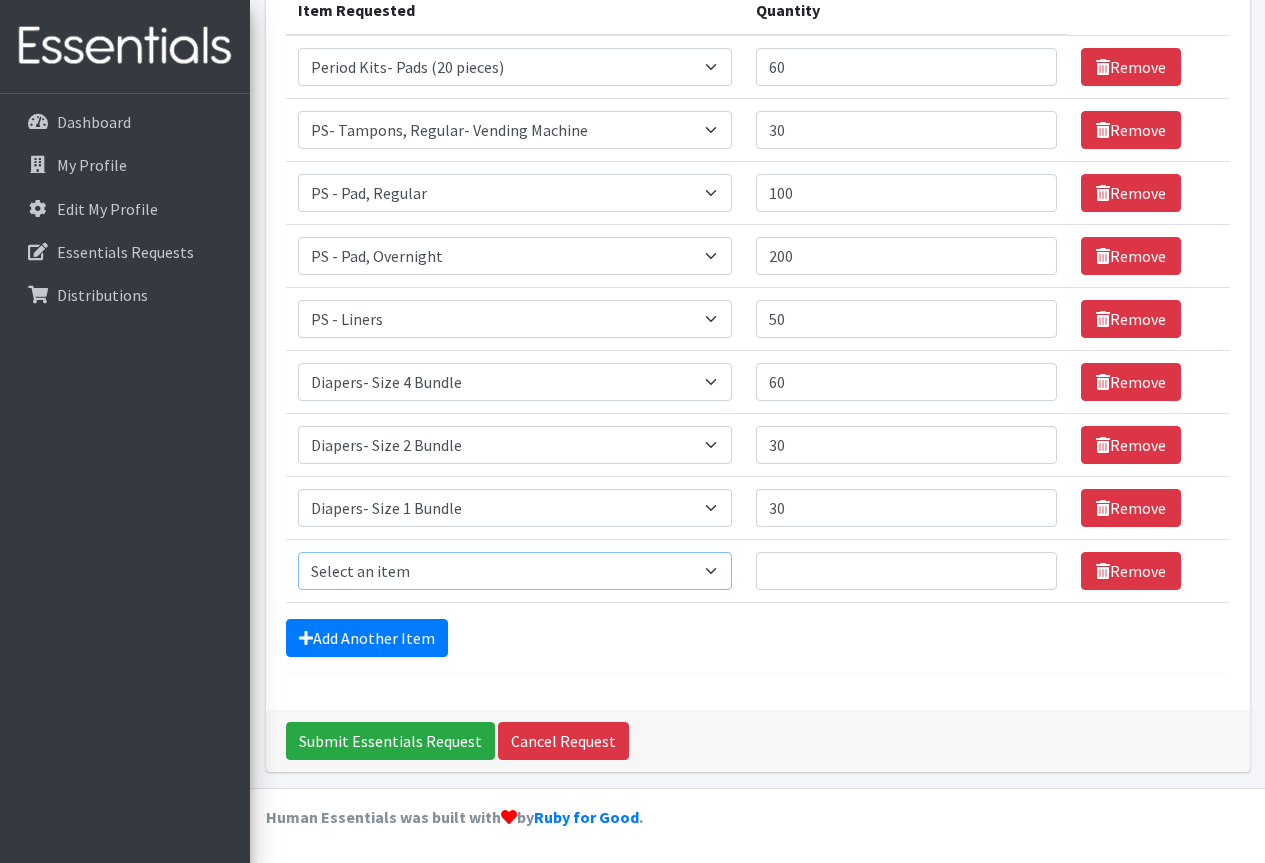 click on "Select an item
Adult Incontinence - LARGE Bundle
Adult Incontinence - MEDIUM Bundle
Adult Incontinence - X-LARGE Bundle
Adult Incontinence - XX-LARGE Bundle
Adult Incontinence - XXX-LARGE Bundle
Adult Incontinence - YOUTH MEDIUM Bundle
Adult- Bed Pad Bundles
Diaper - 2T/3T Bundle
Diapers - 3T/4T Bundle
Diapers - 4T/5T Bundle
Diapers - Size 3 Bundle
Diapers - Size 5 Bundle
Diapers - Size 6 Bundle
Diapers- Newborn Bundle
Diapers- Preemie Bundle
Diapers- Size 1 Bundle
Diapers- Size 2 Bundle
Diapers- Size 4 Bundle
PS - Liners
PS - Pad, Overnight
PS - Pad, Regular
PS - Tampons, Light
PS - Tampons, Regular
PS - Tampons, Super
PS- Tampons, Regular- Vending Machine
Period Kits- Pads (20 pieces)" at bounding box center [515, 571] 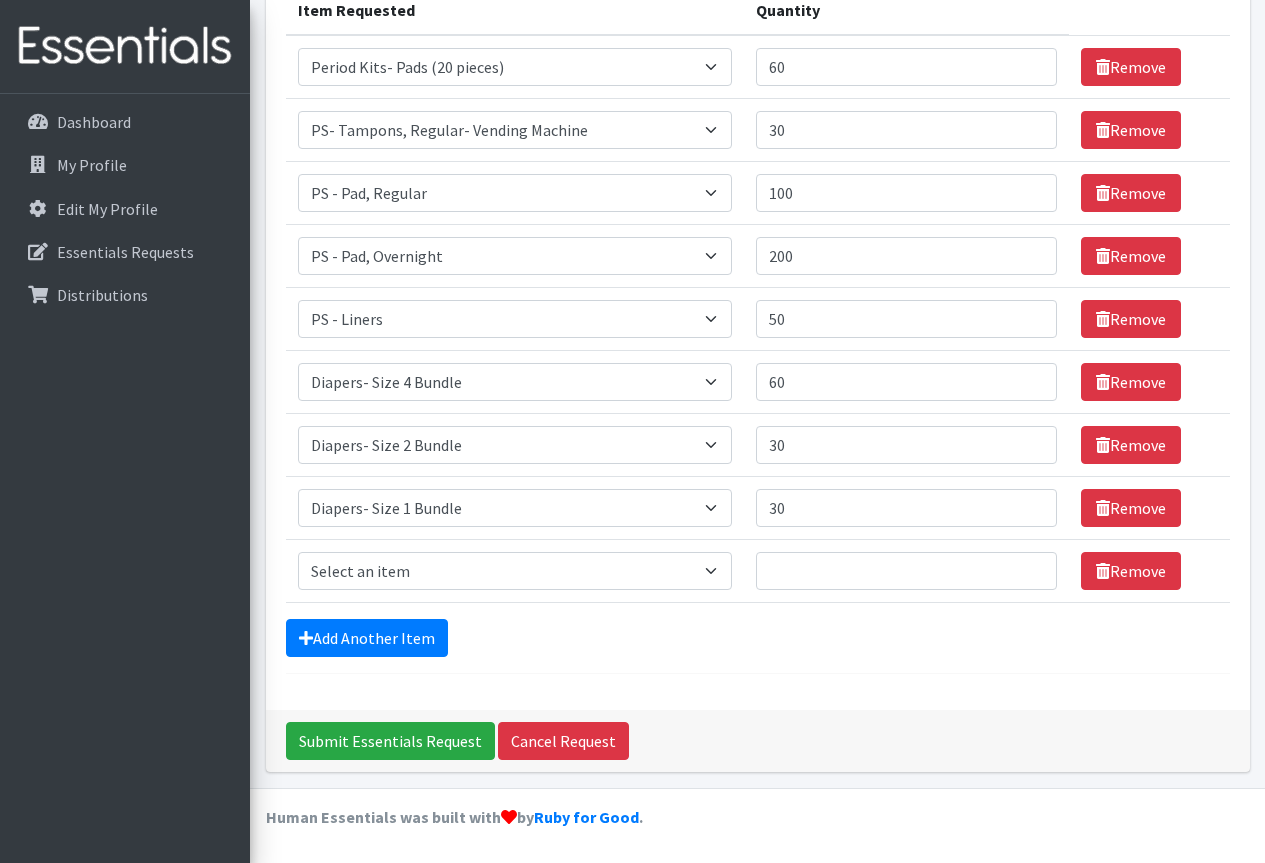 click on "Submit Essentials Request   Cancel Request" at bounding box center (758, 741) 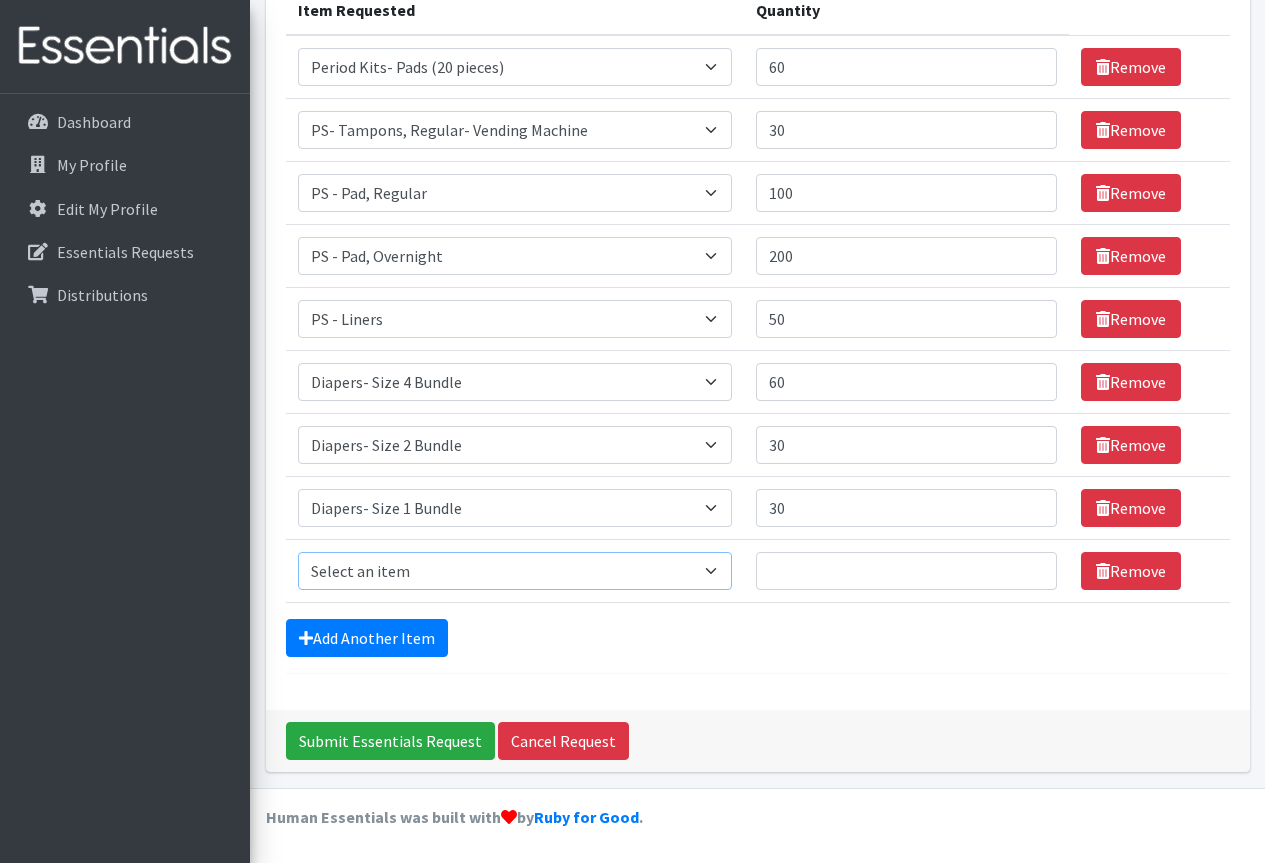 click on "Select an item
Adult Incontinence - LARGE Bundle
Adult Incontinence - MEDIUM Bundle
Adult Incontinence - X-LARGE Bundle
Adult Incontinence - XX-LARGE Bundle
Adult Incontinence - XXX-LARGE Bundle
Adult Incontinence - YOUTH MEDIUM Bundle
Adult- Bed Pad Bundles
Diaper - 2T/3T Bundle
Diapers - 3T/4T Bundle
Diapers - 4T/5T Bundle
Diapers - Size 3 Bundle
Diapers - Size 5 Bundle
Diapers - Size 6 Bundle
Diapers- Newborn Bundle
Diapers- Preemie Bundle
Diapers- Size 1 Bundle
Diapers- Size 2 Bundle
Diapers- Size 4 Bundle
PS - Liners
PS - Pad, Overnight
PS - Pad, Regular
PS - Tampons, Light
PS - Tampons, Regular
PS - Tampons, Super
PS- Tampons, Regular- Vending Machine
Period Kits- Pads (20 pieces)" at bounding box center (515, 571) 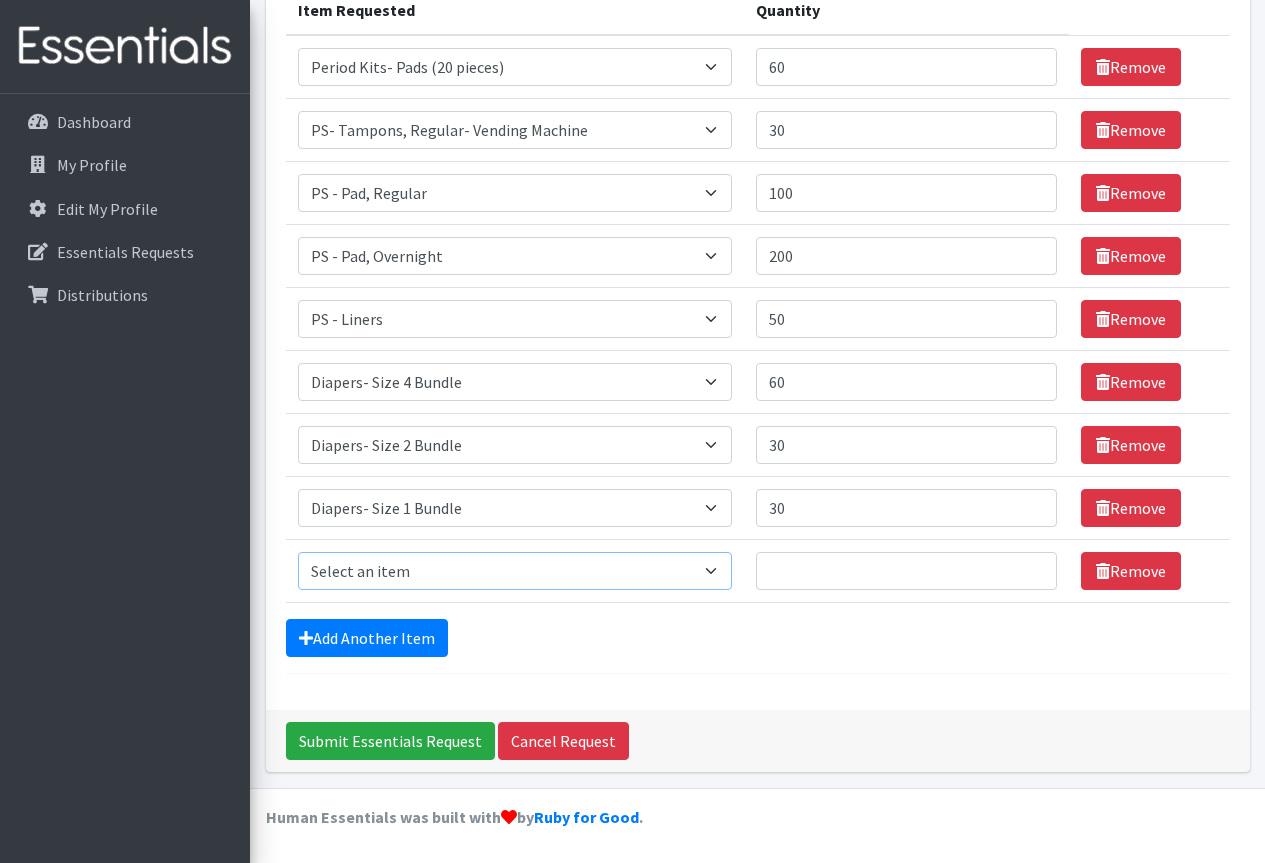 select on "14875" 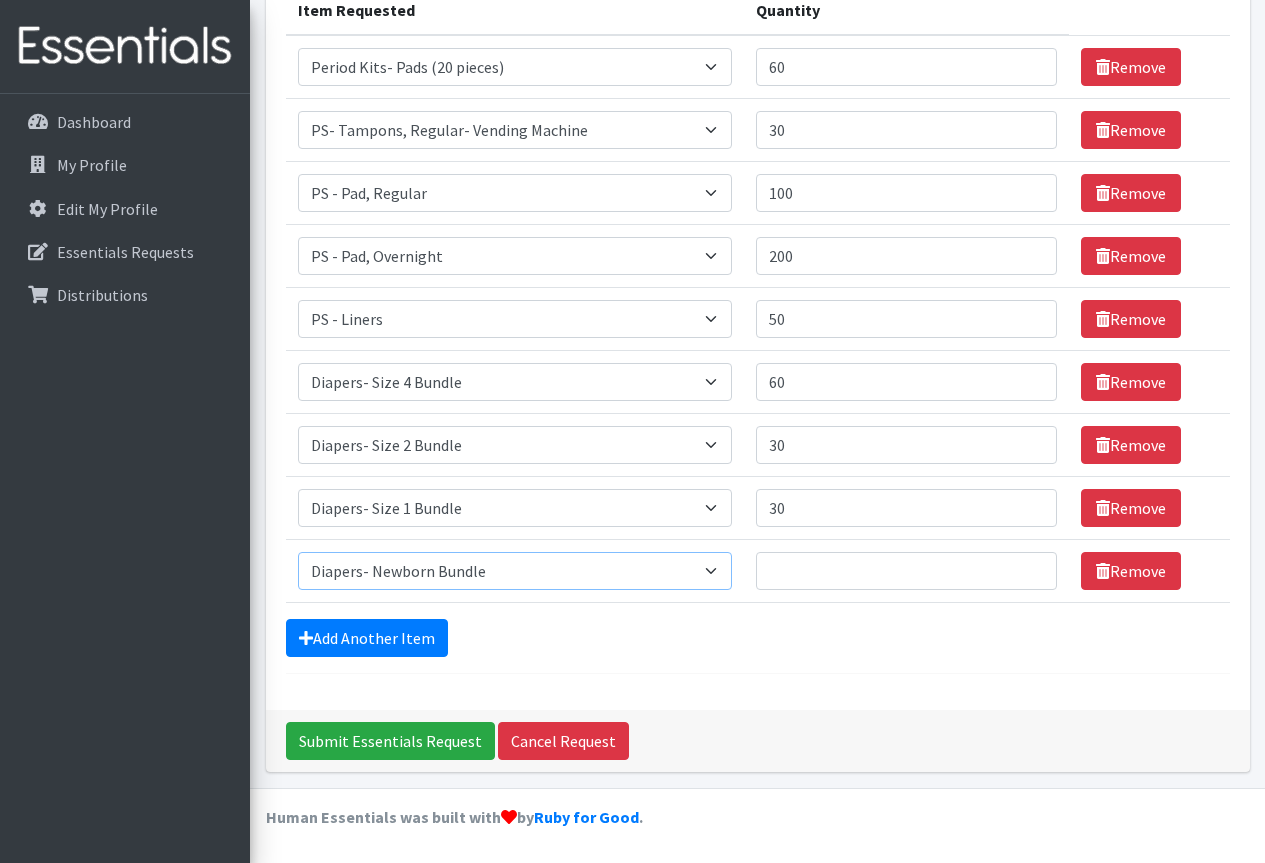 click on "Select an item
Adult Incontinence - LARGE Bundle
Adult Incontinence - MEDIUM Bundle
Adult Incontinence - X-LARGE Bundle
Adult Incontinence - XX-LARGE Bundle
Adult Incontinence - XXX-LARGE Bundle
Adult Incontinence - YOUTH MEDIUM Bundle
Adult- Bed Pad Bundles
Diaper - 2T/3T Bundle
Diapers - 3T/4T Bundle
Diapers - 4T/5T Bundle
Diapers - Size 3 Bundle
Diapers - Size 5 Bundle
Diapers - Size 6 Bundle
Diapers- Newborn Bundle
Diapers- Preemie Bundle
Diapers- Size 1 Bundle
Diapers- Size 2 Bundle
Diapers- Size 4 Bundle
PS - Liners
PS - Pad, Overnight
PS - Pad, Regular
PS - Tampons, Light
PS - Tampons, Regular
PS - Tampons, Super
PS- Tampons, Regular- Vending Machine
Period Kits- Pads (20 pieces)" at bounding box center (515, 571) 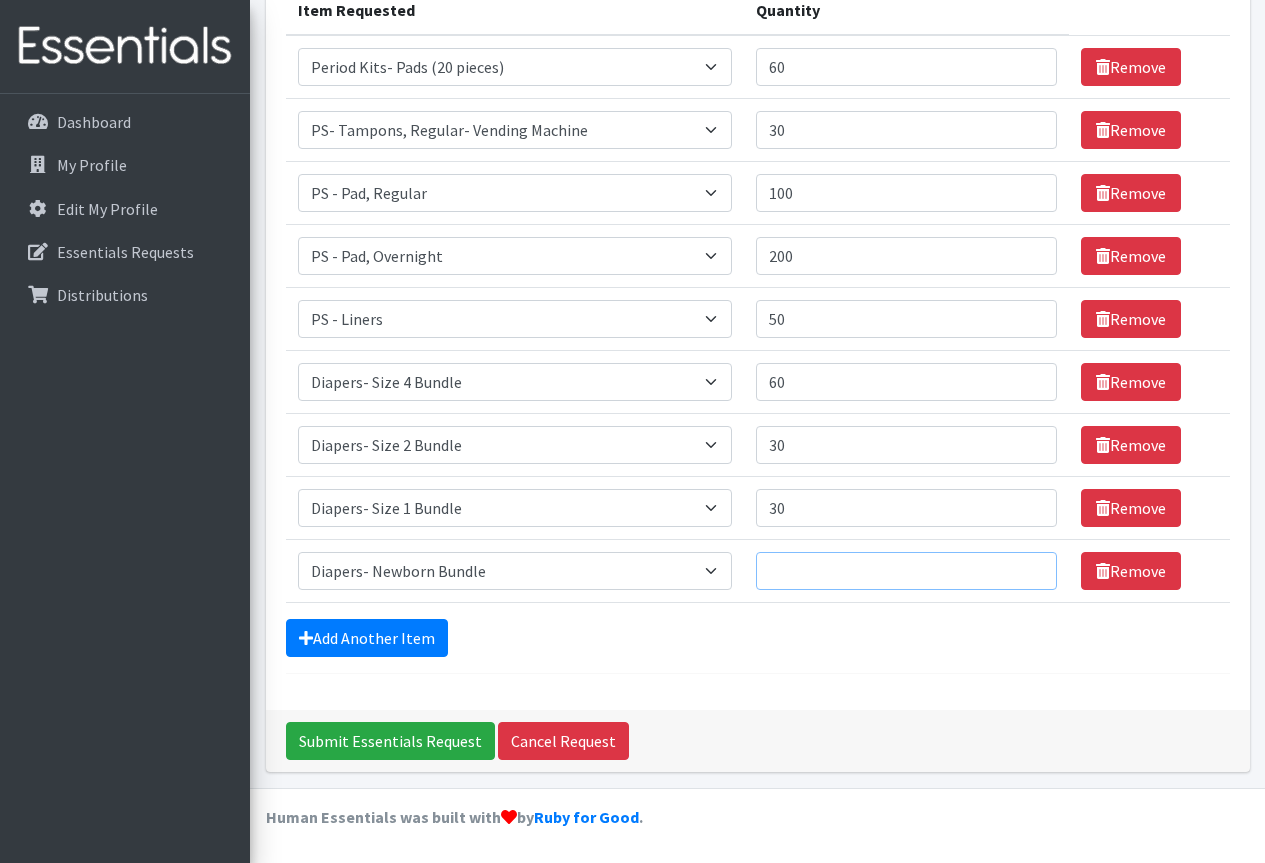 click on "Quantity" at bounding box center [906, 571] 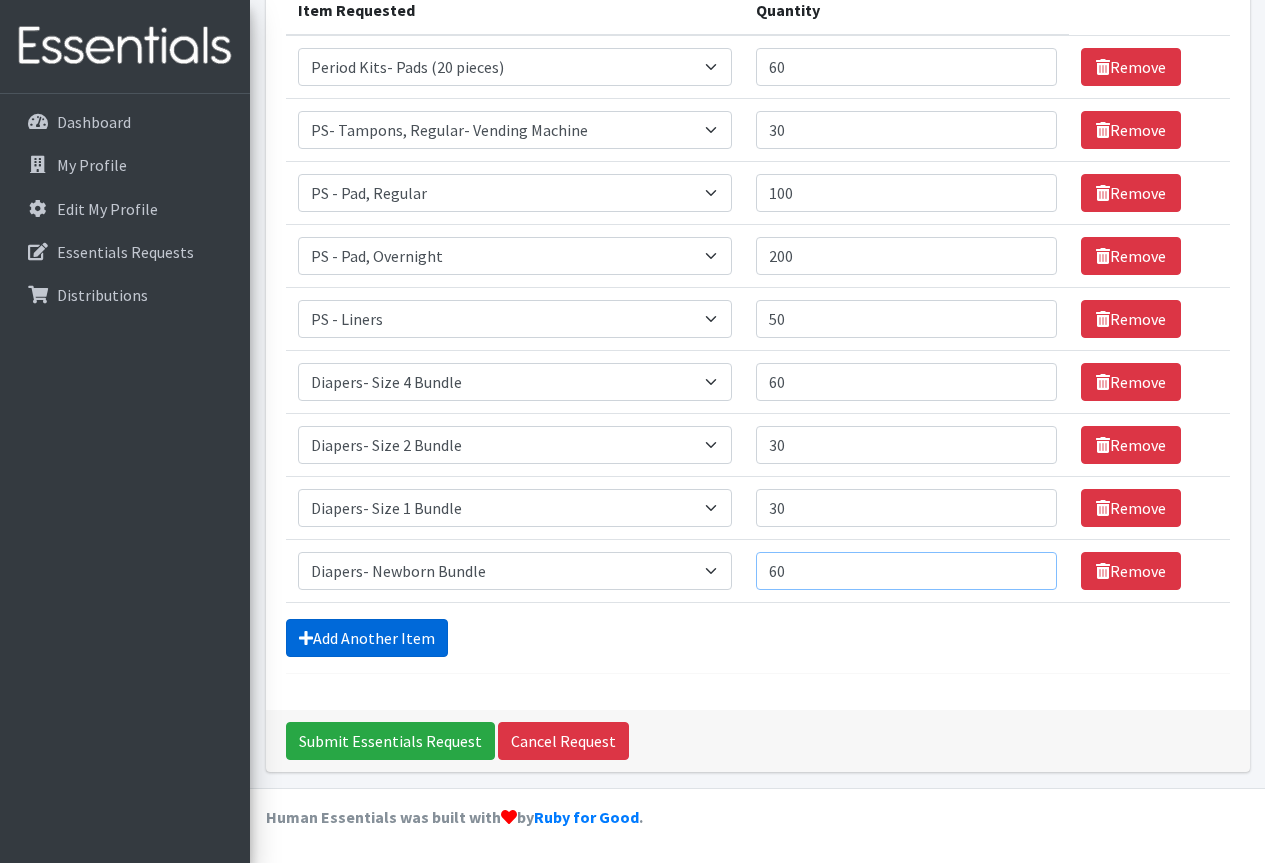 type on "60" 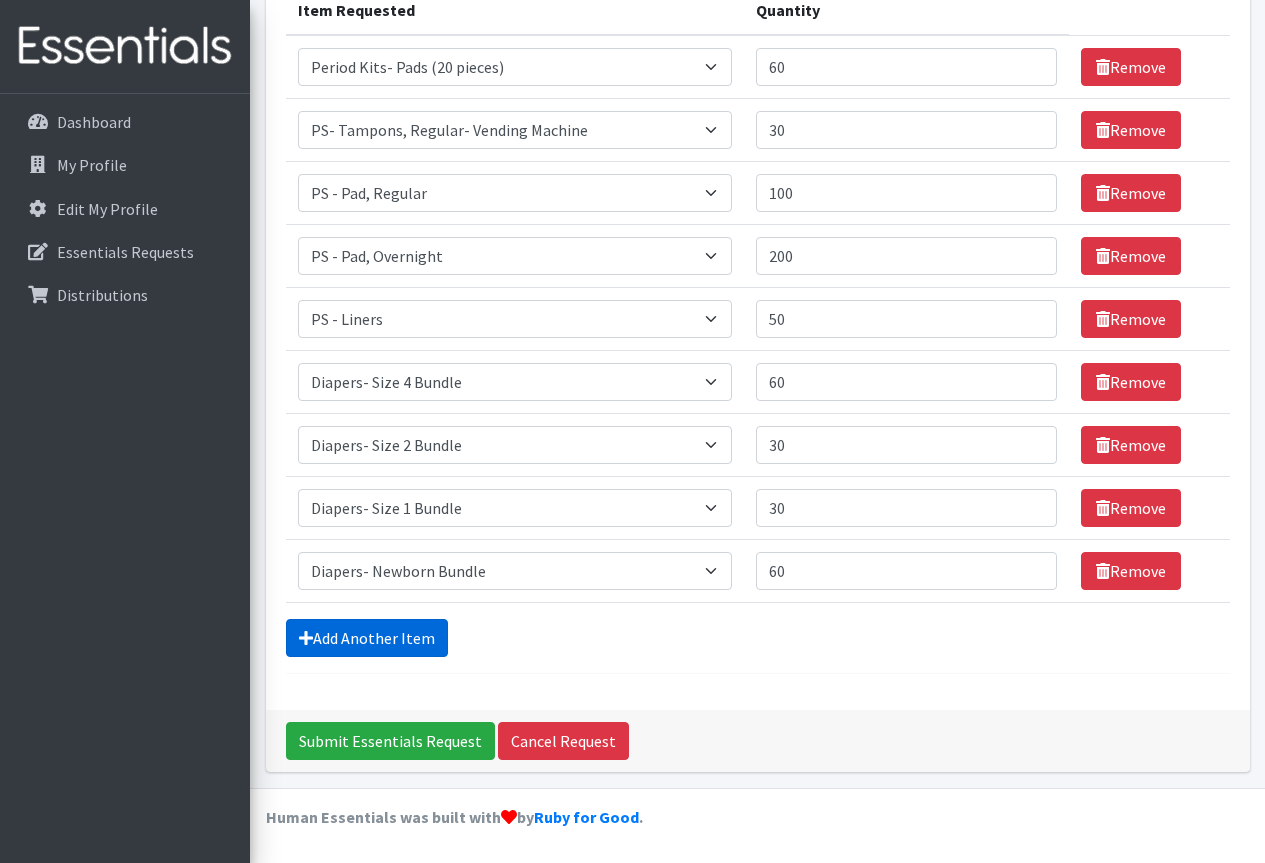 click on "Add Another Item" at bounding box center (367, 638) 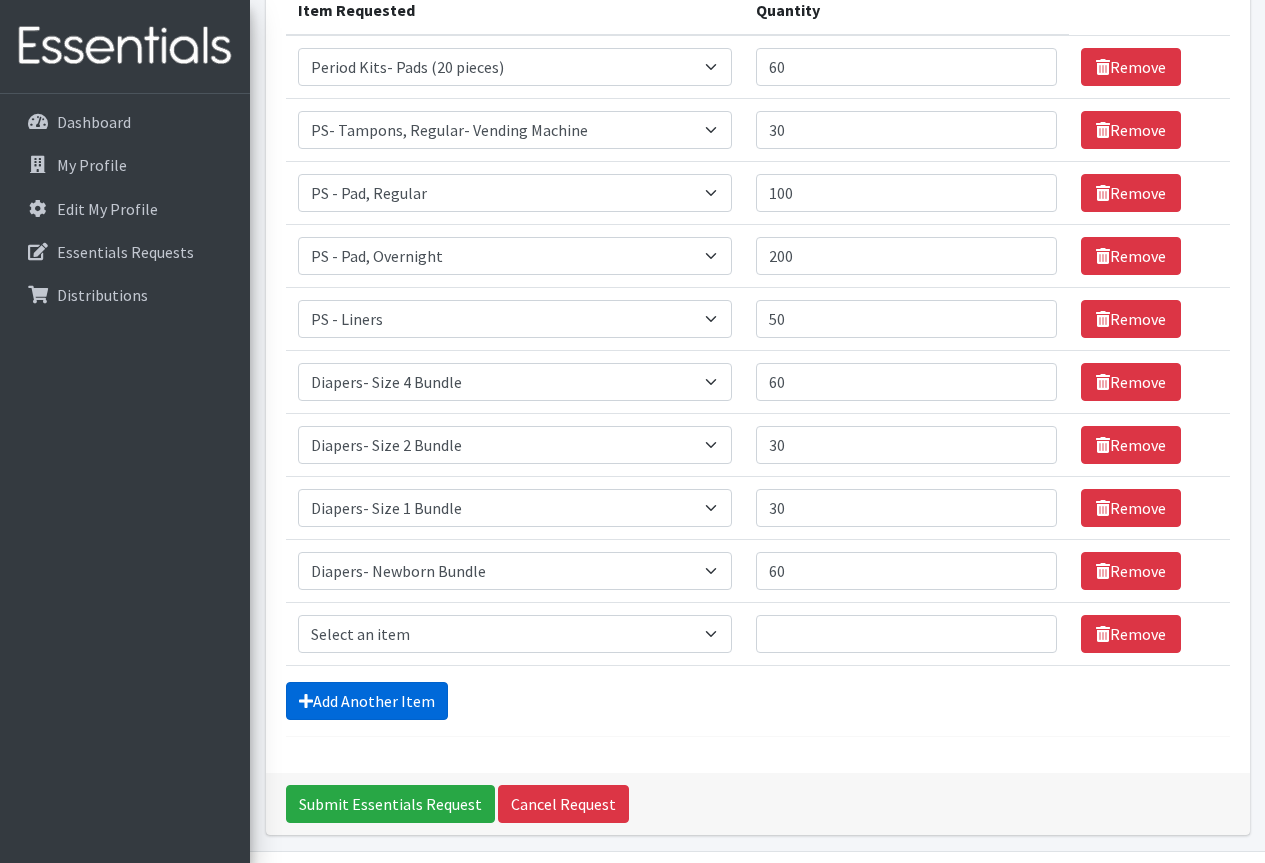 scroll, scrollTop: 372, scrollLeft: 0, axis: vertical 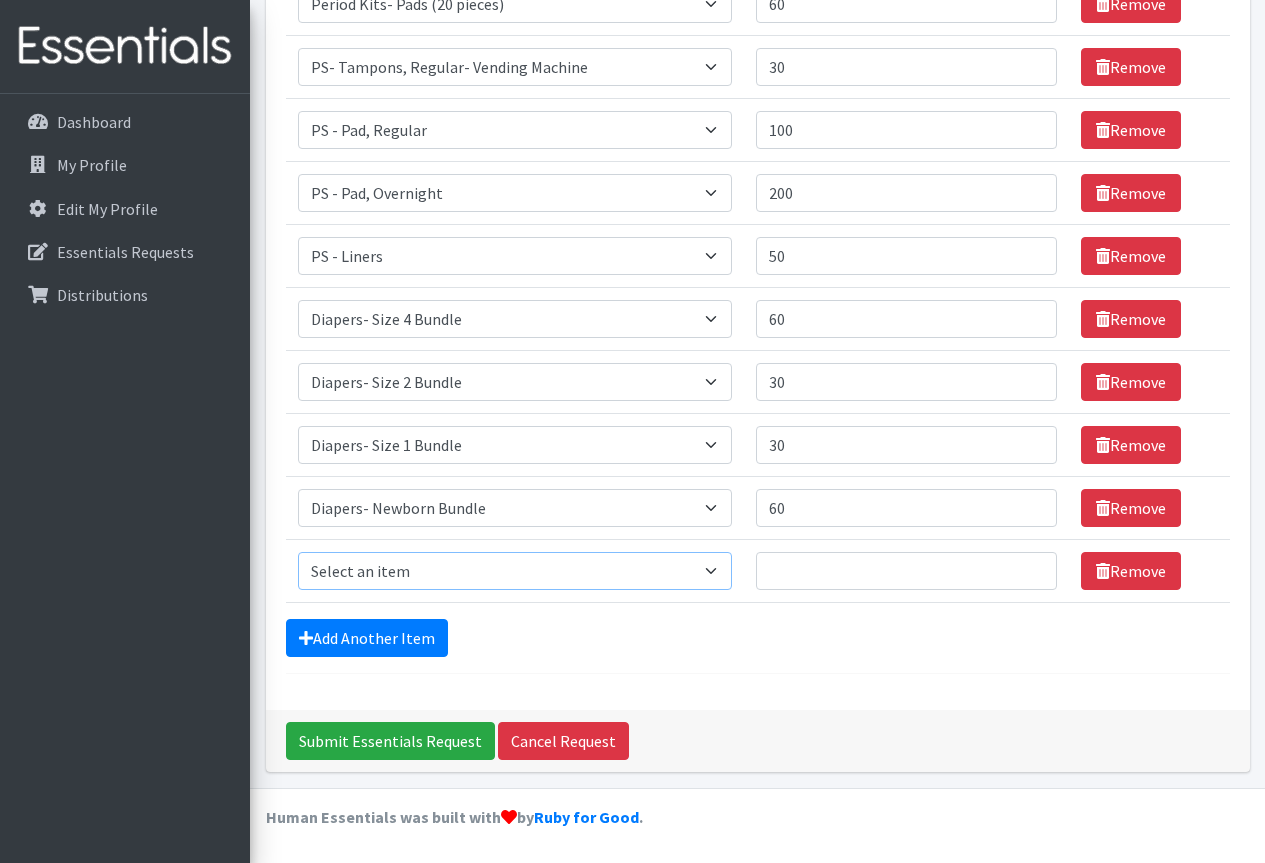 click on "Select an item
Adult Incontinence - LARGE Bundle
Adult Incontinence - MEDIUM Bundle
Adult Incontinence - X-LARGE Bundle
Adult Incontinence - XX-LARGE Bundle
Adult Incontinence - XXX-LARGE Bundle
Adult Incontinence - YOUTH MEDIUM Bundle
Adult- Bed Pad Bundles
Diaper - 2T/3T Bundle
Diapers - 3T/4T Bundle
Diapers - 4T/5T Bundle
Diapers - Size 3 Bundle
Diapers - Size 5 Bundle
Diapers - Size 6 Bundle
Diapers- Newborn Bundle
Diapers- Preemie Bundle
Diapers- Size 1 Bundle
Diapers- Size 2 Bundle
Diapers- Size 4 Bundle
PS - Liners
PS - Pad, Overnight
PS - Pad, Regular
PS - Tampons, Light
PS - Tampons, Regular
PS - Tampons, Super
PS- Tampons, Regular- Vending Machine
Period Kits- Pads (20 pieces)" at bounding box center (515, 571) 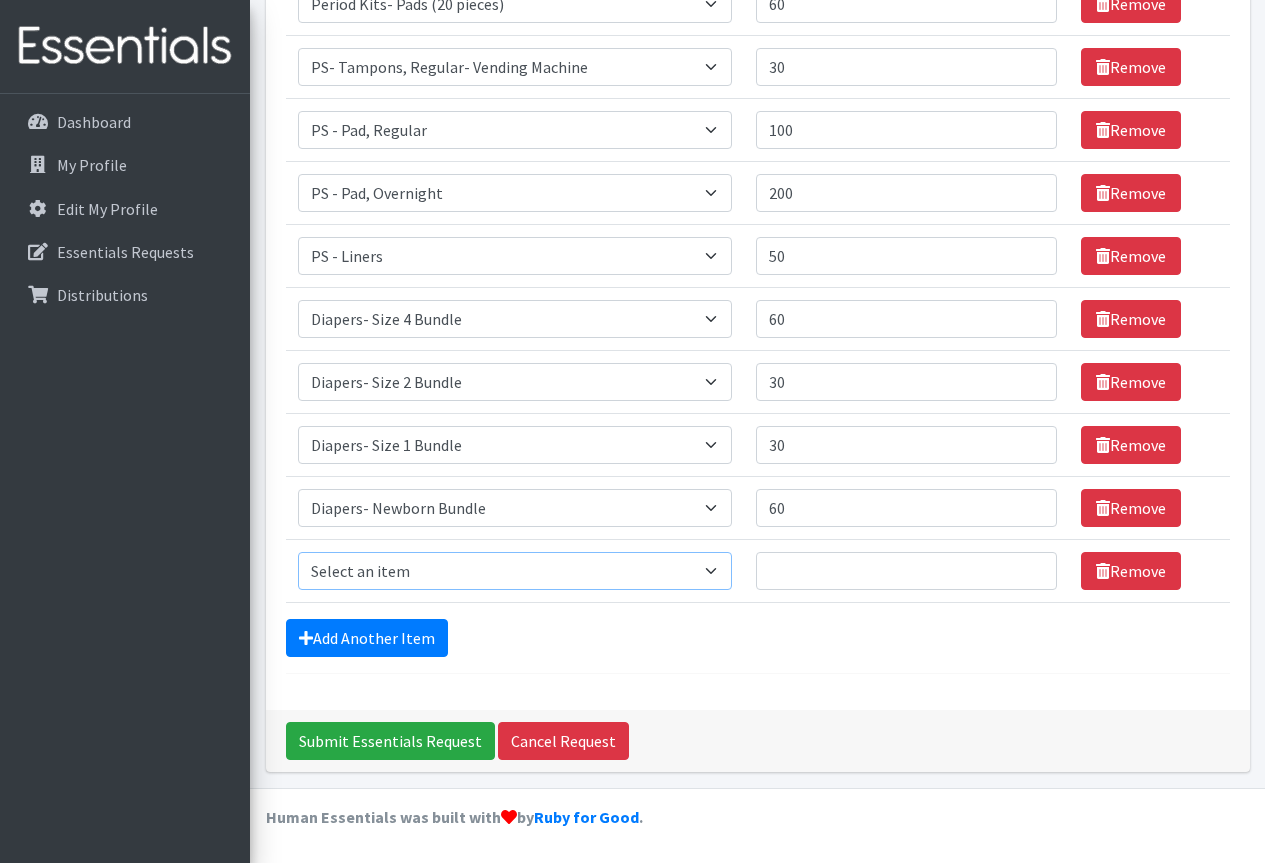 select on "14878" 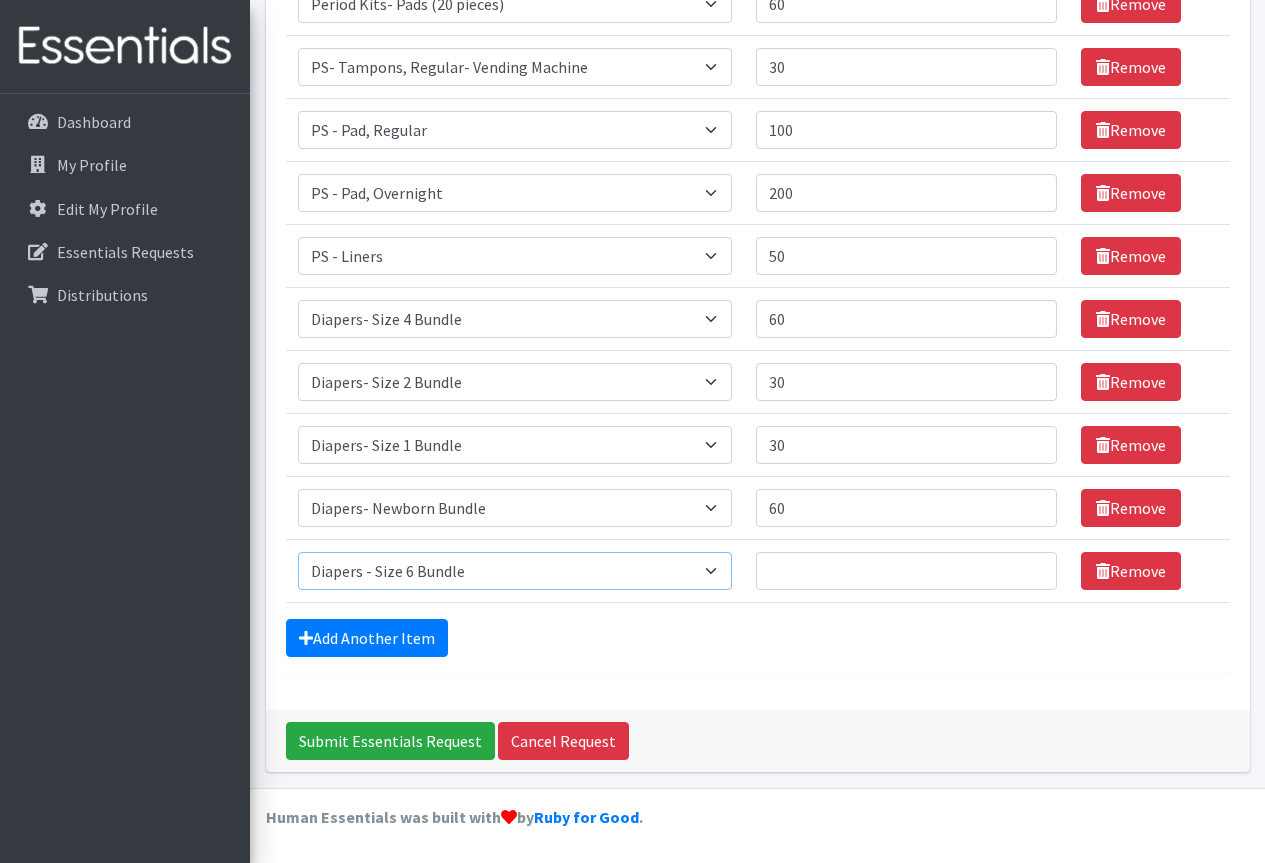 click on "Select an item
Adult Incontinence - LARGE Bundle
Adult Incontinence - MEDIUM Bundle
Adult Incontinence - X-LARGE Bundle
Adult Incontinence - XX-LARGE Bundle
Adult Incontinence - XXX-LARGE Bundle
Adult Incontinence - YOUTH MEDIUM Bundle
Adult- Bed Pad Bundles
Diaper - 2T/3T Bundle
Diapers - 3T/4T Bundle
Diapers - 4T/5T Bundle
Diapers - Size 3 Bundle
Diapers - Size 5 Bundle
Diapers - Size 6 Bundle
Diapers- Newborn Bundle
Diapers- Preemie Bundle
Diapers- Size 1 Bundle
Diapers- Size 2 Bundle
Diapers- Size 4 Bundle
PS - Liners
PS - Pad, Overnight
PS - Pad, Regular
PS - Tampons, Light
PS - Tampons, Regular
PS - Tampons, Super
PS- Tampons, Regular- Vending Machine
Period Kits- Pads (20 pieces)" at bounding box center (515, 571) 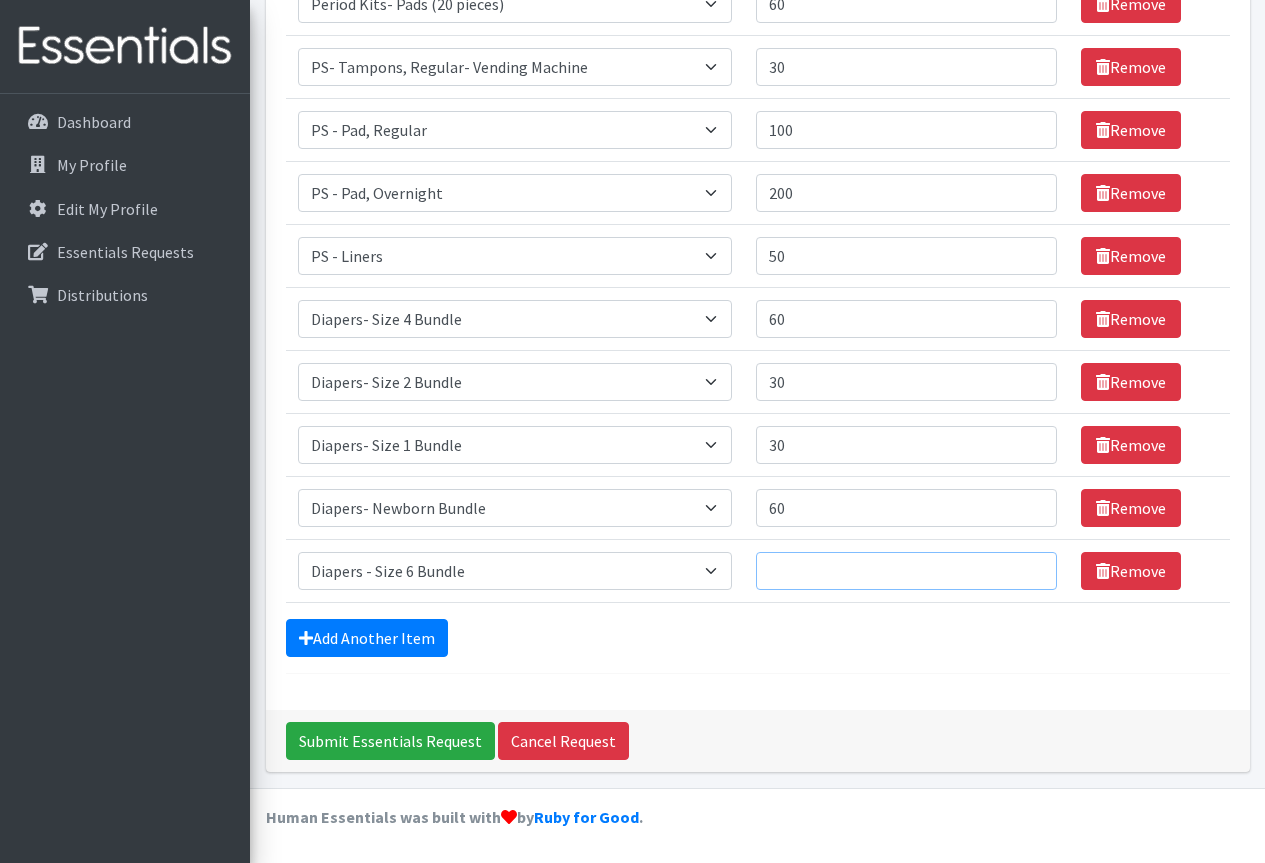 click on "Quantity" at bounding box center (906, 571) 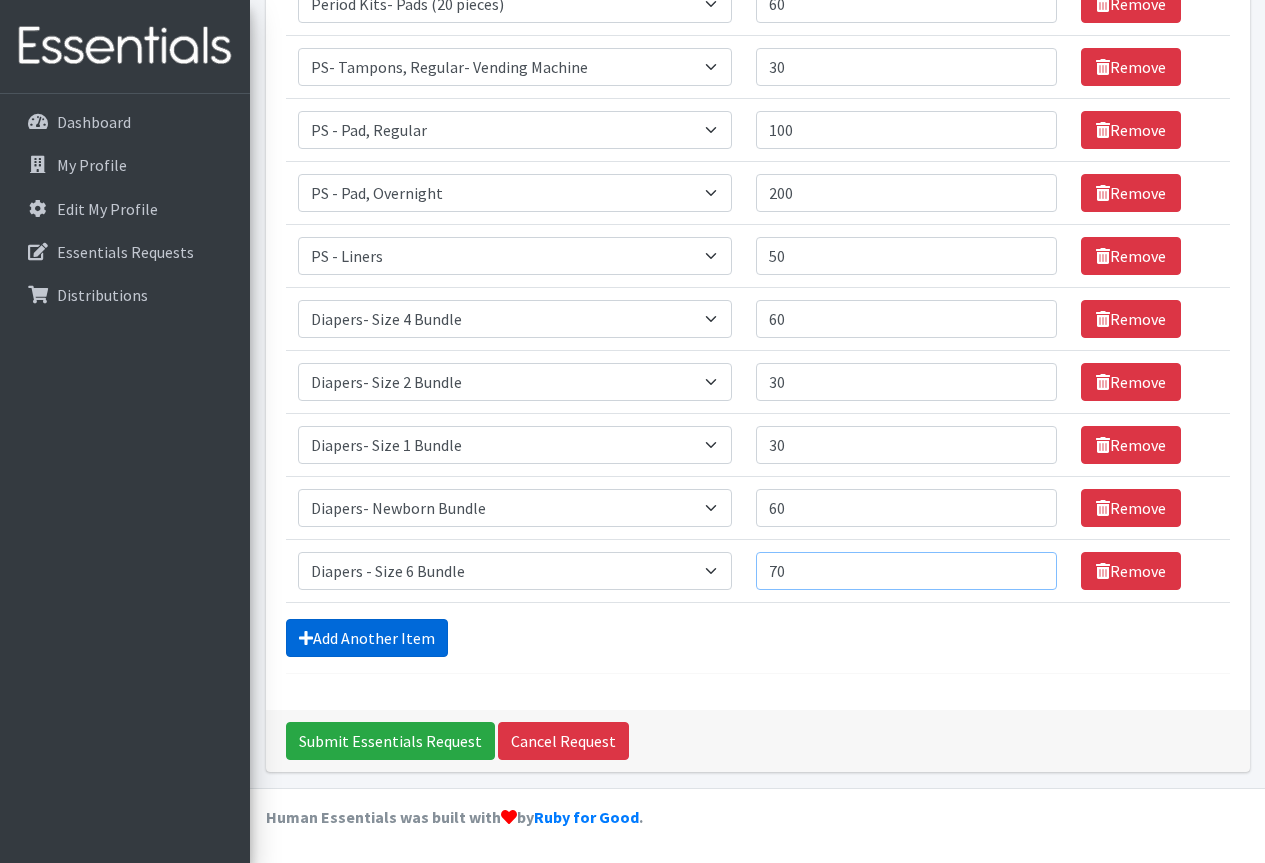 type on "70" 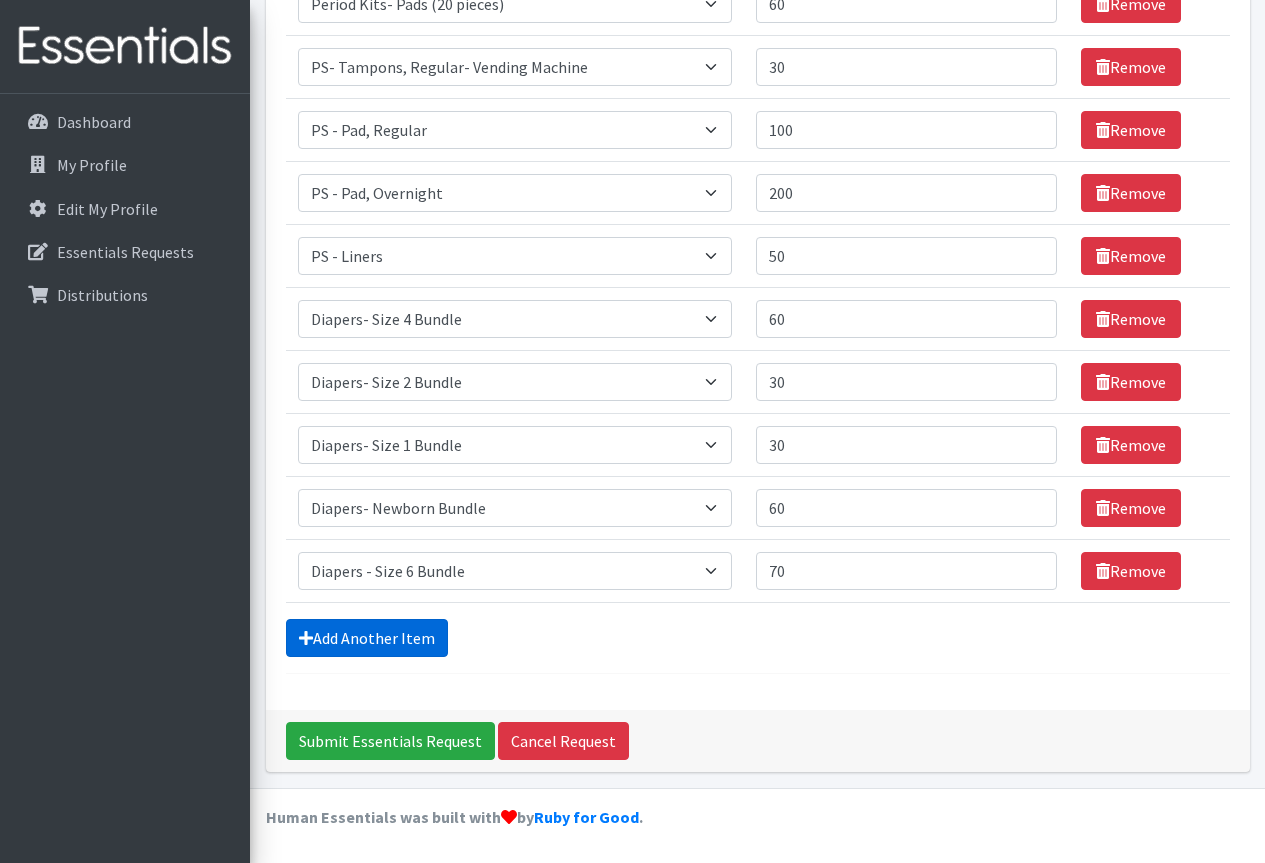 click on "Add Another Item" at bounding box center [367, 638] 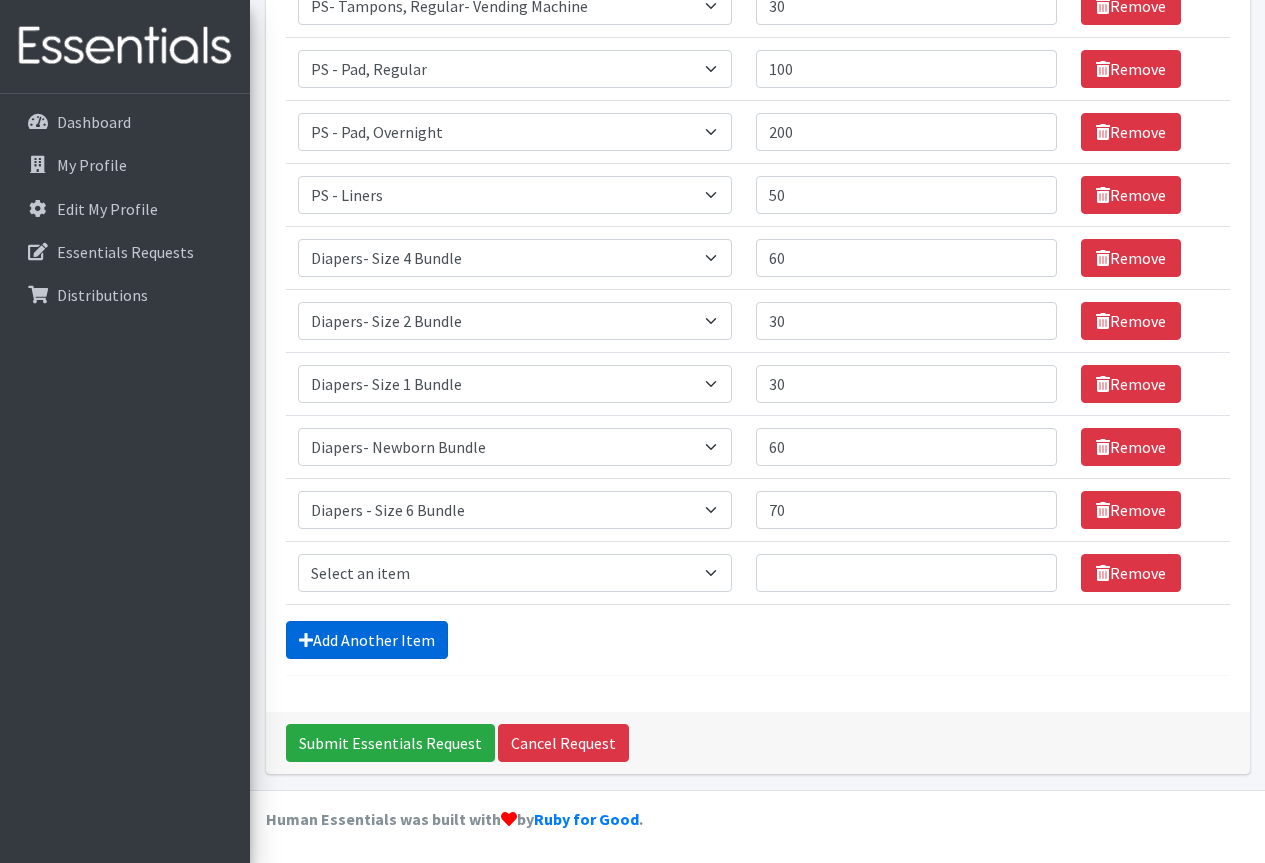 scroll, scrollTop: 435, scrollLeft: 0, axis: vertical 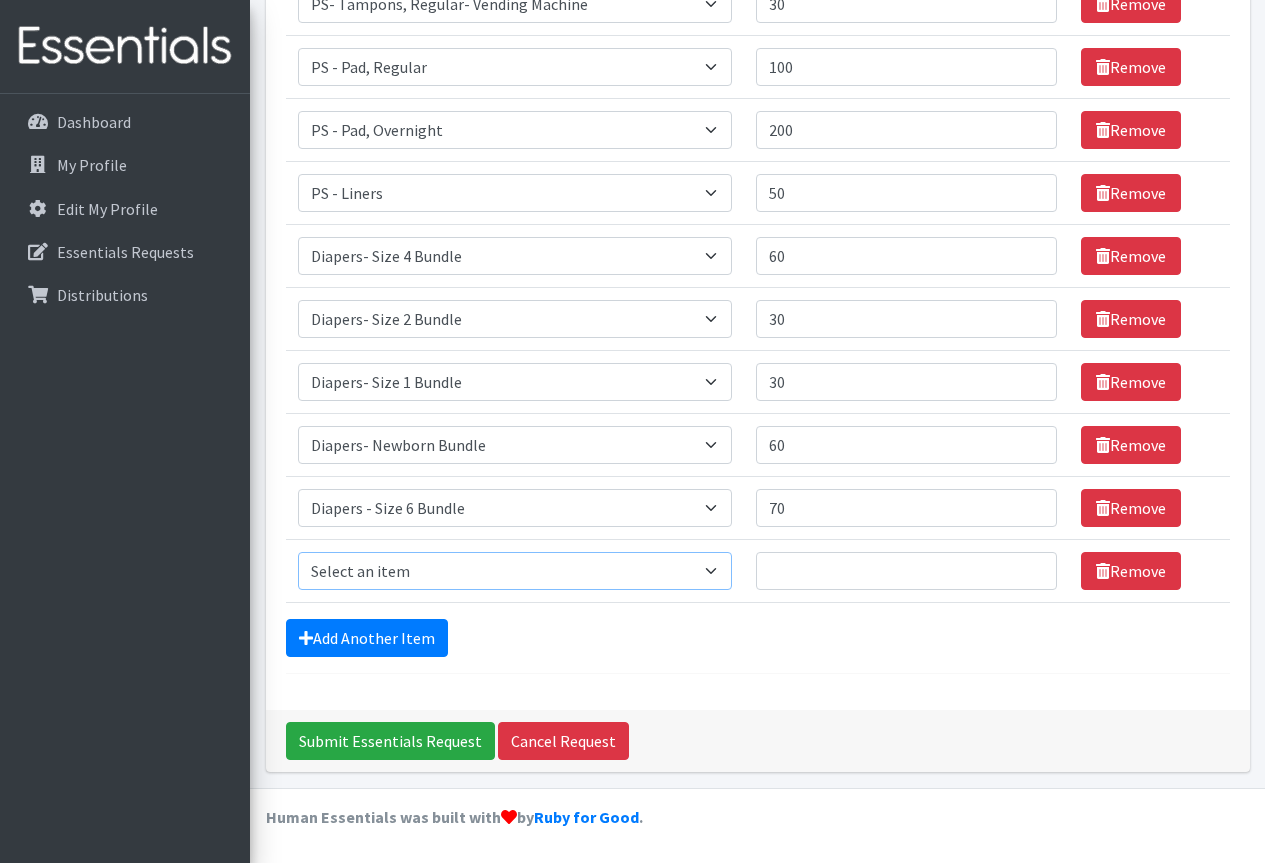 click on "Select an item
Adult Incontinence - LARGE Bundle
Adult Incontinence - MEDIUM Bundle
Adult Incontinence - X-LARGE Bundle
Adult Incontinence - XX-LARGE Bundle
Adult Incontinence - XXX-LARGE Bundle
Adult Incontinence - YOUTH MEDIUM Bundle
Adult- Bed Pad Bundles
Diaper - 2T/3T Bundle
Diapers - 3T/4T Bundle
Diapers - 4T/5T Bundle
Diapers - Size 3 Bundle
Diapers - Size 5 Bundle
Diapers - Size 6 Bundle
Diapers- Newborn Bundle
Diapers- Preemie Bundle
Diapers- Size 1 Bundle
Diapers- Size 2 Bundle
Diapers- Size 4 Bundle
PS - Liners
PS - Pad, Overnight
PS - Pad, Regular
PS - Tampons, Light
PS - Tampons, Regular
PS - Tampons, Super
PS- Tampons, Regular- Vending Machine
Period Kits- Pads (20 pieces)" at bounding box center [515, 571] 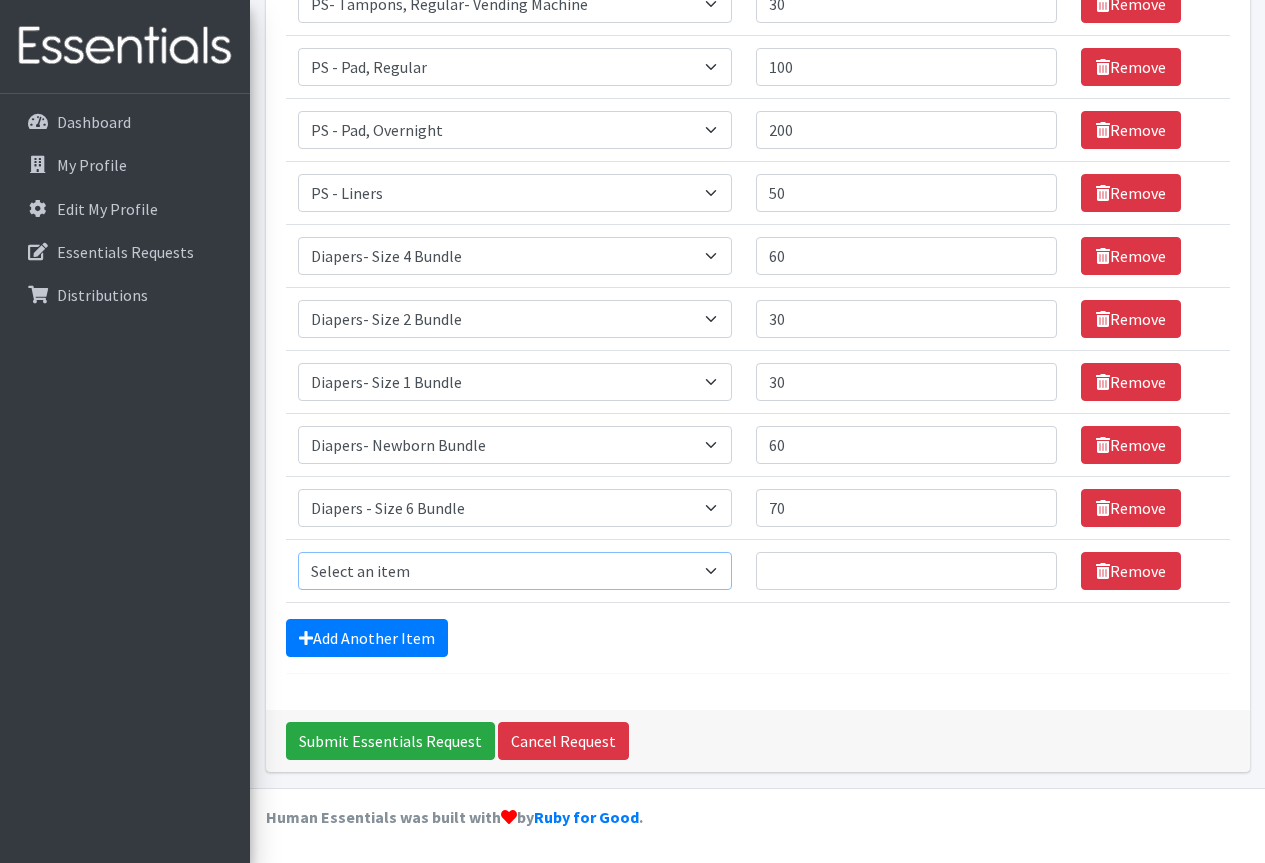 select on "14877" 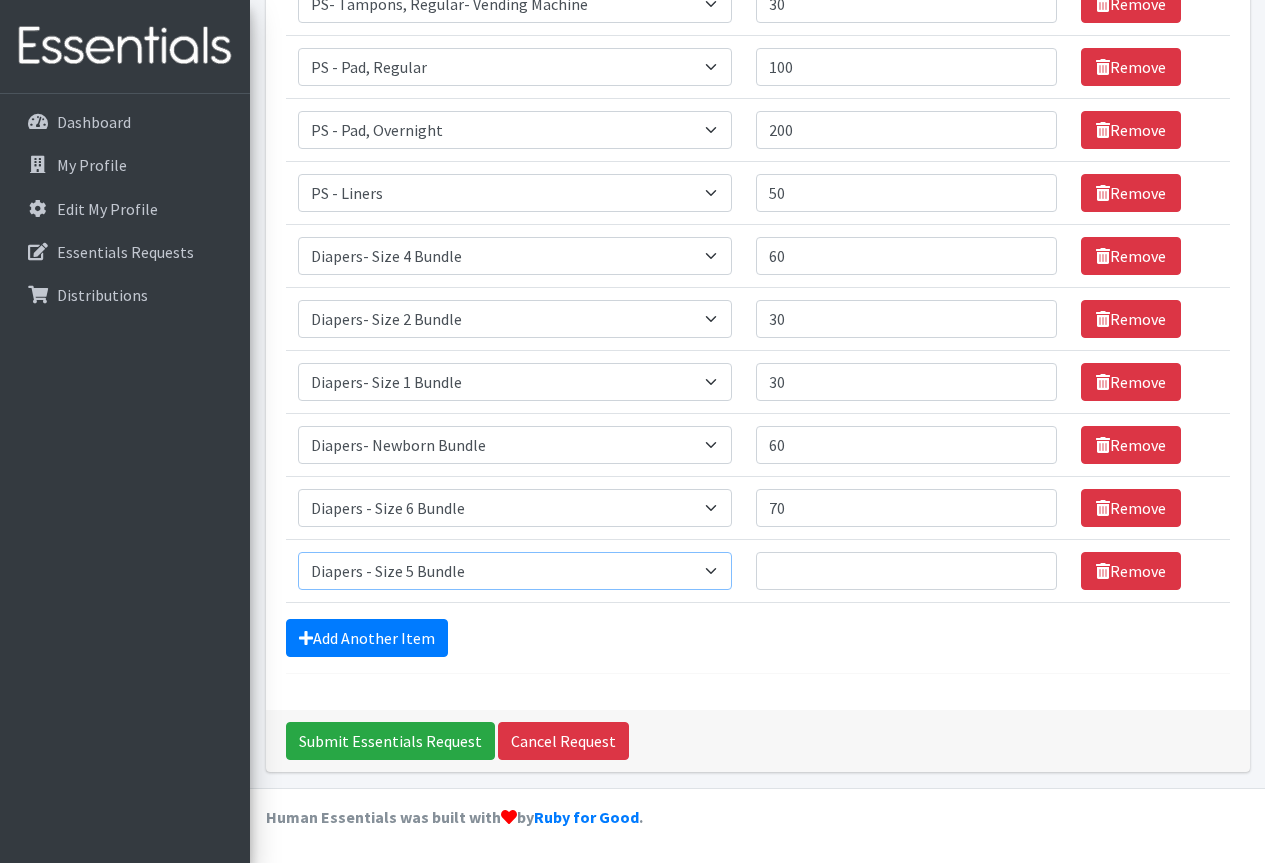 click on "Select an item
Adult Incontinence - LARGE Bundle
Adult Incontinence - MEDIUM Bundle
Adult Incontinence - X-LARGE Bundle
Adult Incontinence - XX-LARGE Bundle
Adult Incontinence - XXX-LARGE Bundle
Adult Incontinence - YOUTH MEDIUM Bundle
Adult- Bed Pad Bundles
Diaper - 2T/3T Bundle
Diapers - 3T/4T Bundle
Diapers - 4T/5T Bundle
Diapers - Size 3 Bundle
Diapers - Size 5 Bundle
Diapers - Size 6 Bundle
Diapers- Newborn Bundle
Diapers- Preemie Bundle
Diapers- Size 1 Bundle
Diapers- Size 2 Bundle
Diapers- Size 4 Bundle
PS - Liners
PS - Pad, Overnight
PS - Pad, Regular
PS - Tampons, Light
PS - Tampons, Regular
PS - Tampons, Super
PS- Tampons, Regular- Vending Machine
Period Kits- Pads (20 pieces)" at bounding box center [515, 571] 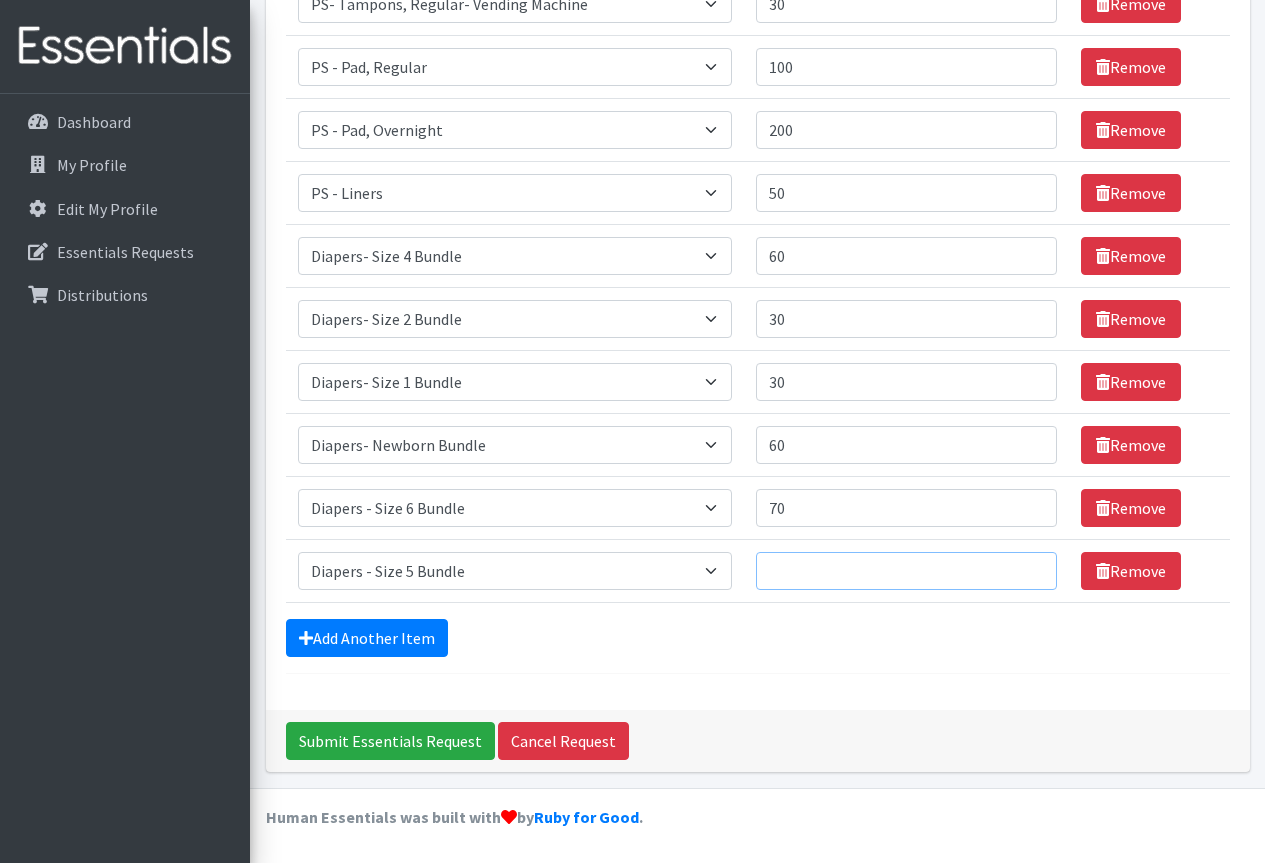click on "Quantity" at bounding box center [906, 571] 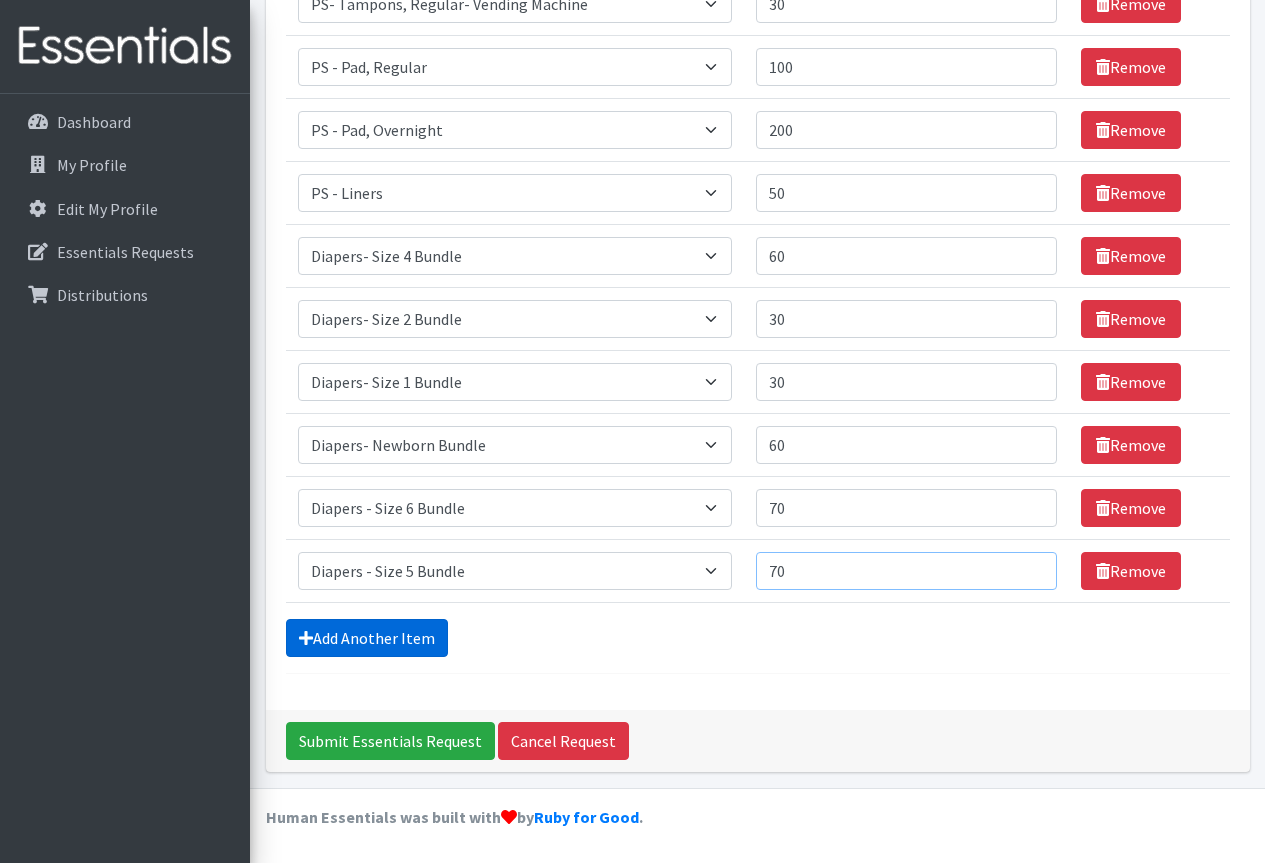 type on "70" 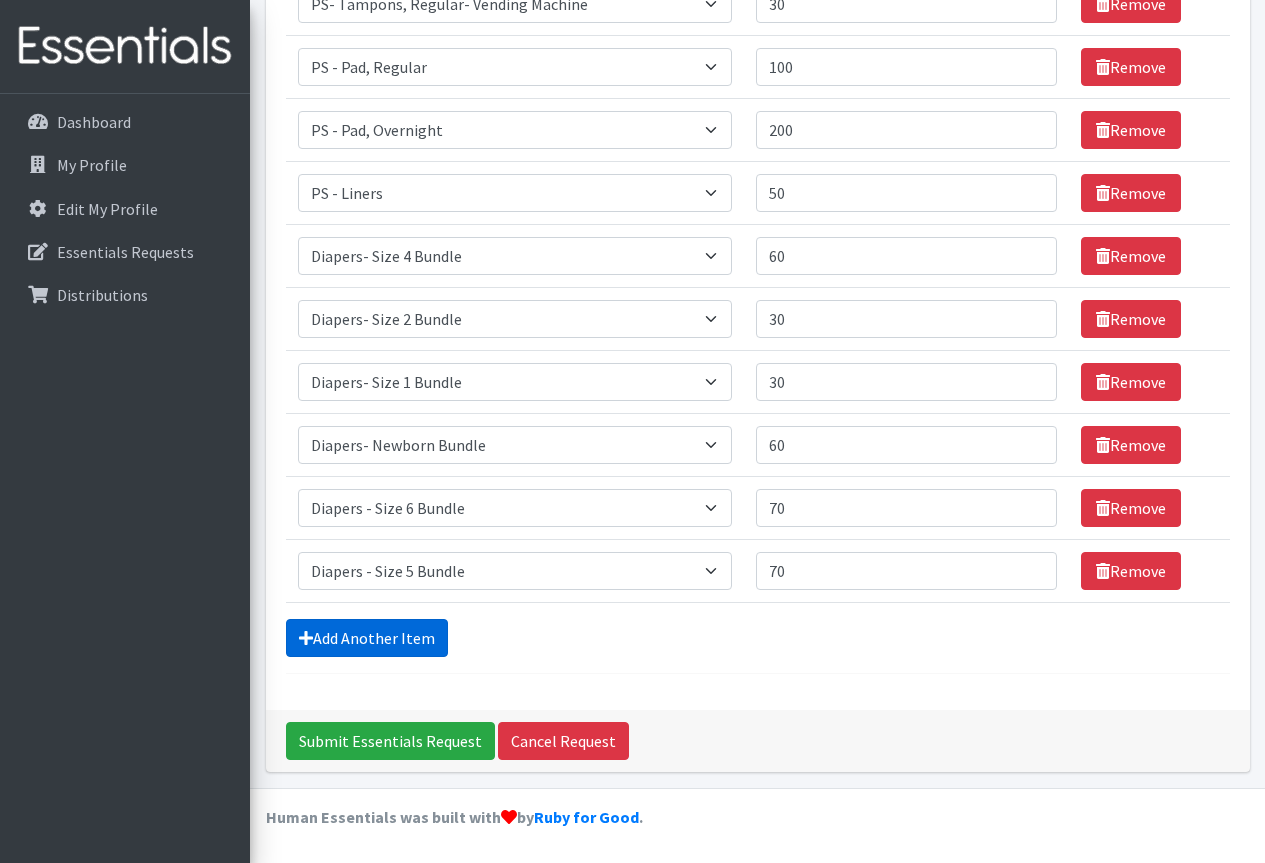 click on "Add Another Item" at bounding box center [367, 638] 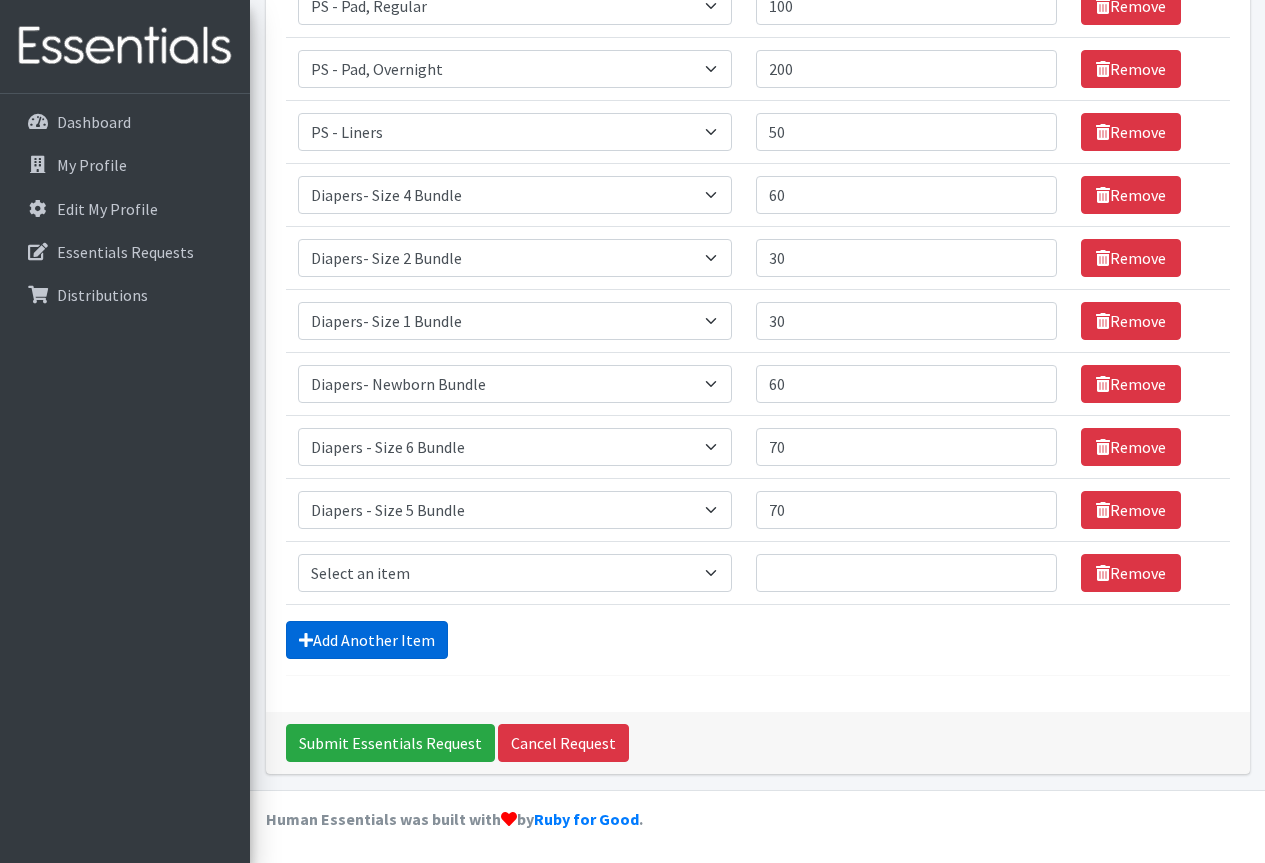 scroll, scrollTop: 498, scrollLeft: 0, axis: vertical 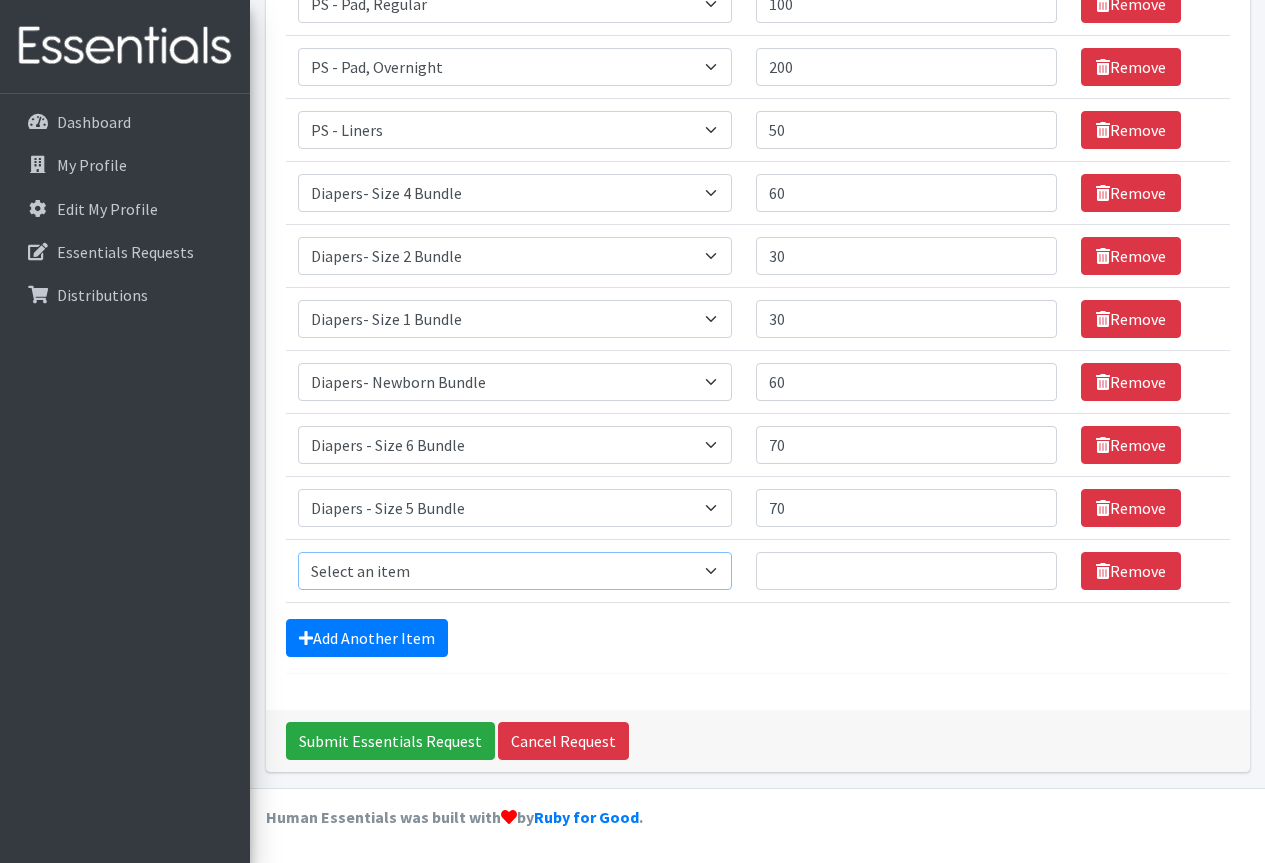 click on "Select an item
Adult Incontinence - LARGE Bundle
Adult Incontinence - MEDIUM Bundle
Adult Incontinence - X-LARGE Bundle
Adult Incontinence - XX-LARGE Bundle
Adult Incontinence - XXX-LARGE Bundle
Adult Incontinence - YOUTH MEDIUM Bundle
Adult- Bed Pad Bundles
Diaper - 2T/3T Bundle
Diapers - 3T/4T Bundle
Diapers - 4T/5T Bundle
Diapers - Size 3 Bundle
Diapers - Size 5 Bundle
Diapers - Size 6 Bundle
Diapers- Newborn Bundle
Diapers- Preemie Bundle
Diapers- Size 1 Bundle
Diapers- Size 2 Bundle
Diapers- Size 4 Bundle
PS - Liners
PS - Pad, Overnight
PS - Pad, Regular
PS - Tampons, Light
PS - Tampons, Regular
PS - Tampons, Super
PS- Tampons, Regular- Vending Machine
Period Kits- Pads (20 pieces)" at bounding box center (515, 571) 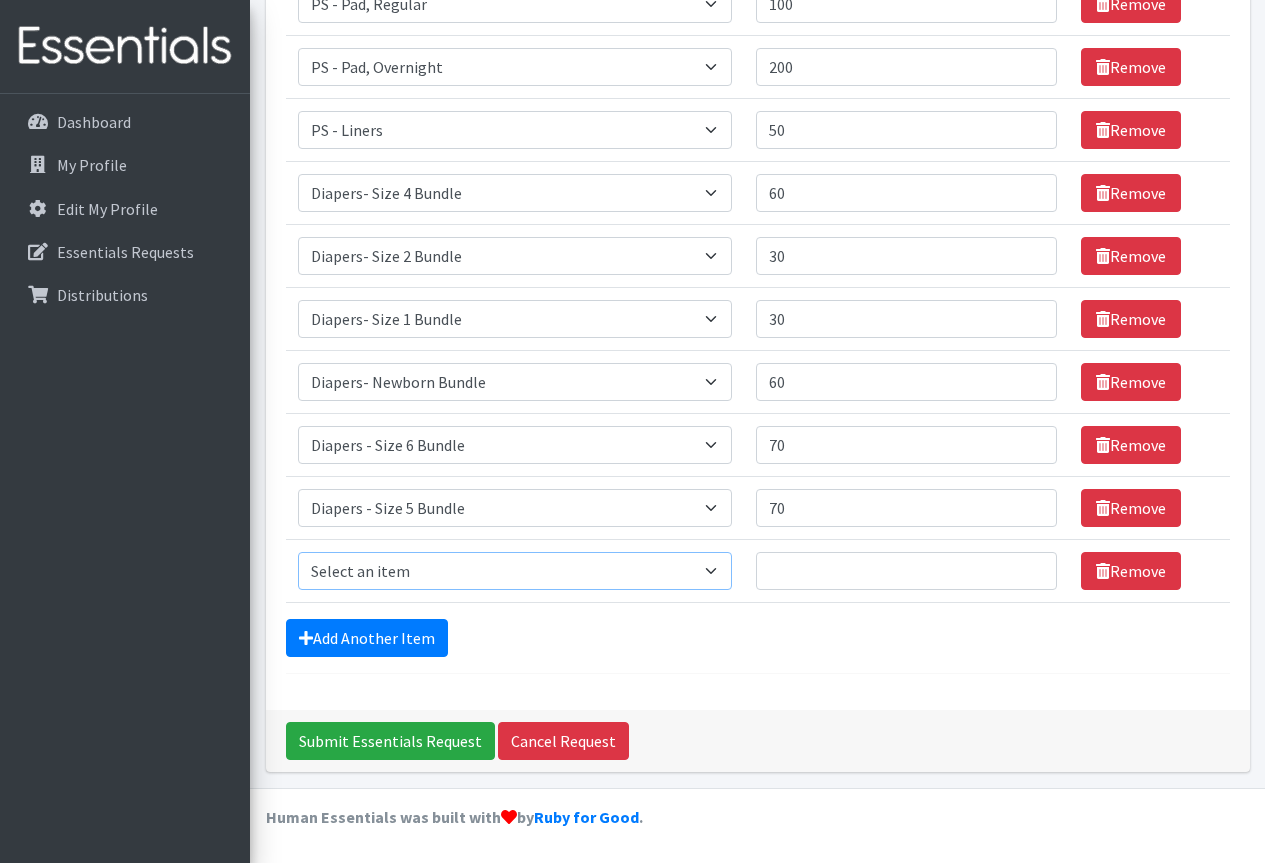 select on "14874" 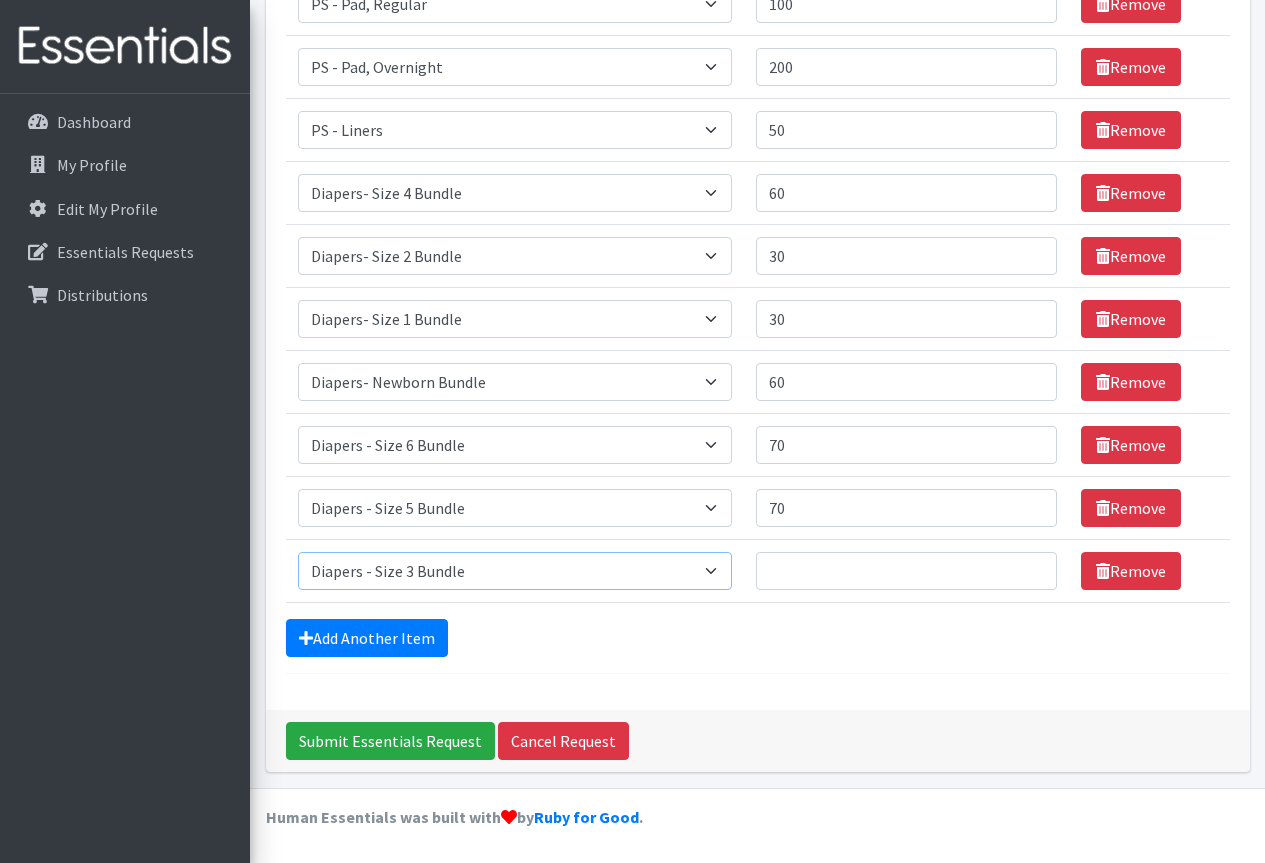 click on "Select an item
Adult Incontinence - LARGE Bundle
Adult Incontinence - MEDIUM Bundle
Adult Incontinence - X-LARGE Bundle
Adult Incontinence - XX-LARGE Bundle
Adult Incontinence - XXX-LARGE Bundle
Adult Incontinence - YOUTH MEDIUM Bundle
Adult- Bed Pad Bundles
Diaper - 2T/3T Bundle
Diapers - 3T/4T Bundle
Diapers - 4T/5T Bundle
Diapers - Size 3 Bundle
Diapers - Size 5 Bundle
Diapers - Size 6 Bundle
Diapers- Newborn Bundle
Diapers- Preemie Bundle
Diapers- Size 1 Bundle
Diapers- Size 2 Bundle
Diapers- Size 4 Bundle
PS - Liners
PS - Pad, Overnight
PS - Pad, Regular
PS - Tampons, Light
PS - Tampons, Regular
PS - Tampons, Super
PS- Tampons, Regular- Vending Machine
Period Kits- Pads (20 pieces)" at bounding box center [515, 571] 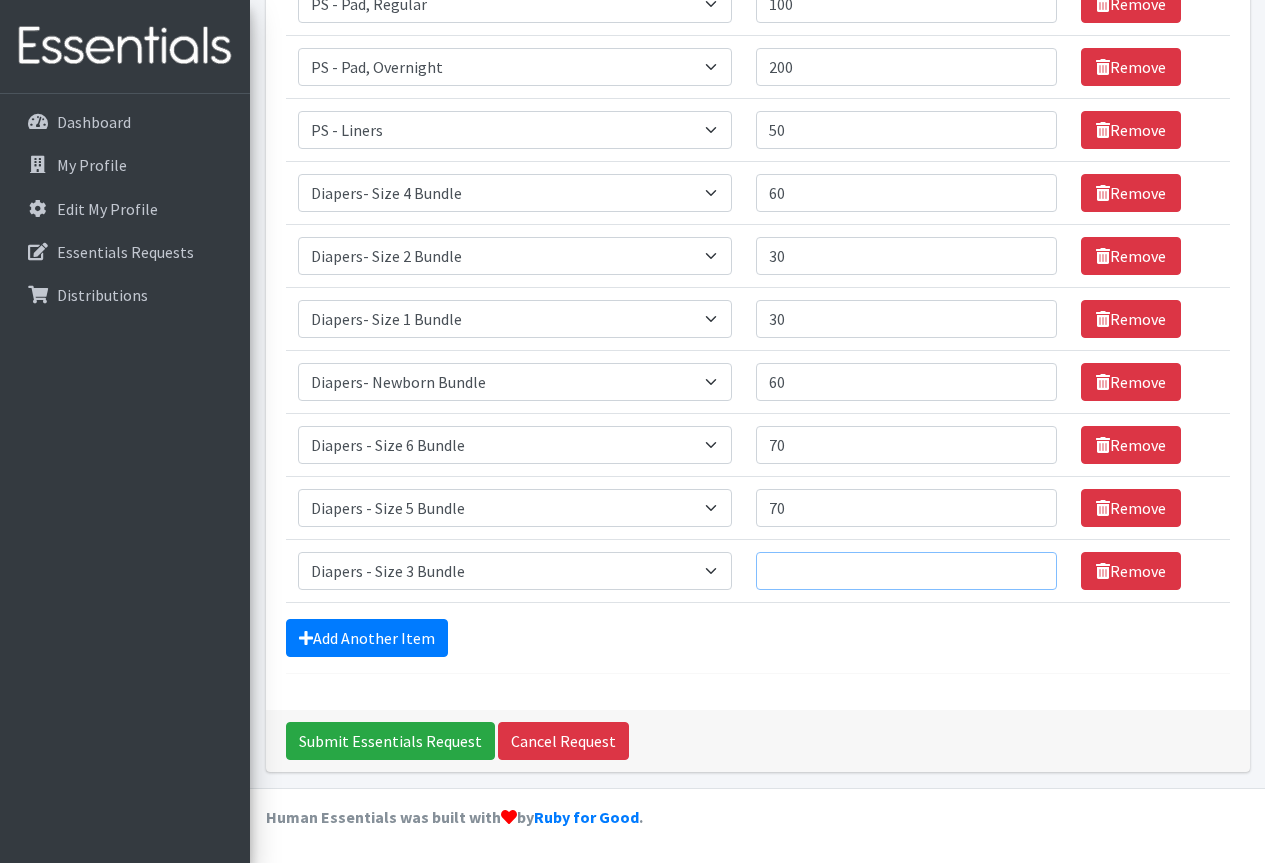 click on "Quantity" at bounding box center (906, 571) 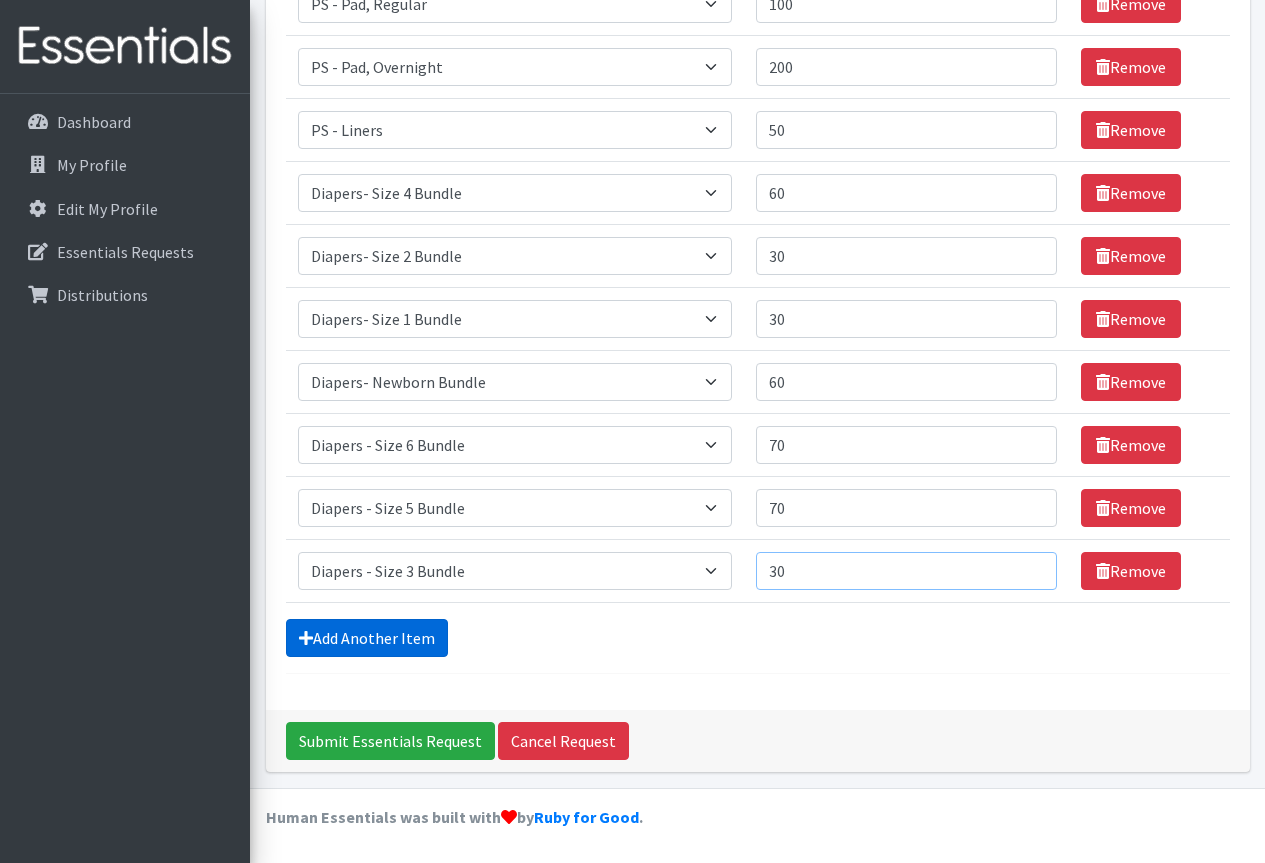 type on "30" 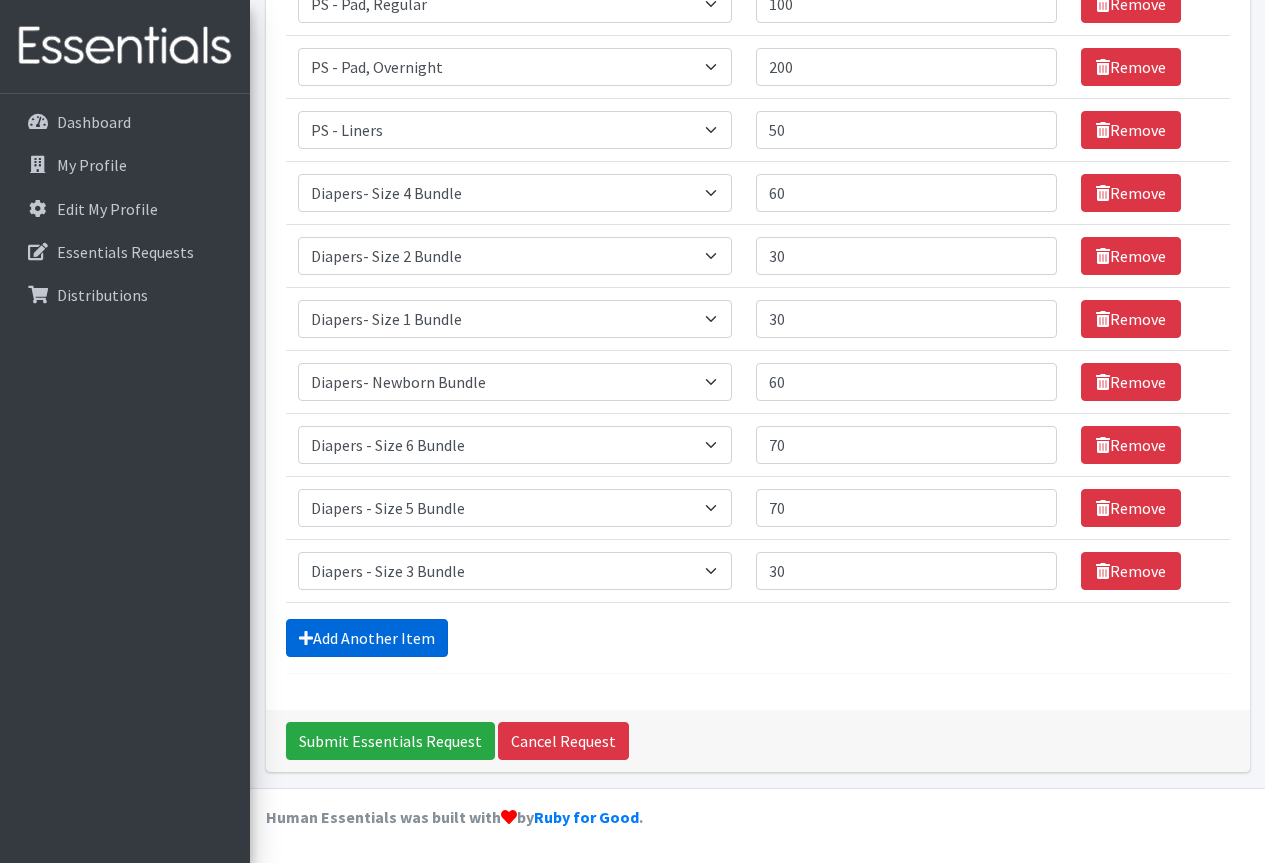 click on "Add Another Item" at bounding box center [367, 638] 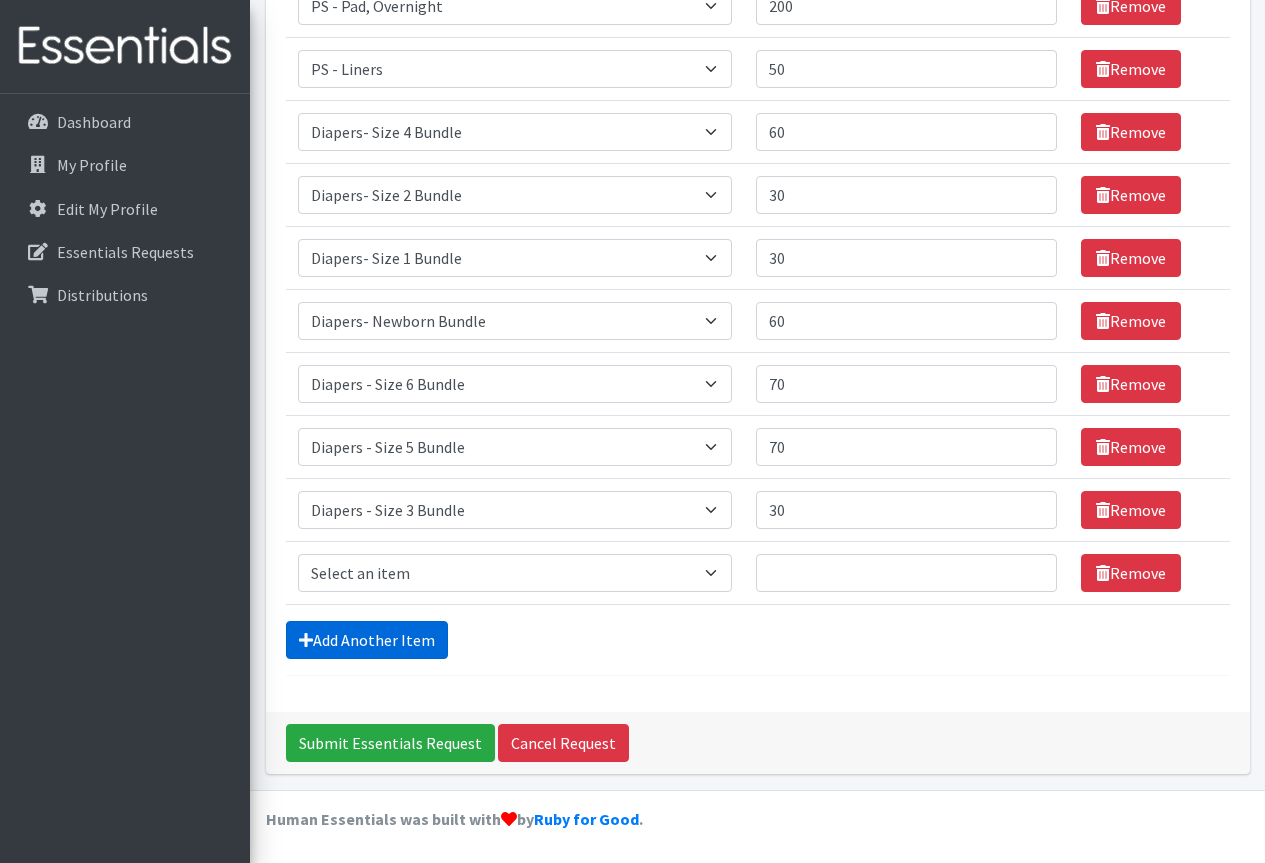 scroll, scrollTop: 561, scrollLeft: 0, axis: vertical 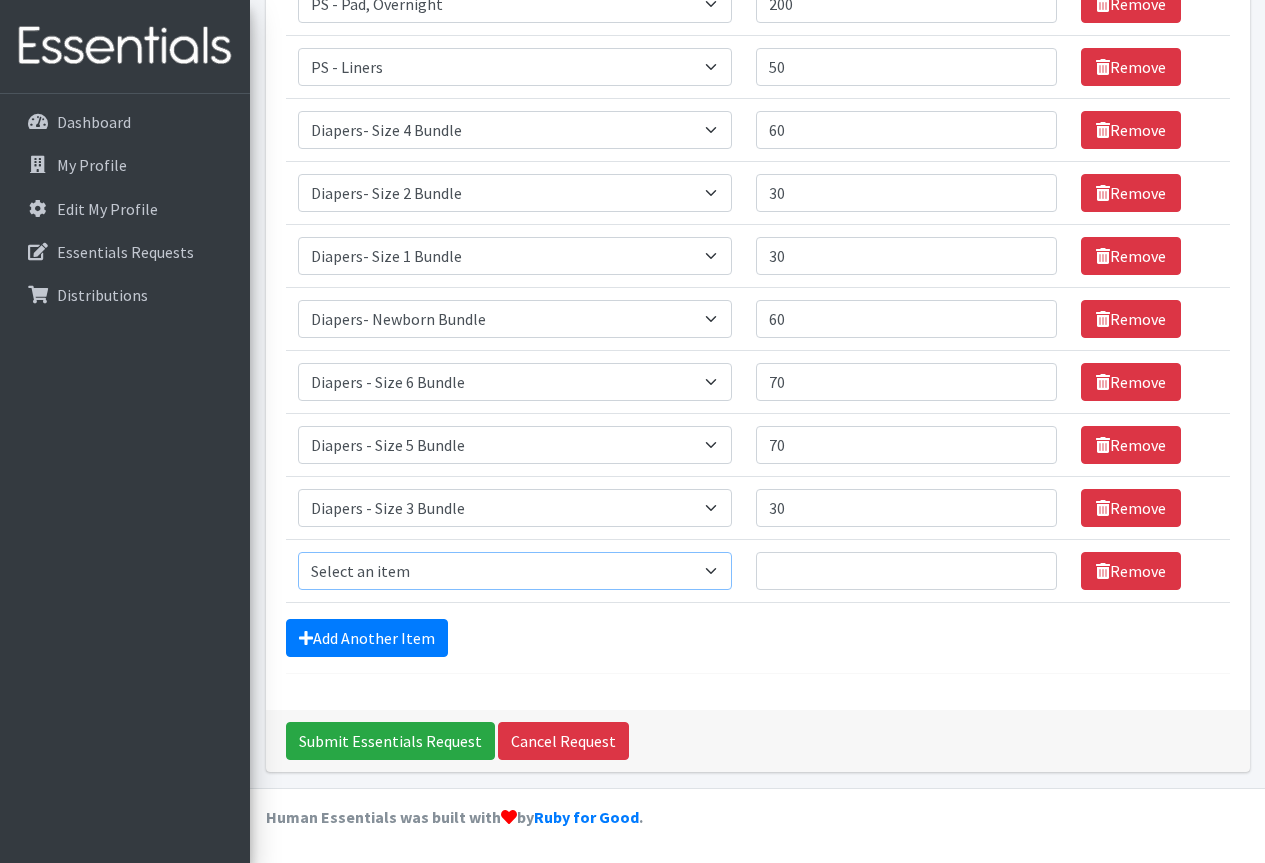 click on "Select an item
Adult Incontinence - LARGE Bundle
Adult Incontinence - MEDIUM Bundle
Adult Incontinence - X-LARGE Bundle
Adult Incontinence - XX-LARGE Bundle
Adult Incontinence - XXX-LARGE Bundle
Adult Incontinence - YOUTH MEDIUM Bundle
Adult- Bed Pad Bundles
Diaper - 2T/3T Bundle
Diapers - 3T/4T Bundle
Diapers - 4T/5T Bundle
Diapers - Size 3 Bundle
Diapers - Size 5 Bundle
Diapers - Size 6 Bundle
Diapers- Newborn Bundle
Diapers- Preemie Bundle
Diapers- Size 1 Bundle
Diapers- Size 2 Bundle
Diapers- Size 4 Bundle
PS - Liners
PS - Pad, Overnight
PS - Pad, Regular
PS - Tampons, Light
PS - Tampons, Regular
PS - Tampons, Super
PS- Tampons, Regular- Vending Machine
Period Kits- Pads (20 pieces)" at bounding box center (515, 571) 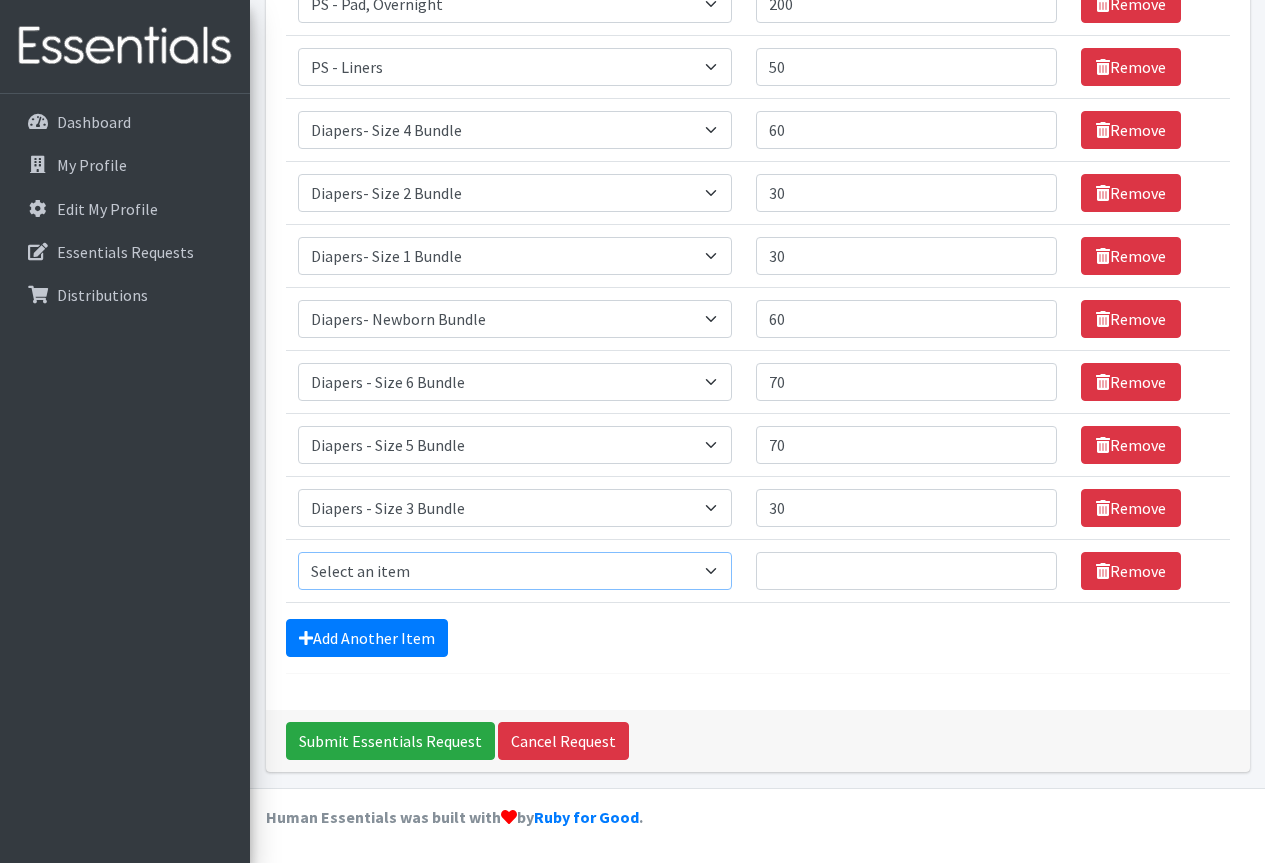 select on "14881" 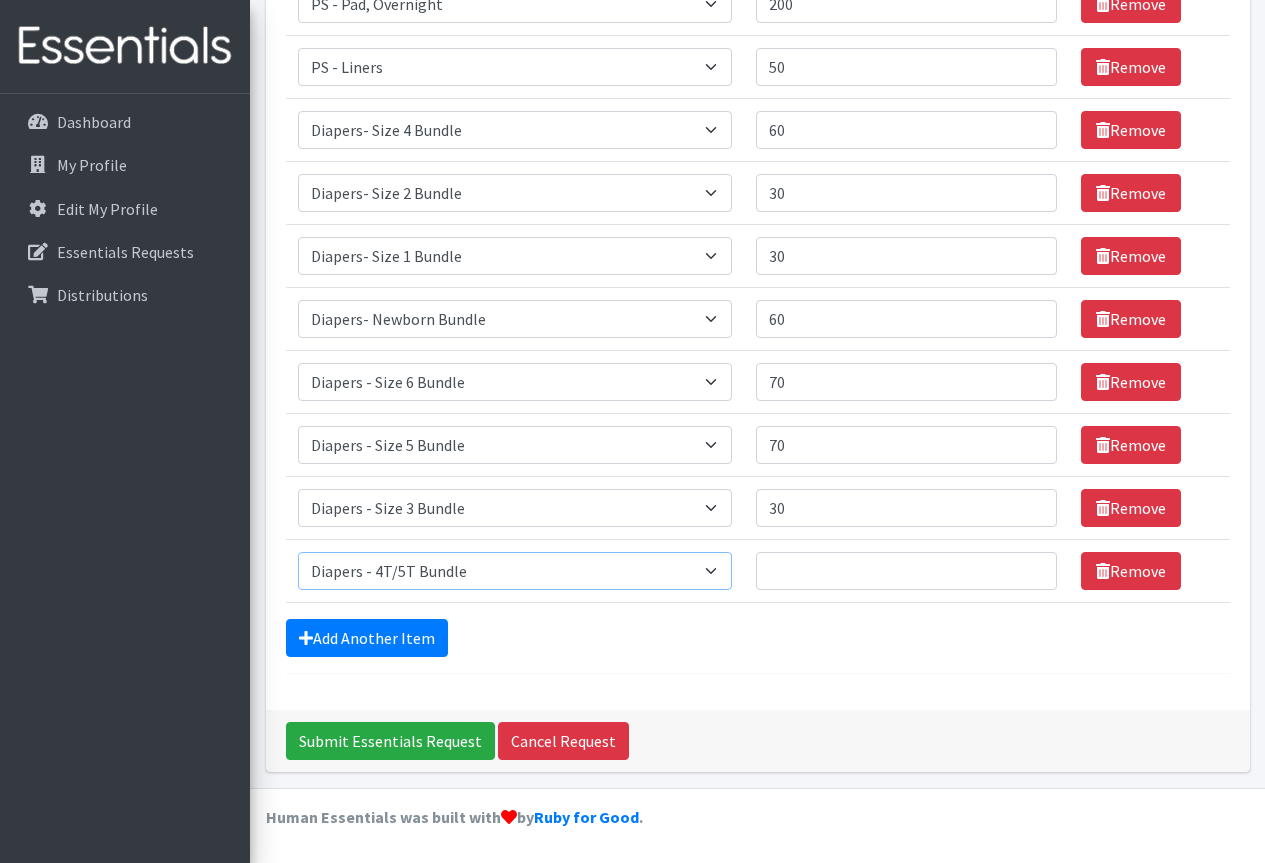 click on "Select an item
Adult Incontinence - LARGE Bundle
Adult Incontinence - MEDIUM Bundle
Adult Incontinence - X-LARGE Bundle
Adult Incontinence - XX-LARGE Bundle
Adult Incontinence - XXX-LARGE Bundle
Adult Incontinence - YOUTH MEDIUM Bundle
Adult- Bed Pad Bundles
Diaper - 2T/3T Bundle
Diapers - 3T/4T Bundle
Diapers - 4T/5T Bundle
Diapers - Size 3 Bundle
Diapers - Size 5 Bundle
Diapers - Size 6 Bundle
Diapers- Newborn Bundle
Diapers- Preemie Bundle
Diapers- Size 1 Bundle
Diapers- Size 2 Bundle
Diapers- Size 4 Bundle
PS - Liners
PS - Pad, Overnight
PS - Pad, Regular
PS - Tampons, Light
PS - Tampons, Regular
PS - Tampons, Super
PS- Tampons, Regular- Vending Machine
Period Kits- Pads (20 pieces)" at bounding box center (515, 571) 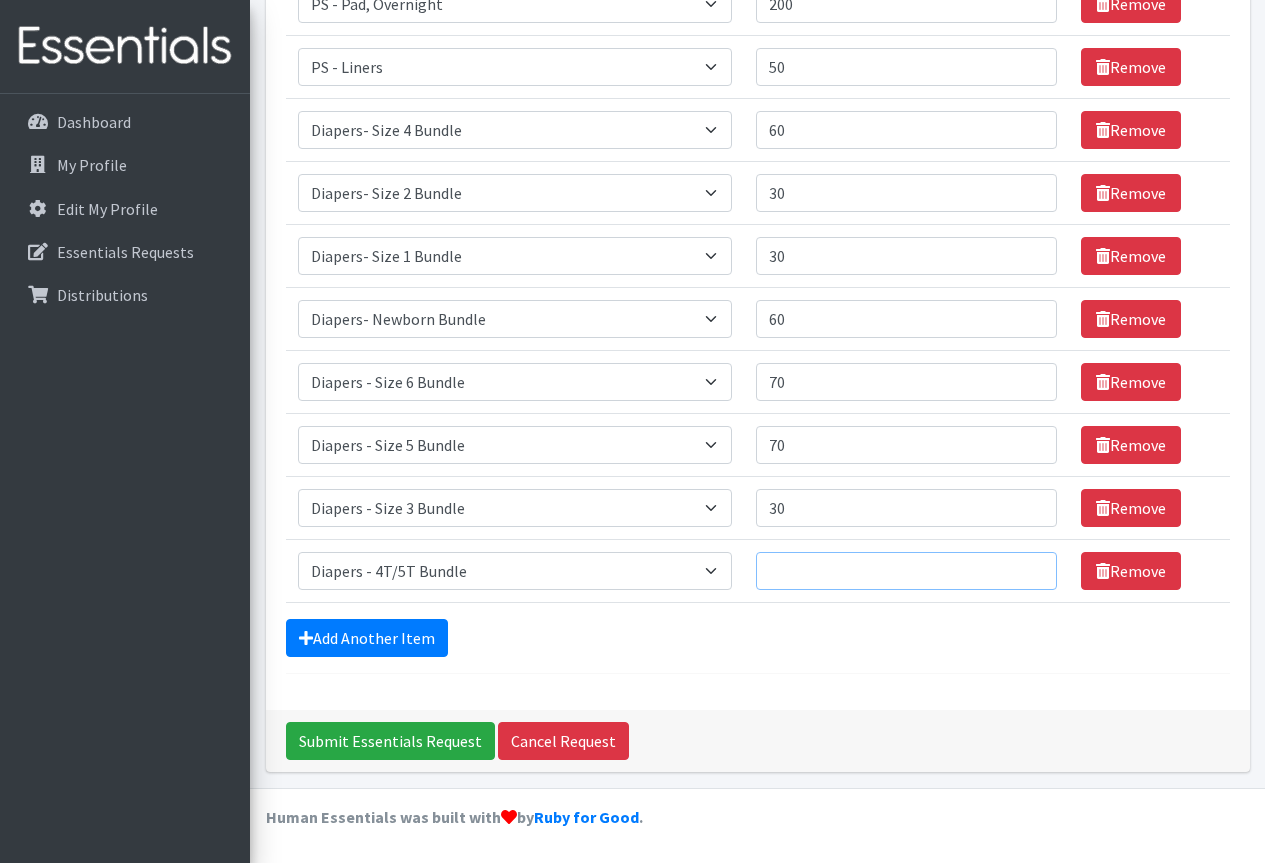 click on "Quantity" at bounding box center [906, 571] 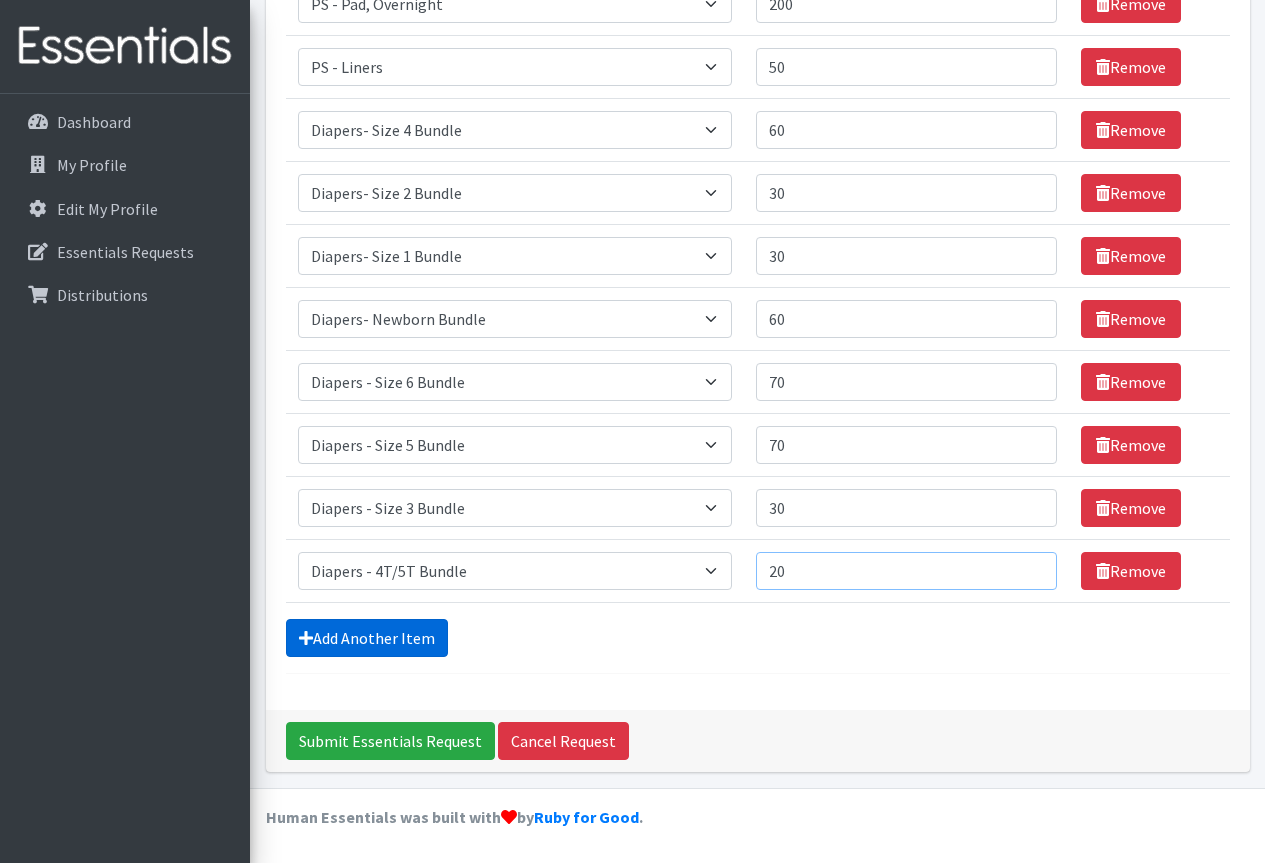 type on "20" 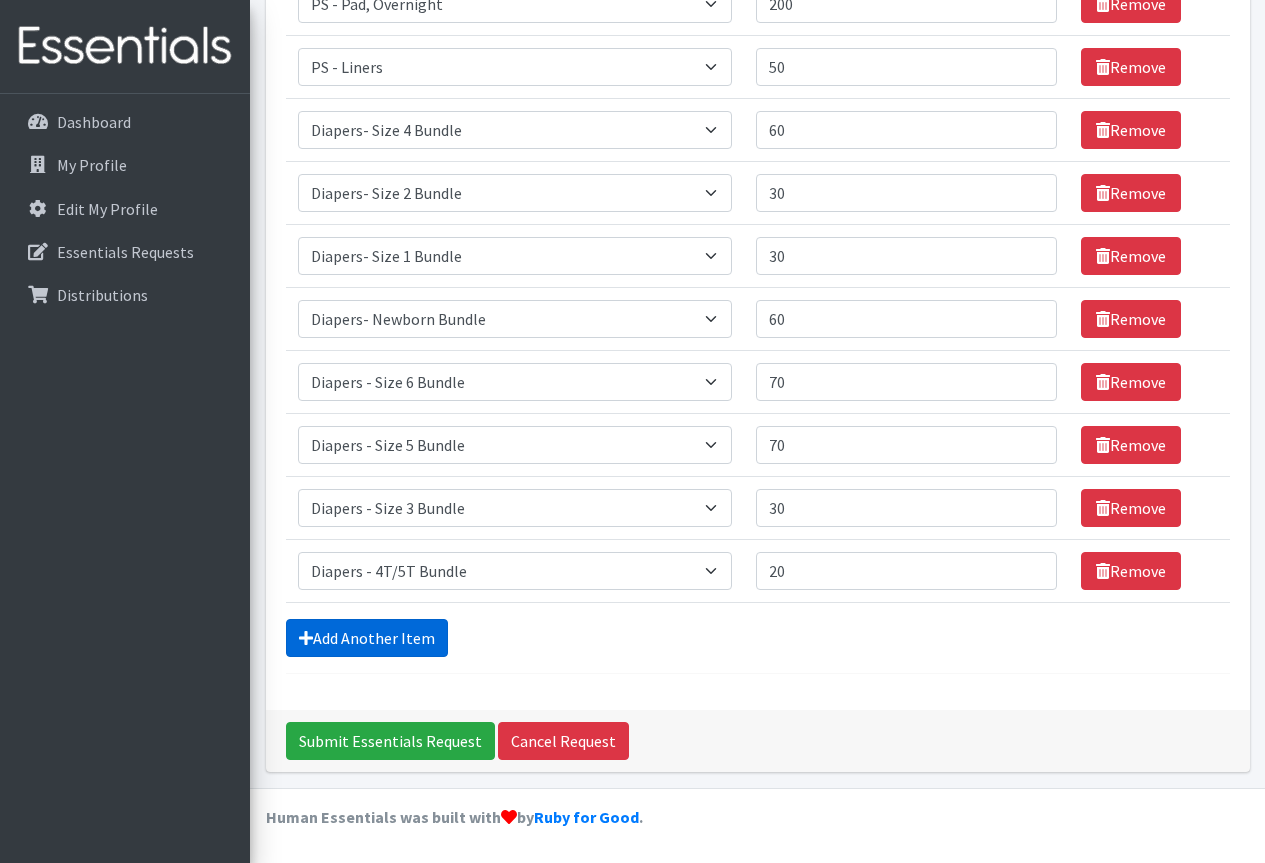 click on "Add Another Item" at bounding box center [367, 638] 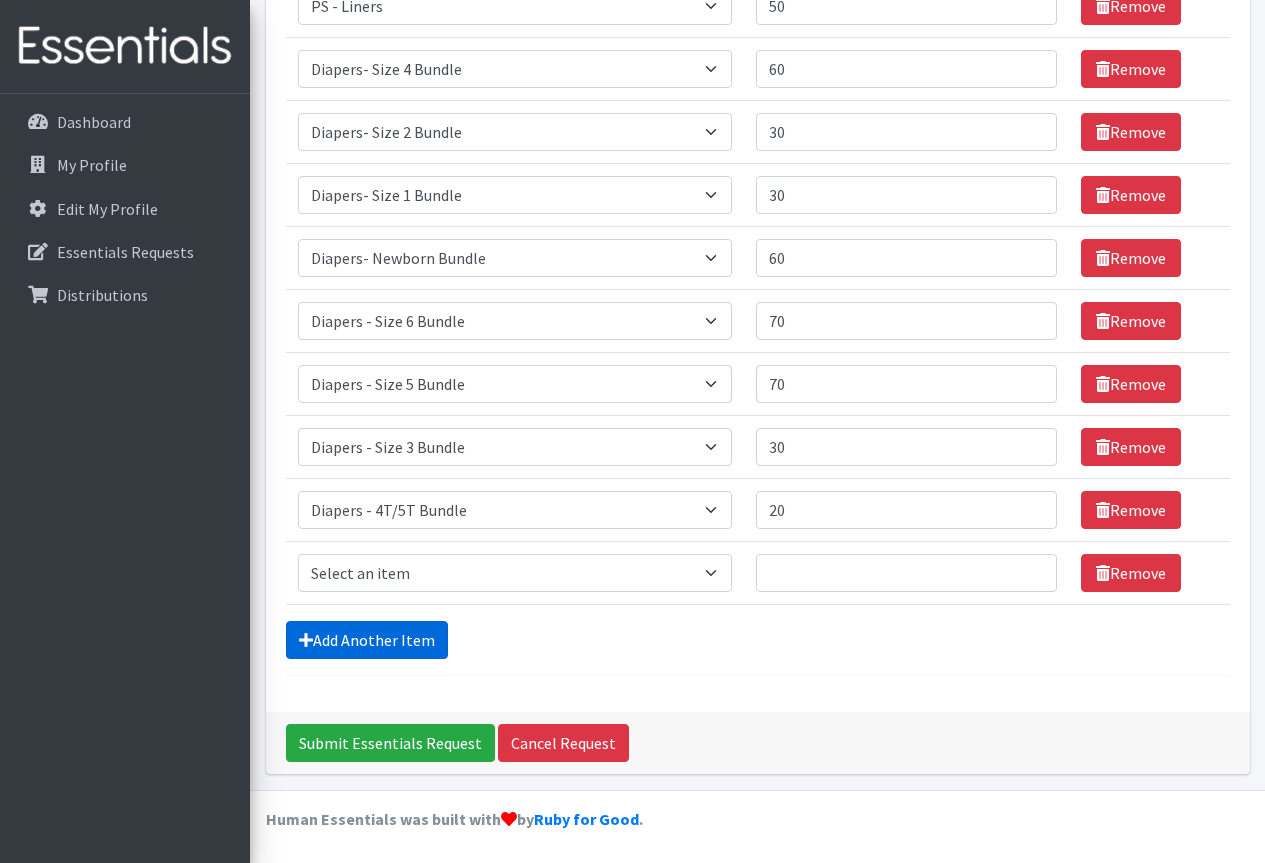 scroll, scrollTop: 624, scrollLeft: 0, axis: vertical 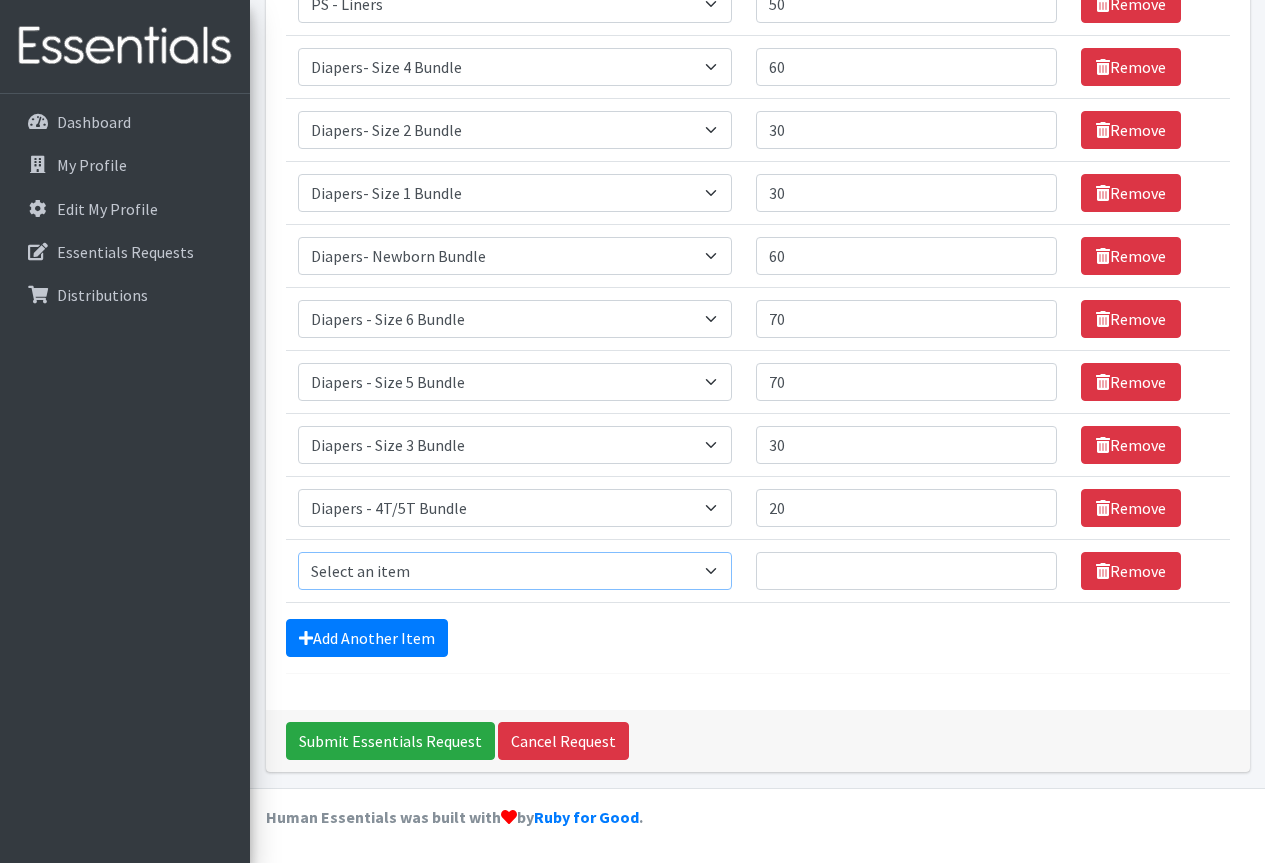 click on "Select an item
Adult Incontinence - LARGE Bundle
Adult Incontinence - MEDIUM Bundle
Adult Incontinence - X-LARGE Bundle
Adult Incontinence - XX-LARGE Bundle
Adult Incontinence - XXX-LARGE Bundle
Adult Incontinence - YOUTH MEDIUM Bundle
Adult- Bed Pad Bundles
Diaper - 2T/3T Bundle
Diapers - 3T/4T Bundle
Diapers - 4T/5T Bundle
Diapers - Size 3 Bundle
Diapers - Size 5 Bundle
Diapers - Size 6 Bundle
Diapers- Newborn Bundle
Diapers- Preemie Bundle
Diapers- Size 1 Bundle
Diapers- Size 2 Bundle
Diapers- Size 4 Bundle
PS - Liners
PS - Pad, Overnight
PS - Pad, Regular
PS - Tampons, Light
PS - Tampons, Regular
PS - Tampons, Super
PS- Tampons, Regular- Vending Machine
Period Kits- Pads (20 pieces)" at bounding box center (515, 571) 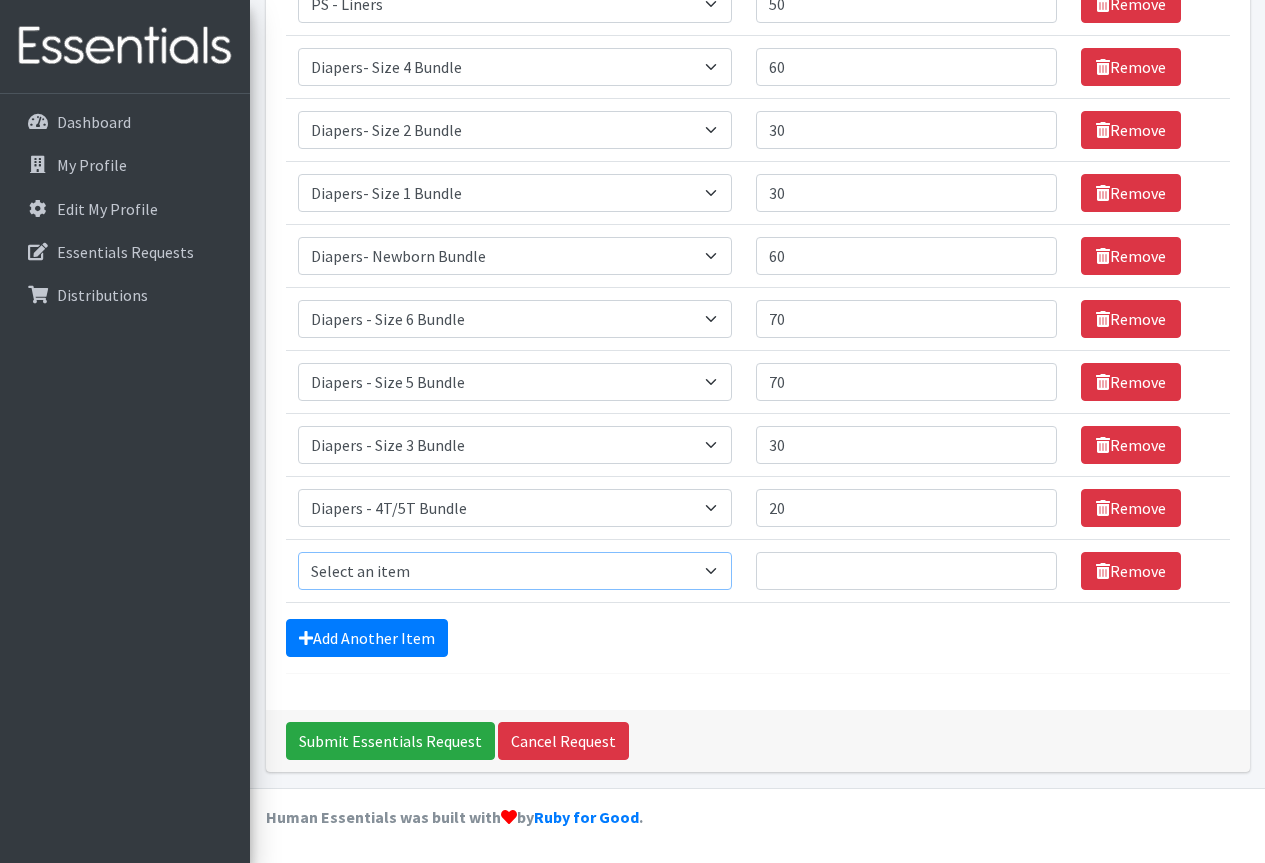 select on "14880" 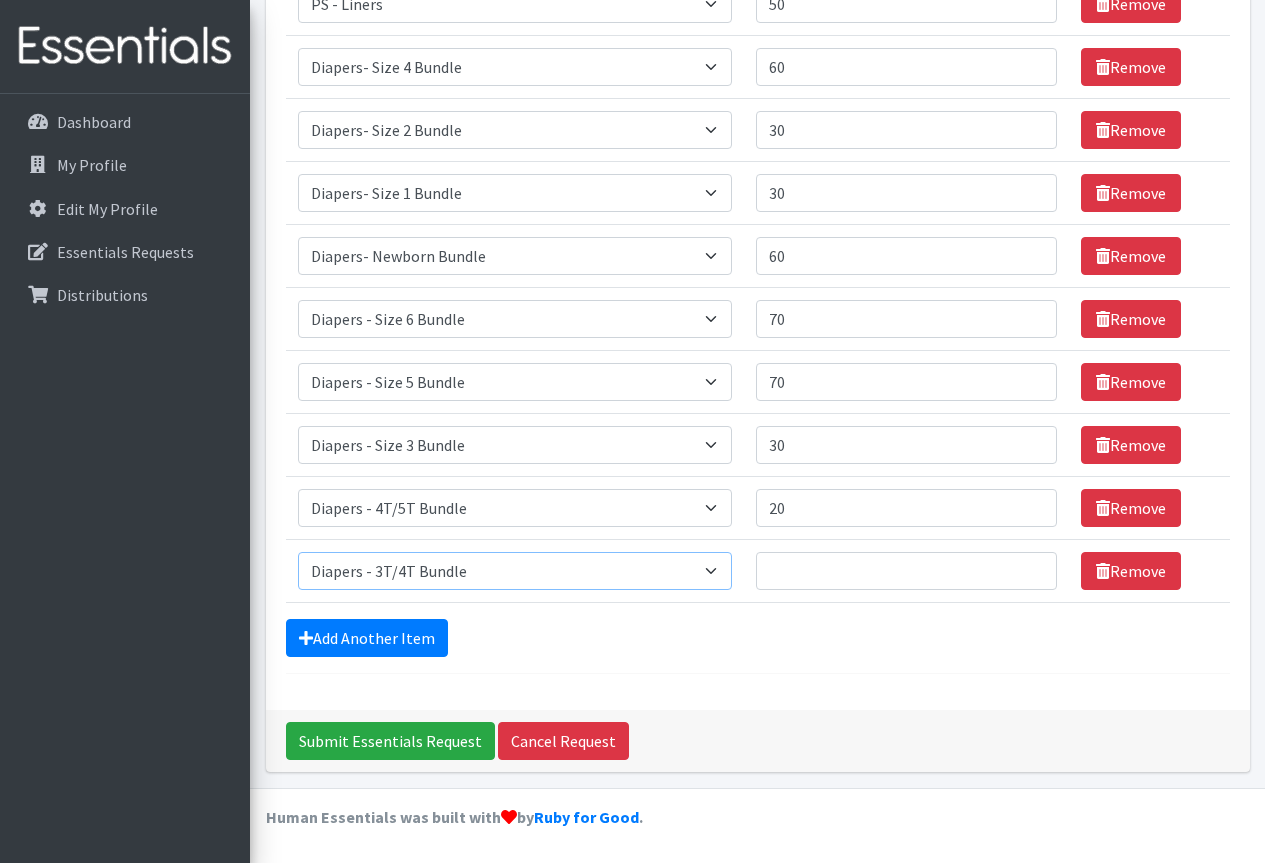 click on "Select an item
Adult Incontinence - LARGE Bundle
Adult Incontinence - MEDIUM Bundle
Adult Incontinence - X-LARGE Bundle
Adult Incontinence - XX-LARGE Bundle
Adult Incontinence - XXX-LARGE Bundle
Adult Incontinence - YOUTH MEDIUM Bundle
Adult- Bed Pad Bundles
Diaper - 2T/3T Bundle
Diapers - 3T/4T Bundle
Diapers - 4T/5T Bundle
Diapers - Size 3 Bundle
Diapers - Size 5 Bundle
Diapers - Size 6 Bundle
Diapers- Newborn Bundle
Diapers- Preemie Bundle
Diapers- Size 1 Bundle
Diapers- Size 2 Bundle
Diapers- Size 4 Bundle
PS - Liners
PS - Pad, Overnight
PS - Pad, Regular
PS - Tampons, Light
PS - Tampons, Regular
PS - Tampons, Super
PS- Tampons, Regular- Vending Machine
Period Kits- Pads (20 pieces)" at bounding box center [515, 571] 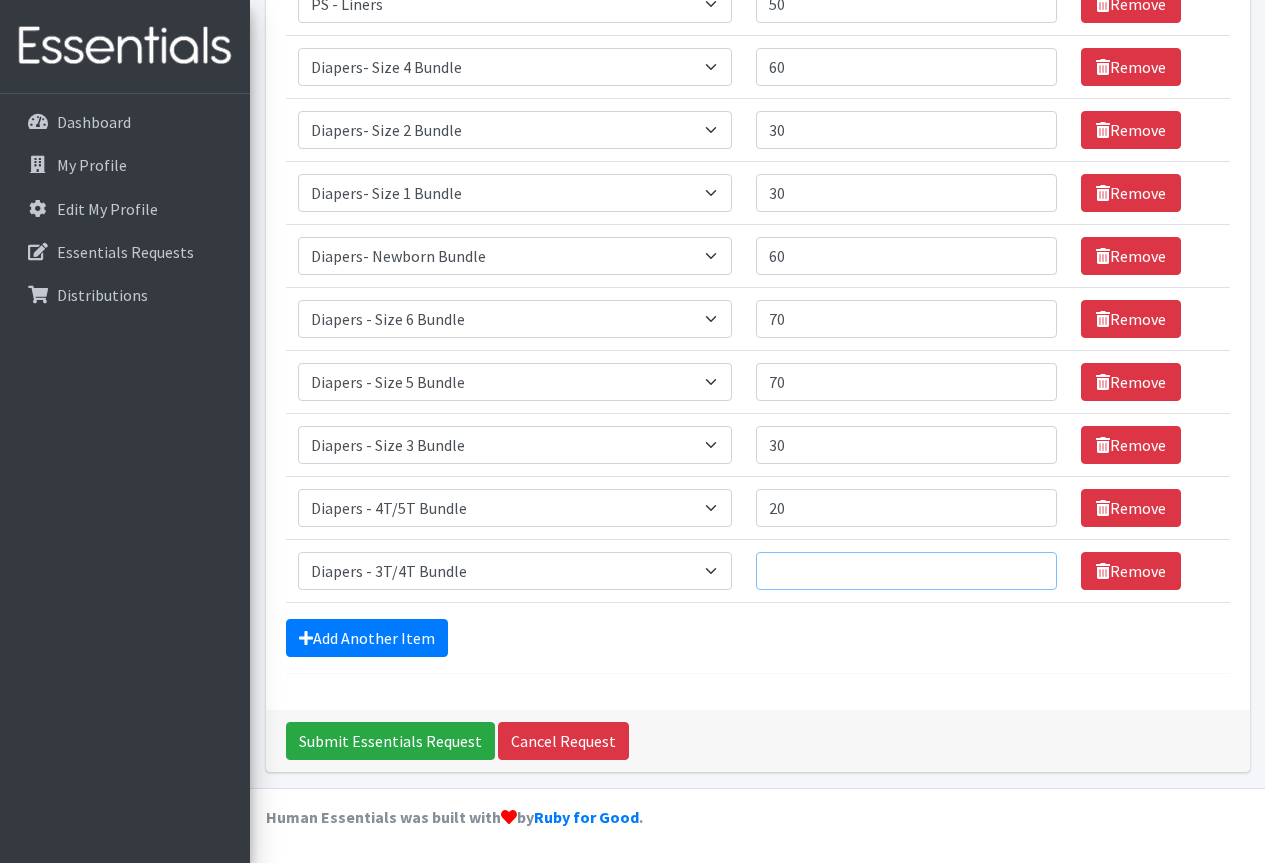 click on "Quantity" at bounding box center (906, 571) 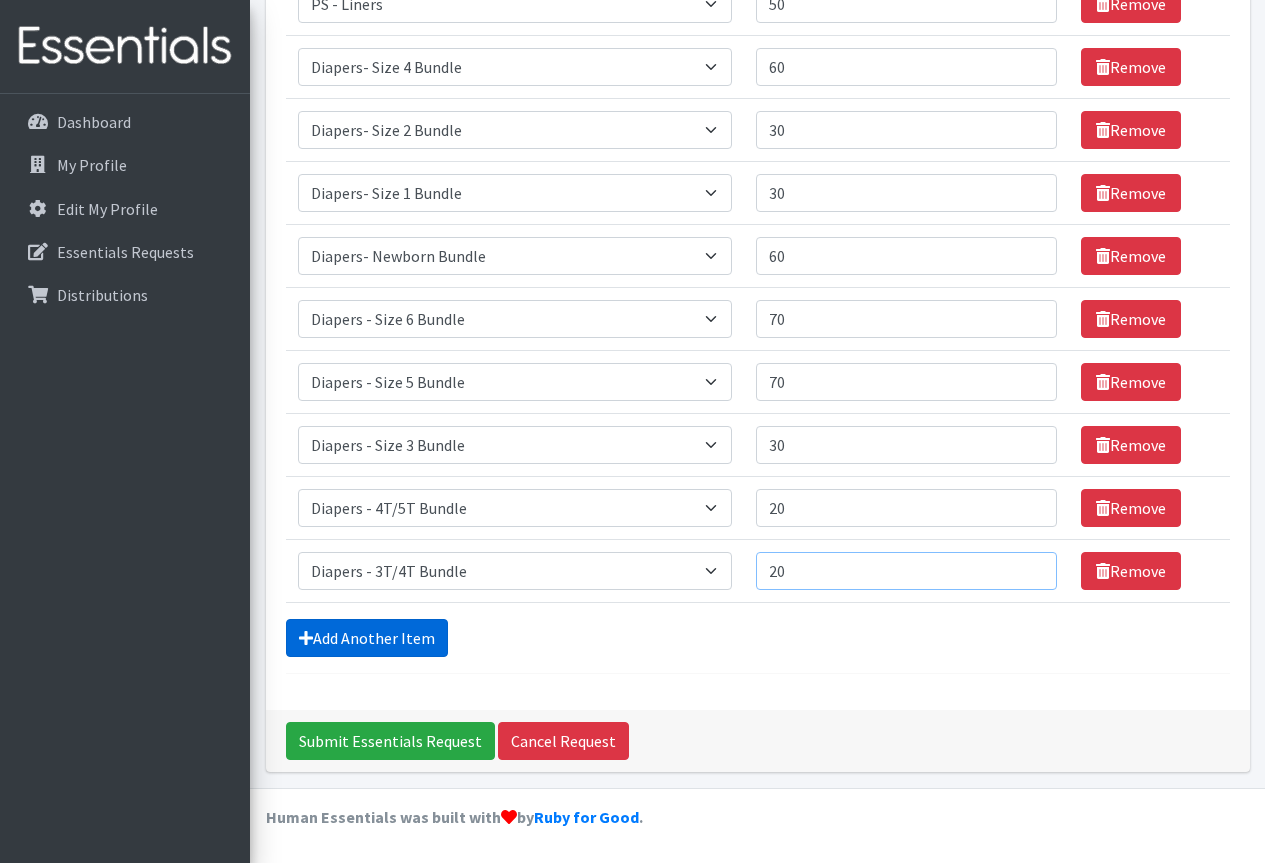 type on "20" 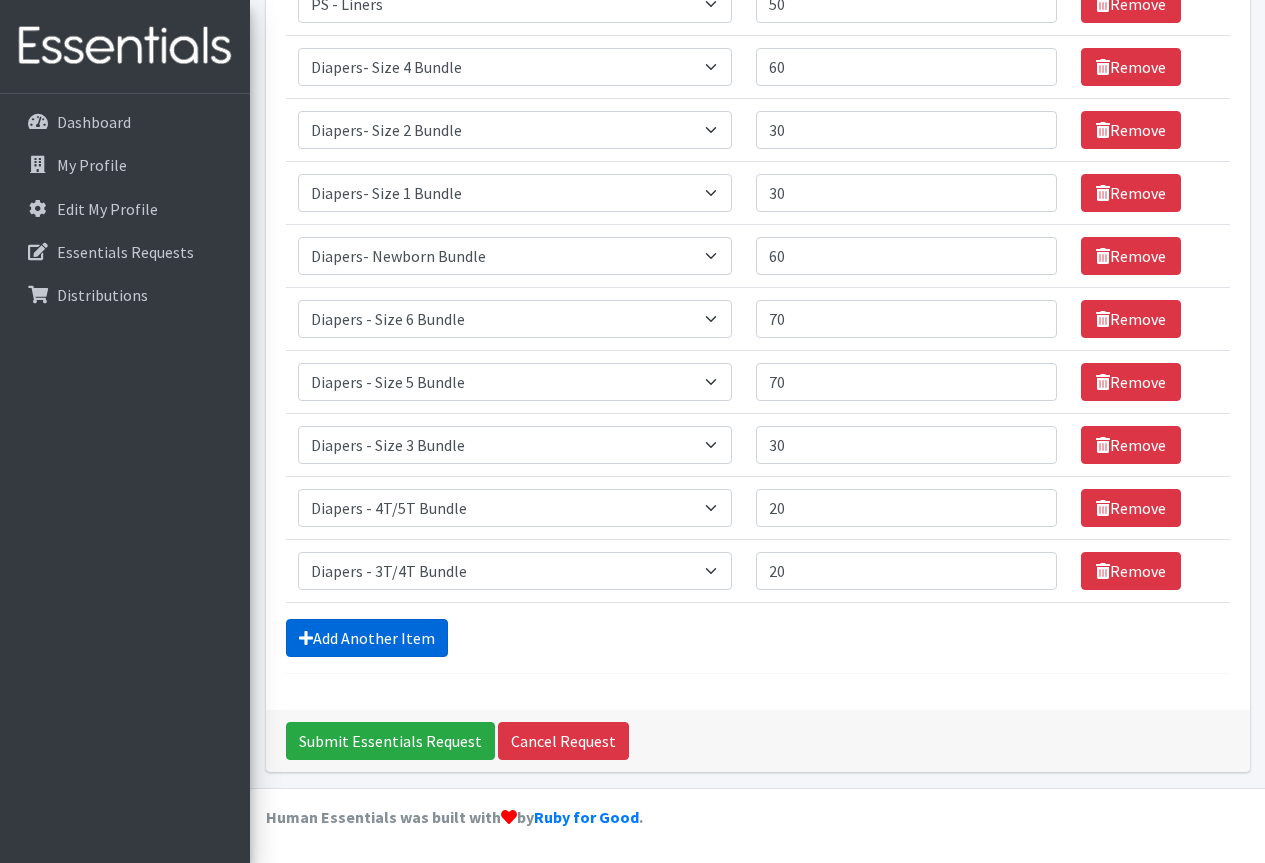 click on "Add Another Item" at bounding box center (367, 638) 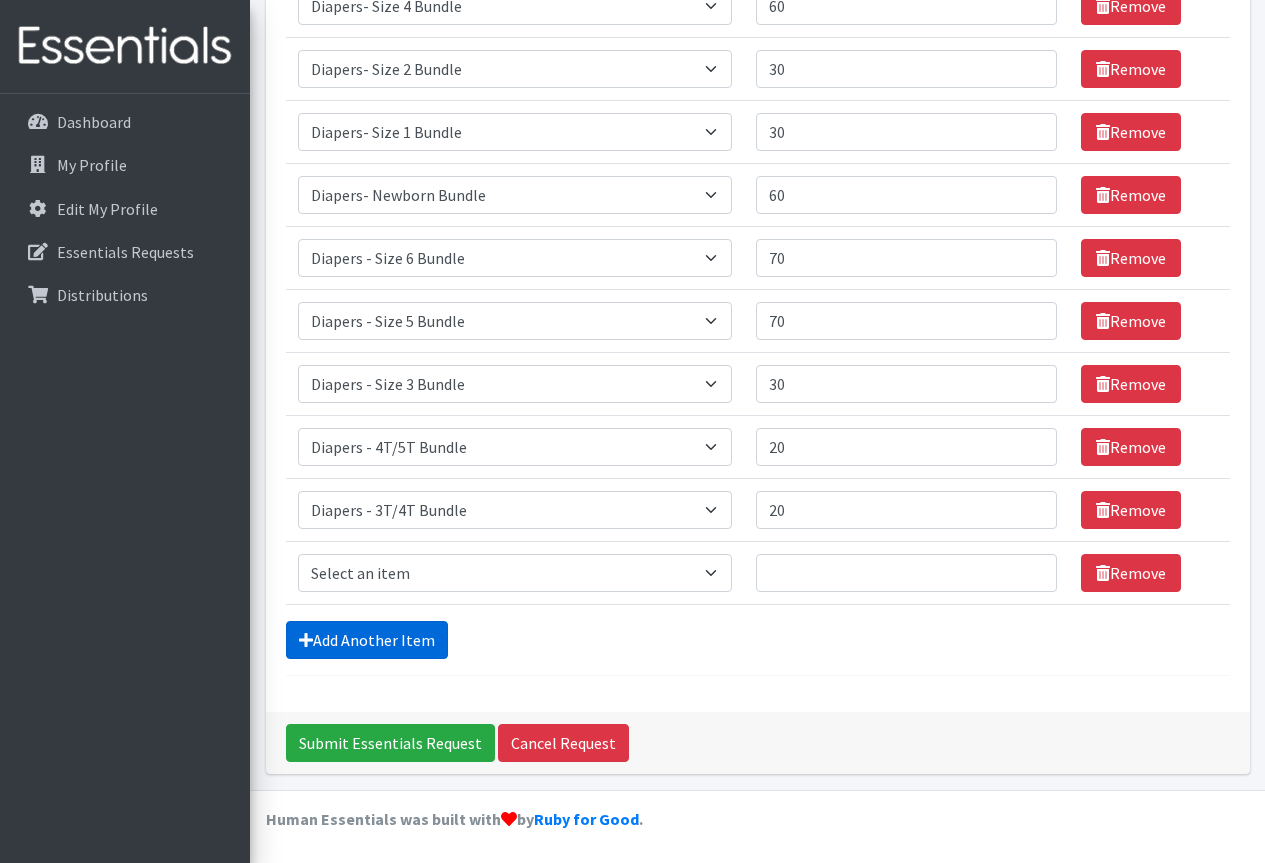 scroll, scrollTop: 687, scrollLeft: 0, axis: vertical 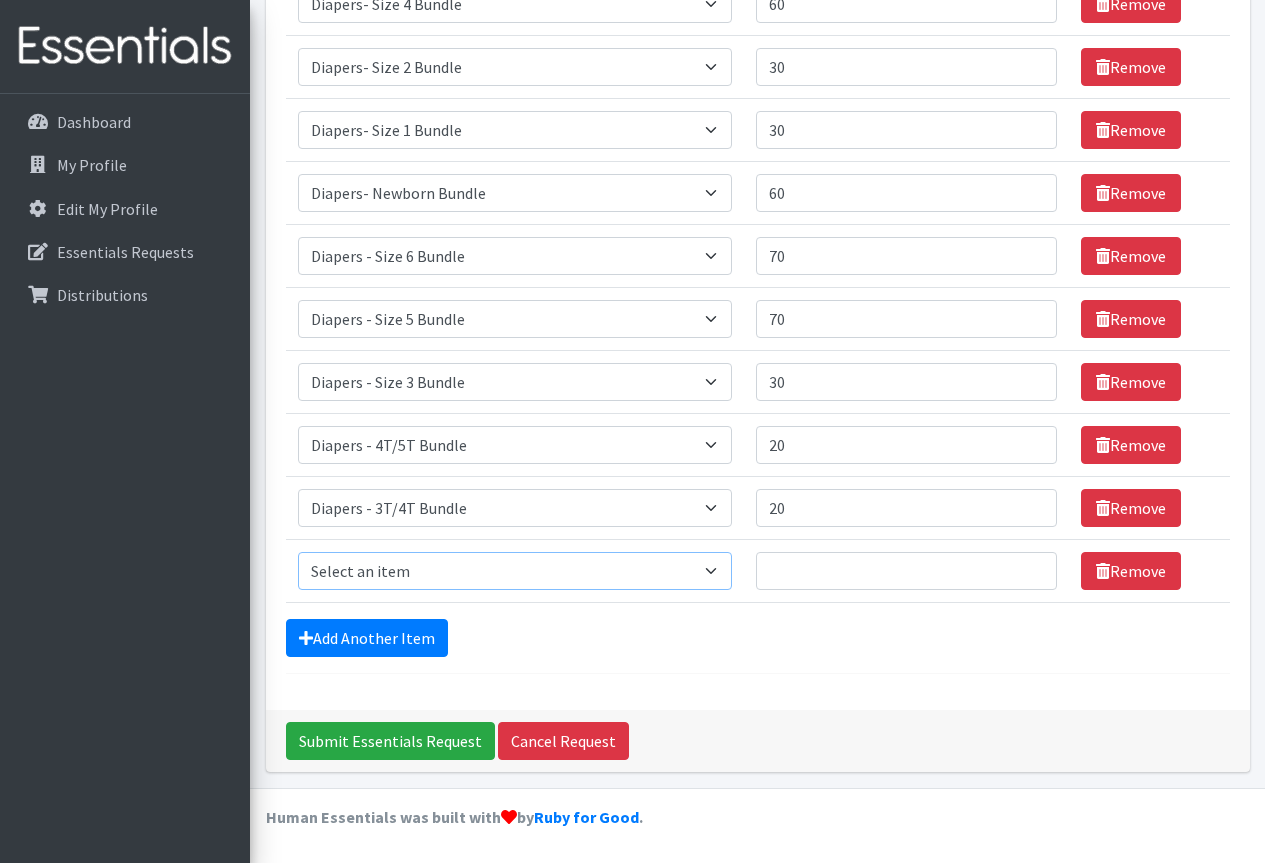 click on "Select an item
Adult Incontinence - LARGE Bundle
Adult Incontinence - MEDIUM Bundle
Adult Incontinence - X-LARGE Bundle
Adult Incontinence - XX-LARGE Bundle
Adult Incontinence - XXX-LARGE Bundle
Adult Incontinence - YOUTH MEDIUM Bundle
Adult- Bed Pad Bundles
Diaper - 2T/3T Bundle
Diapers - 3T/4T Bundle
Diapers - 4T/5T Bundle
Diapers - Size 3 Bundle
Diapers - Size 5 Bundle
Diapers - Size 6 Bundle
Diapers- Newborn Bundle
Diapers- Preemie Bundle
Diapers- Size 1 Bundle
Diapers- Size 2 Bundle
Diapers- Size 4 Bundle
PS - Liners
PS - Pad, Overnight
PS - Pad, Regular
PS - Tampons, Light
PS - Tampons, Regular
PS - Tampons, Super
PS- Tampons, Regular- Vending Machine
Period Kits- Pads (20 pieces)" at bounding box center (515, 571) 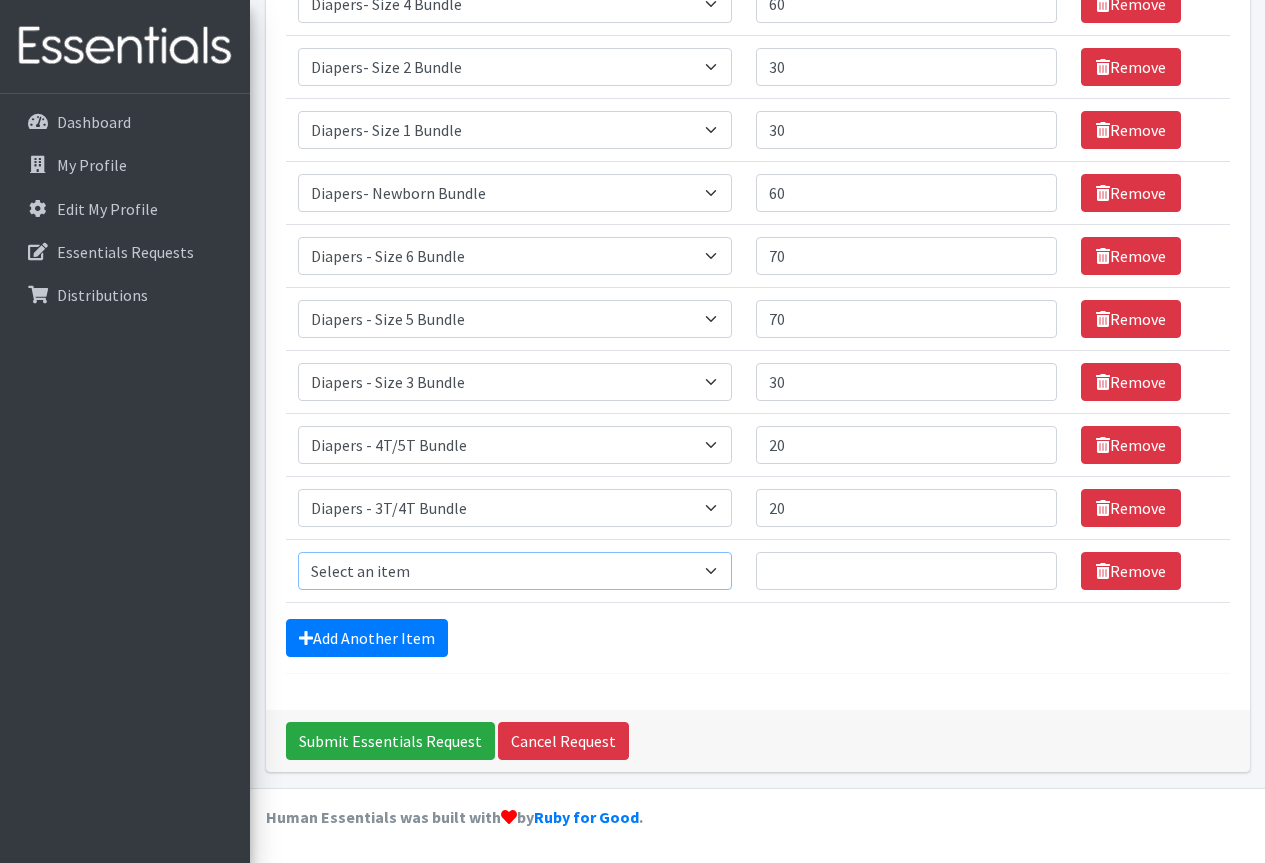 select on "14879" 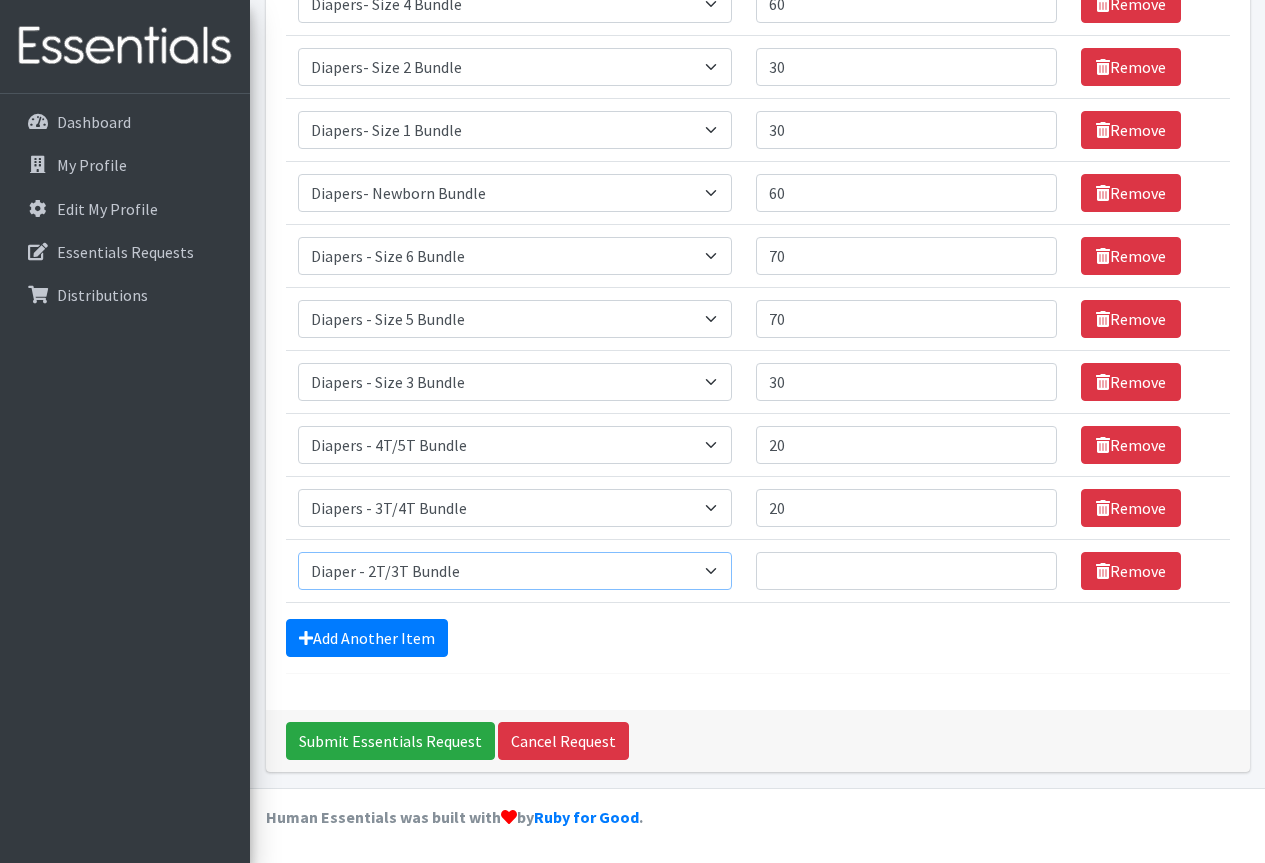 click on "Select an item
Adult Incontinence - LARGE Bundle
Adult Incontinence - MEDIUM Bundle
Adult Incontinence - X-LARGE Bundle
Adult Incontinence - XX-LARGE Bundle
Adult Incontinence - XXX-LARGE Bundle
Adult Incontinence - YOUTH MEDIUM Bundle
Adult- Bed Pad Bundles
Diaper - 2T/3T Bundle
Diapers - 3T/4T Bundle
Diapers - 4T/5T Bundle
Diapers - Size 3 Bundle
Diapers - Size 5 Bundle
Diapers - Size 6 Bundle
Diapers- Newborn Bundle
Diapers- Preemie Bundle
Diapers- Size 1 Bundle
Diapers- Size 2 Bundle
Diapers- Size 4 Bundle
PS - Liners
PS - Pad, Overnight
PS - Pad, Regular
PS - Tampons, Light
PS - Tampons, Regular
PS - Tampons, Super
PS- Tampons, Regular- Vending Machine
Period Kits- Pads (20 pieces)" at bounding box center [515, 571] 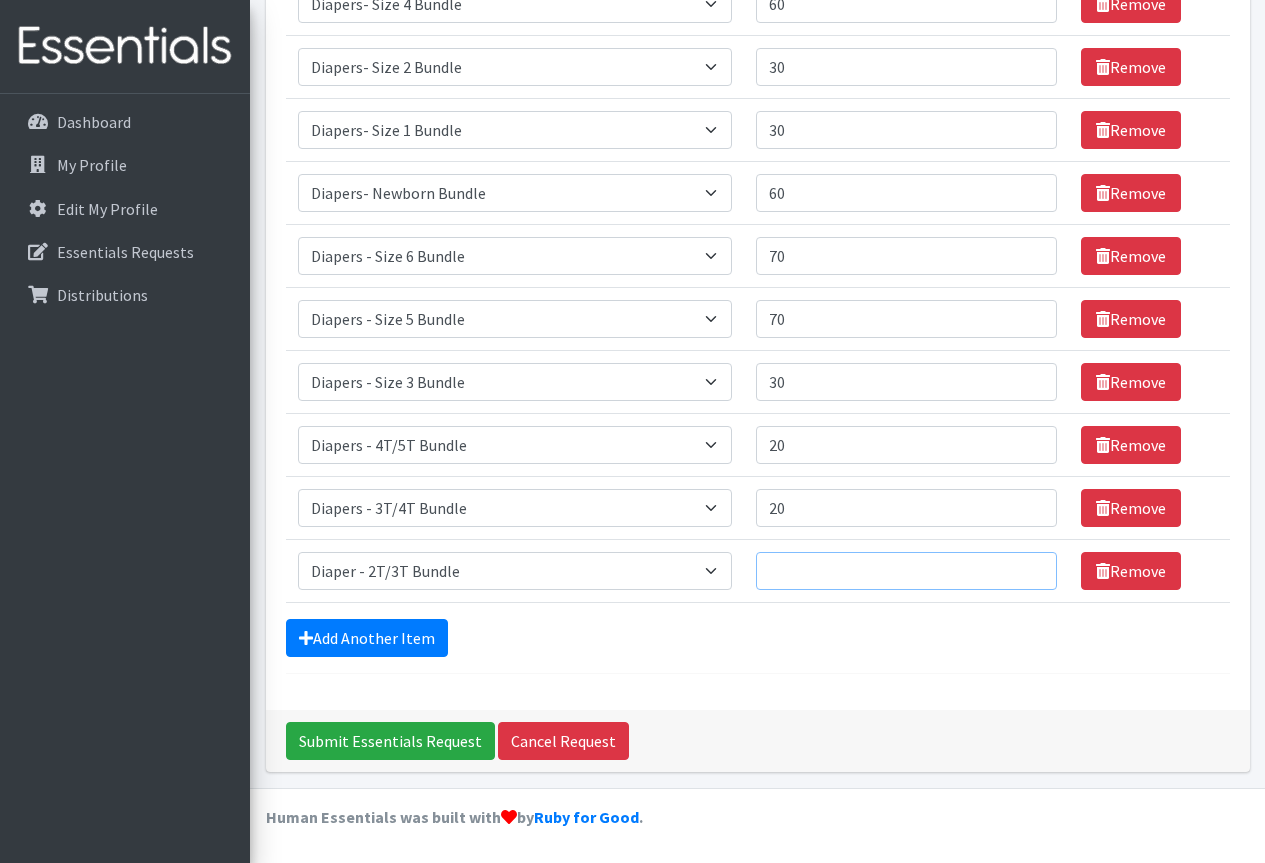 click on "Quantity" at bounding box center (906, 571) 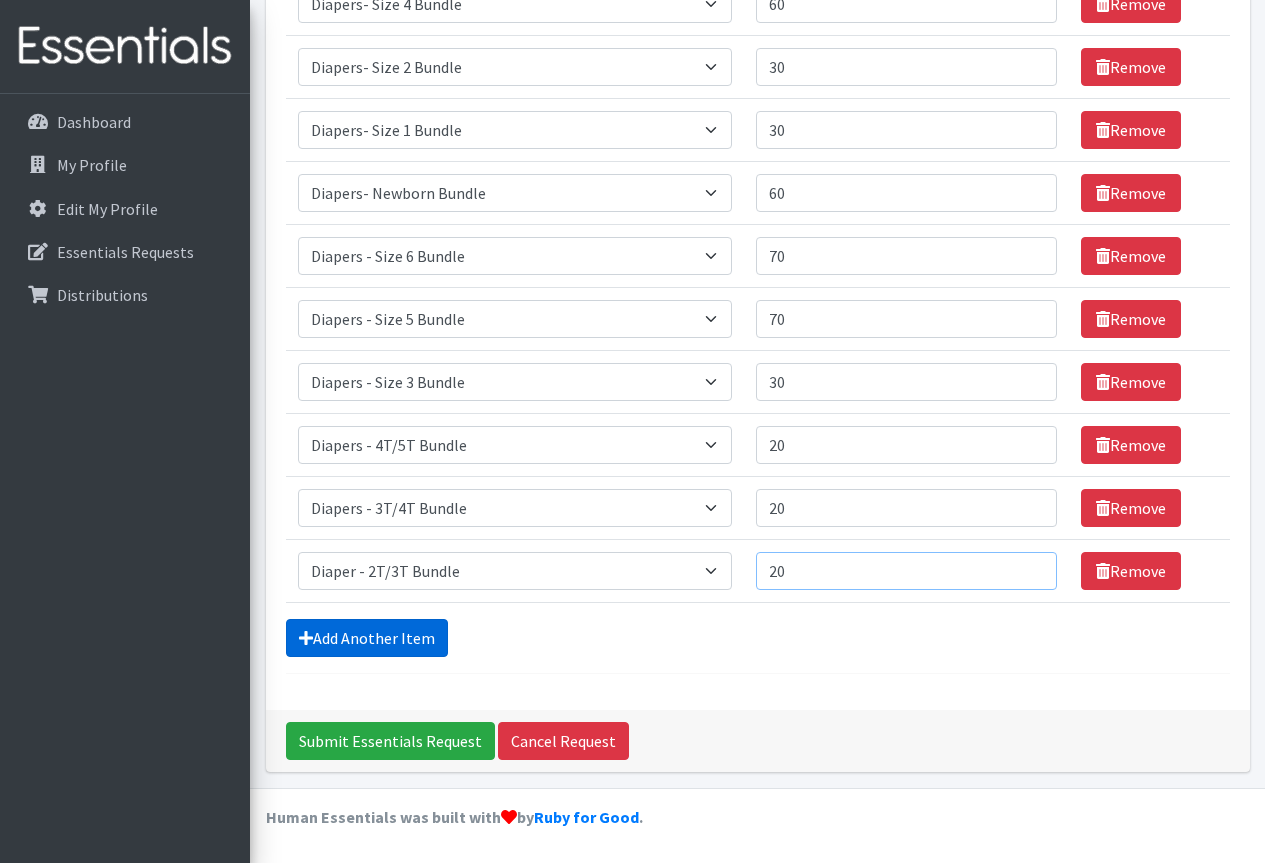 type on "20" 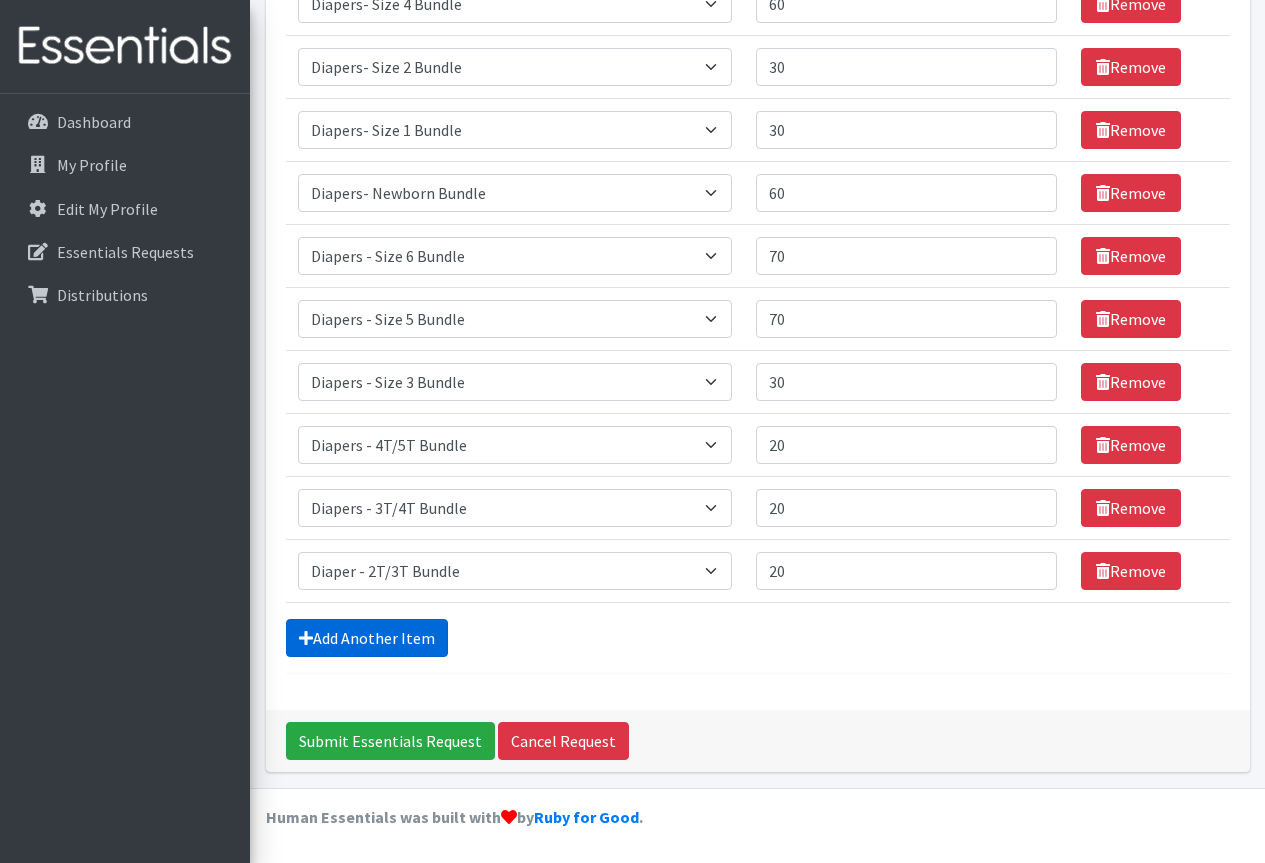 click on "Add Another Item" at bounding box center [367, 638] 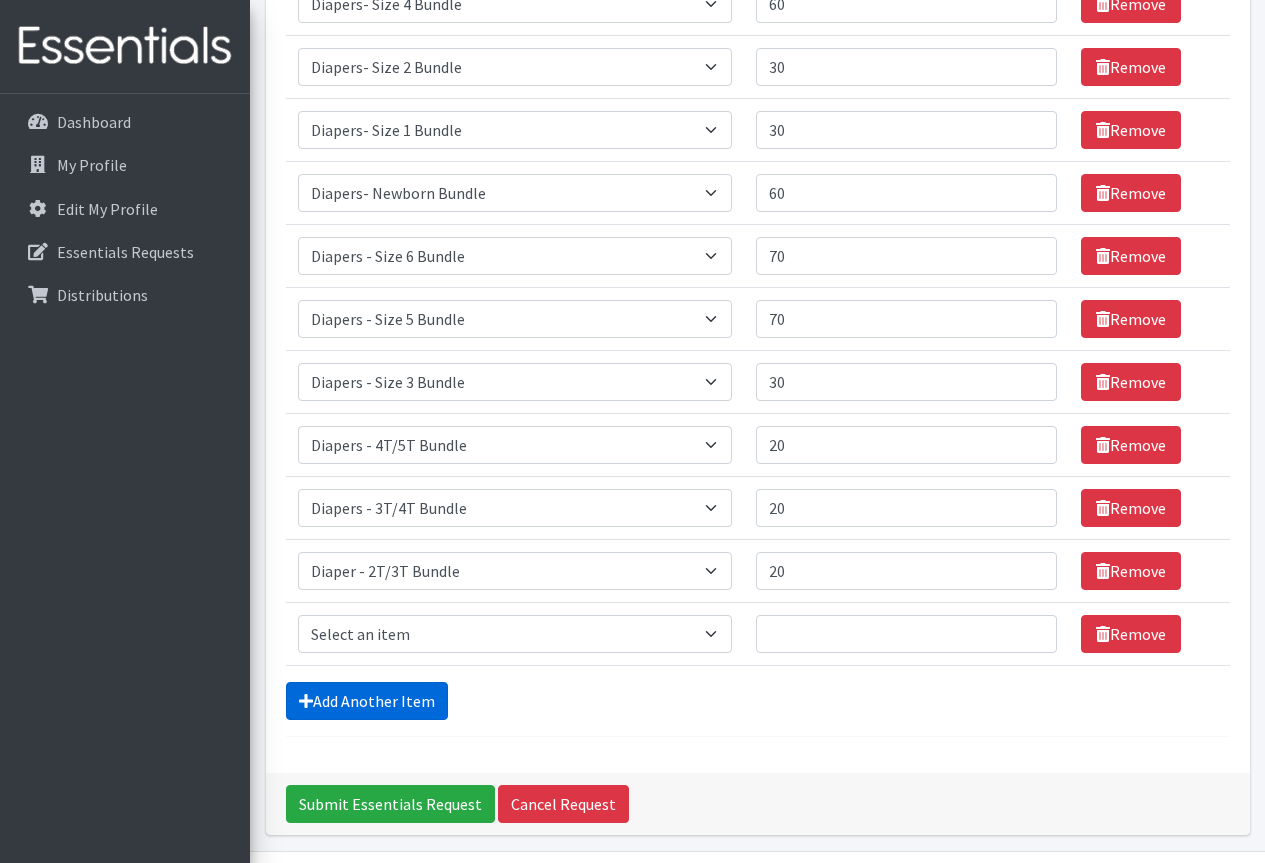 scroll, scrollTop: 750, scrollLeft: 0, axis: vertical 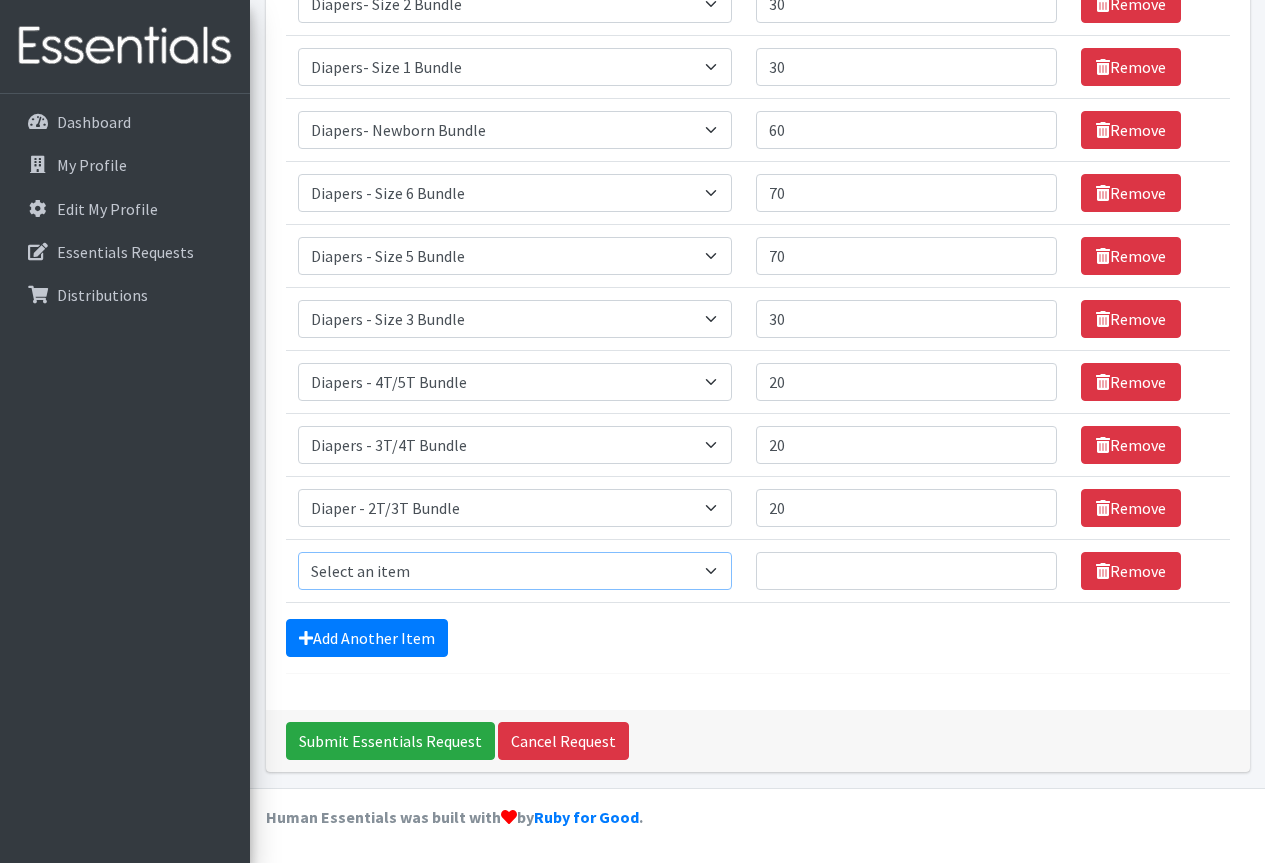 click on "Select an item
Adult Incontinence - LARGE Bundle
Adult Incontinence - MEDIUM Bundle
Adult Incontinence - X-LARGE Bundle
Adult Incontinence - XX-LARGE Bundle
Adult Incontinence - XXX-LARGE Bundle
Adult Incontinence - YOUTH MEDIUM Bundle
Adult- Bed Pad Bundles
Diaper - 2T/3T Bundle
Diapers - 3T/4T Bundle
Diapers - 4T/5T Bundle
Diapers - Size 3 Bundle
Diapers - Size 5 Bundle
Diapers - Size 6 Bundle
Diapers- Newborn Bundle
Diapers- Preemie Bundle
Diapers- Size 1 Bundle
Diapers- Size 2 Bundle
Diapers- Size 4 Bundle
PS - Liners
PS - Pad, Overnight
PS - Pad, Regular
PS - Tampons, Light
PS - Tampons, Regular
PS - Tampons, Super
PS- Tampons, Regular- Vending Machine
Period Kits- Pads (20 pieces)" at bounding box center (515, 571) 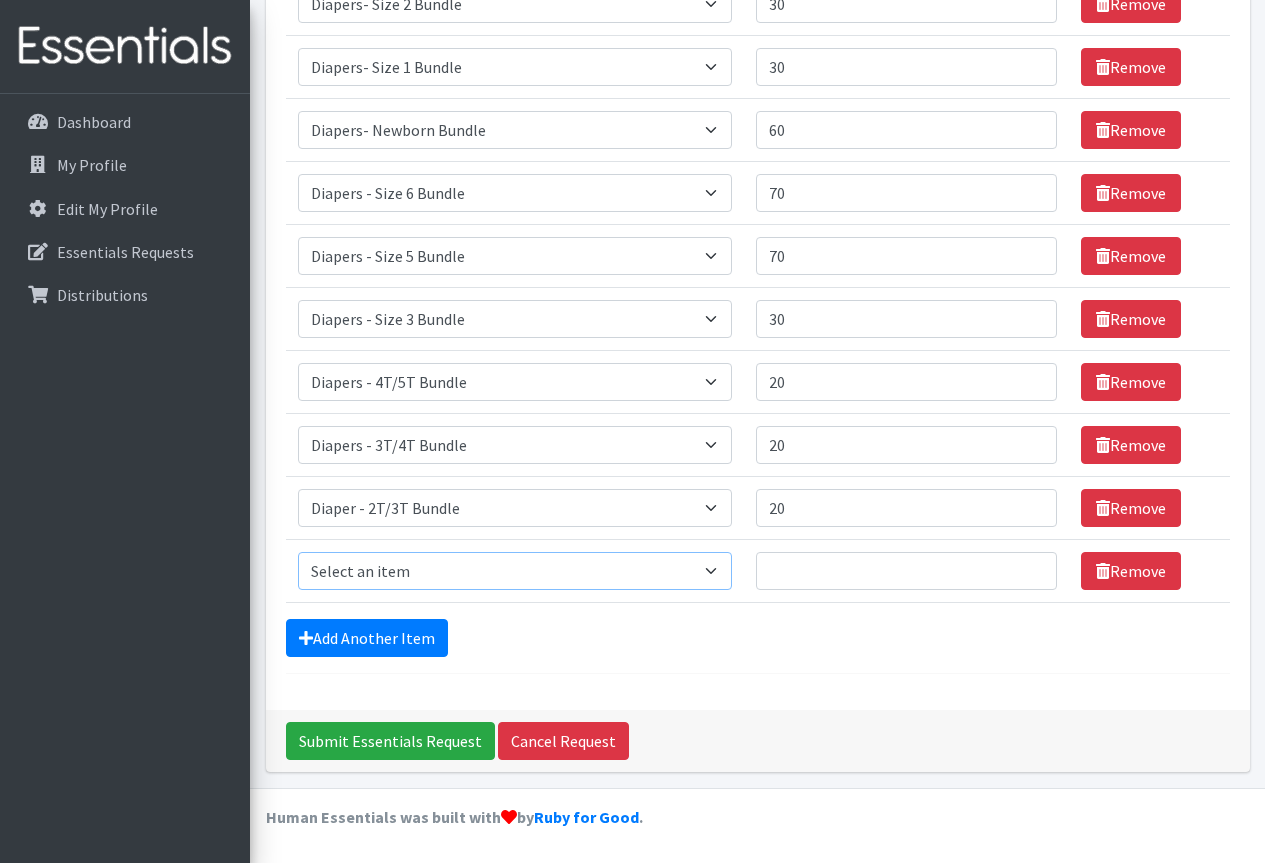 select on "15373" 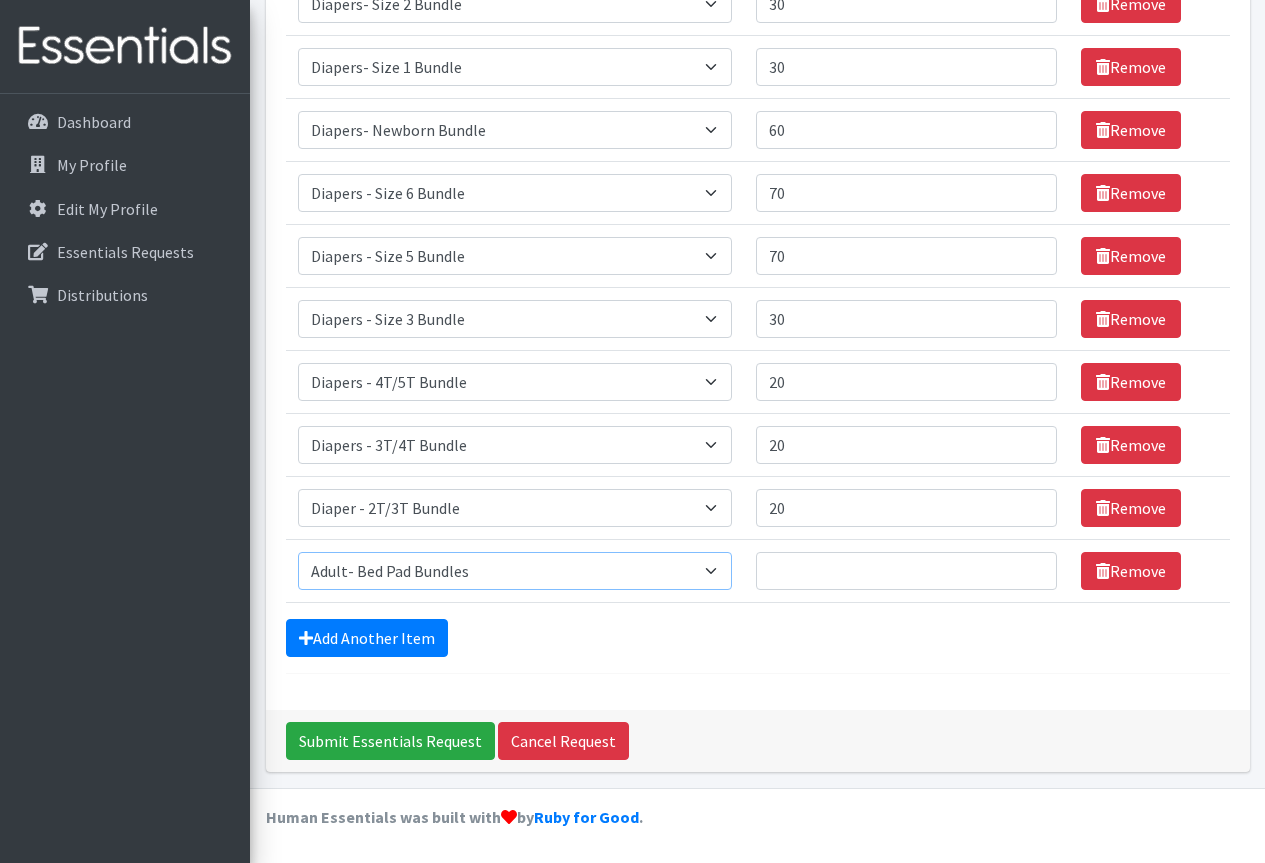 click on "Select an item
Adult Incontinence - LARGE Bundle
Adult Incontinence - MEDIUM Bundle
Adult Incontinence - X-LARGE Bundle
Adult Incontinence - XX-LARGE Bundle
Adult Incontinence - XXX-LARGE Bundle
Adult Incontinence - YOUTH MEDIUM Bundle
Adult- Bed Pad Bundles
Diaper - 2T/3T Bundle
Diapers - 3T/4T Bundle
Diapers - 4T/5T Bundle
Diapers - Size 3 Bundle
Diapers - Size 5 Bundle
Diapers - Size 6 Bundle
Diapers- Newborn Bundle
Diapers- Preemie Bundle
Diapers- Size 1 Bundle
Diapers- Size 2 Bundle
Diapers- Size 4 Bundle
PS - Liners
PS - Pad, Overnight
PS - Pad, Regular
PS - Tampons, Light
PS - Tampons, Regular
PS - Tampons, Super
PS- Tampons, Regular- Vending Machine
Period Kits- Pads (20 pieces)" at bounding box center (515, 571) 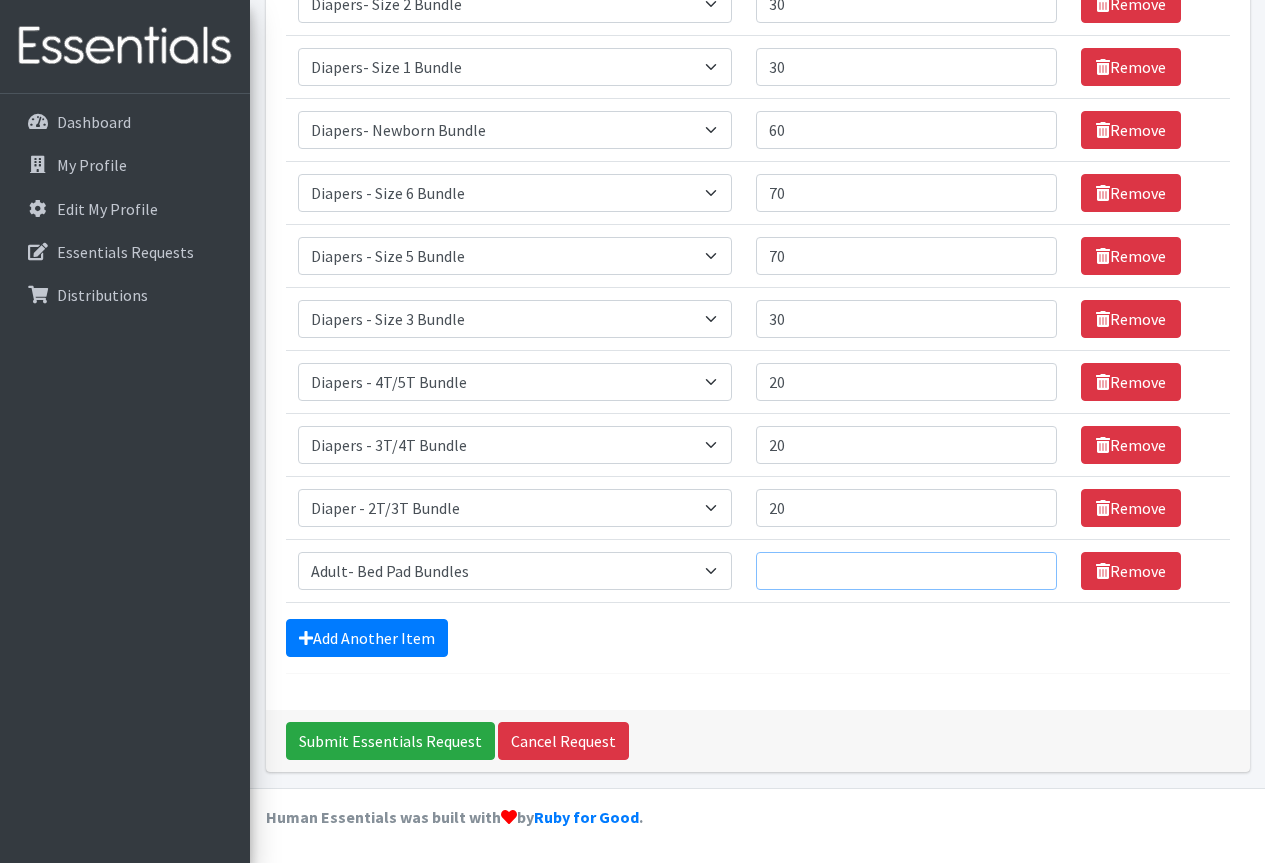 click on "Quantity" at bounding box center [906, 571] 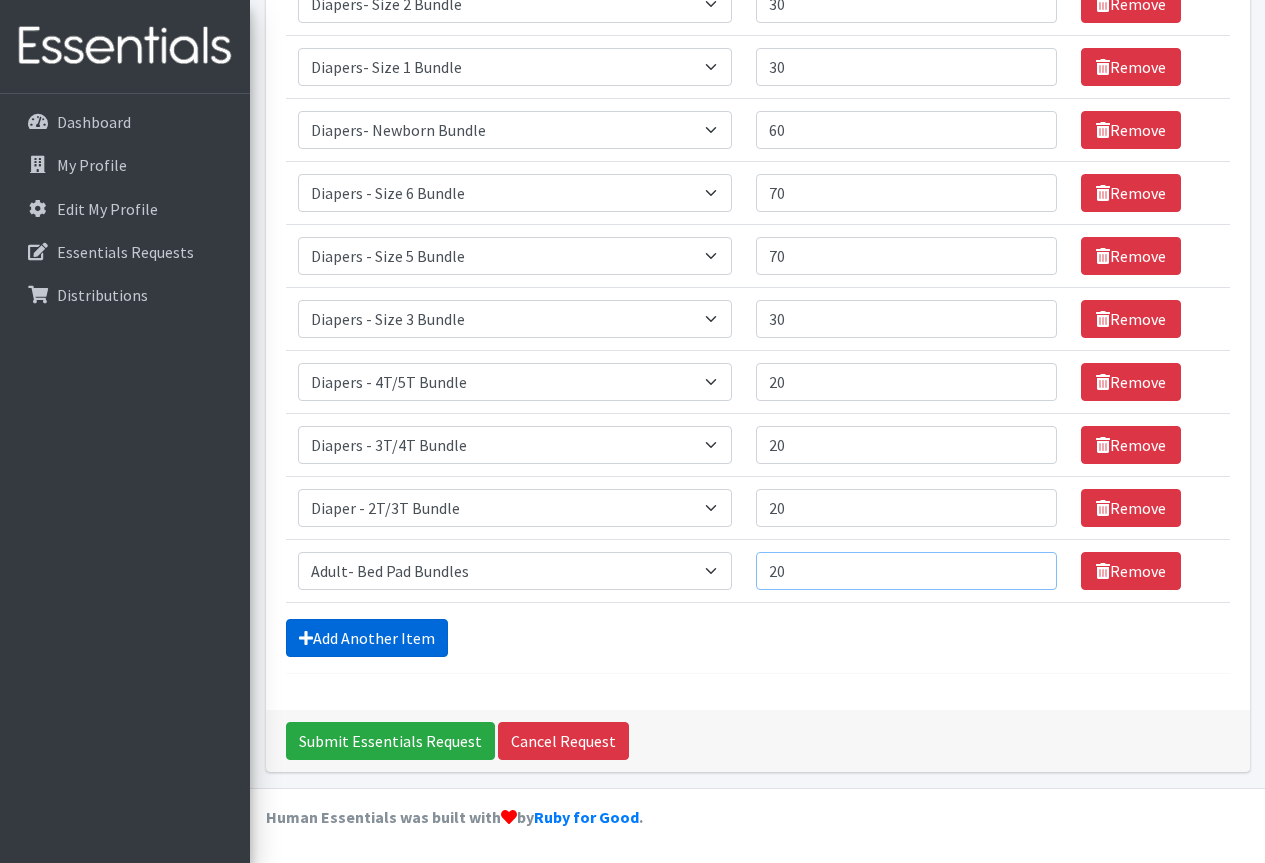 type on "20" 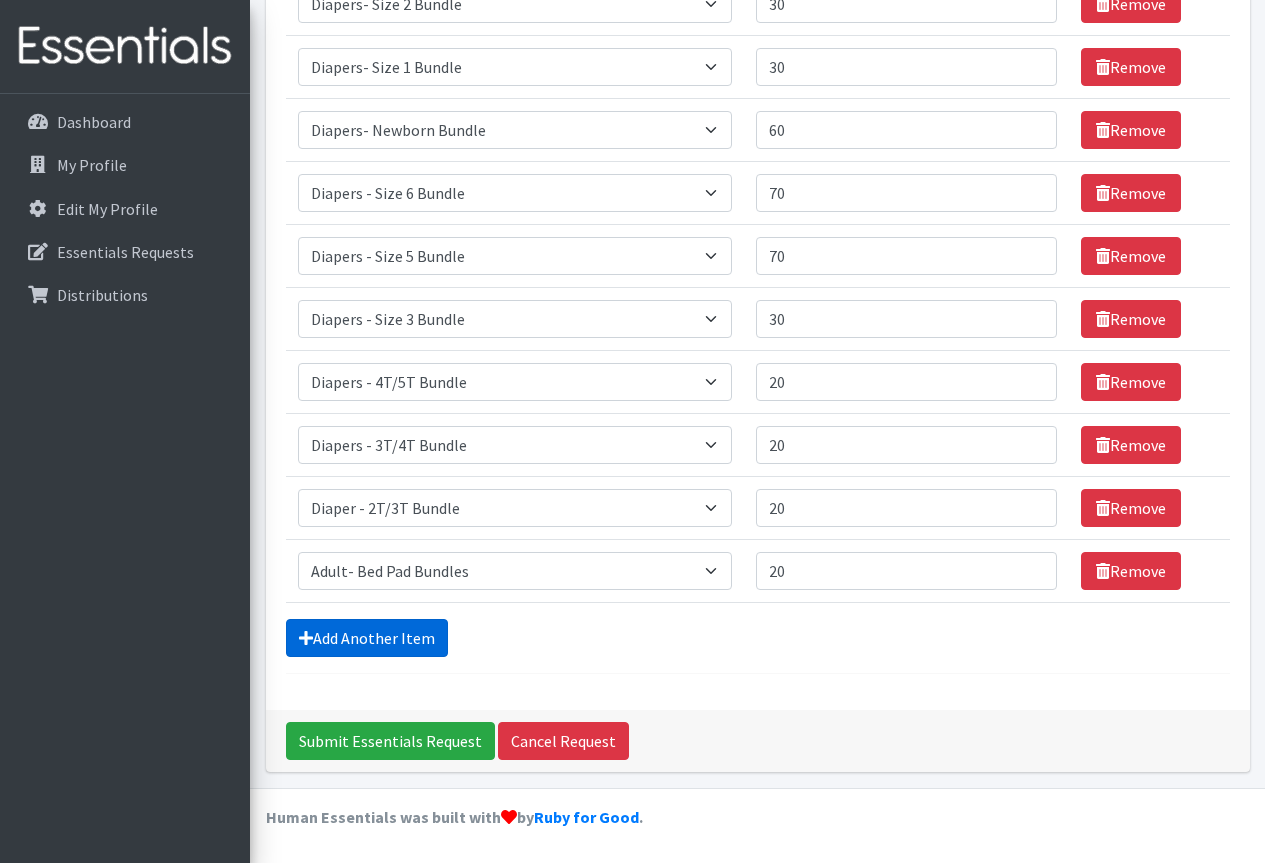 click on "Add Another Item" at bounding box center [367, 638] 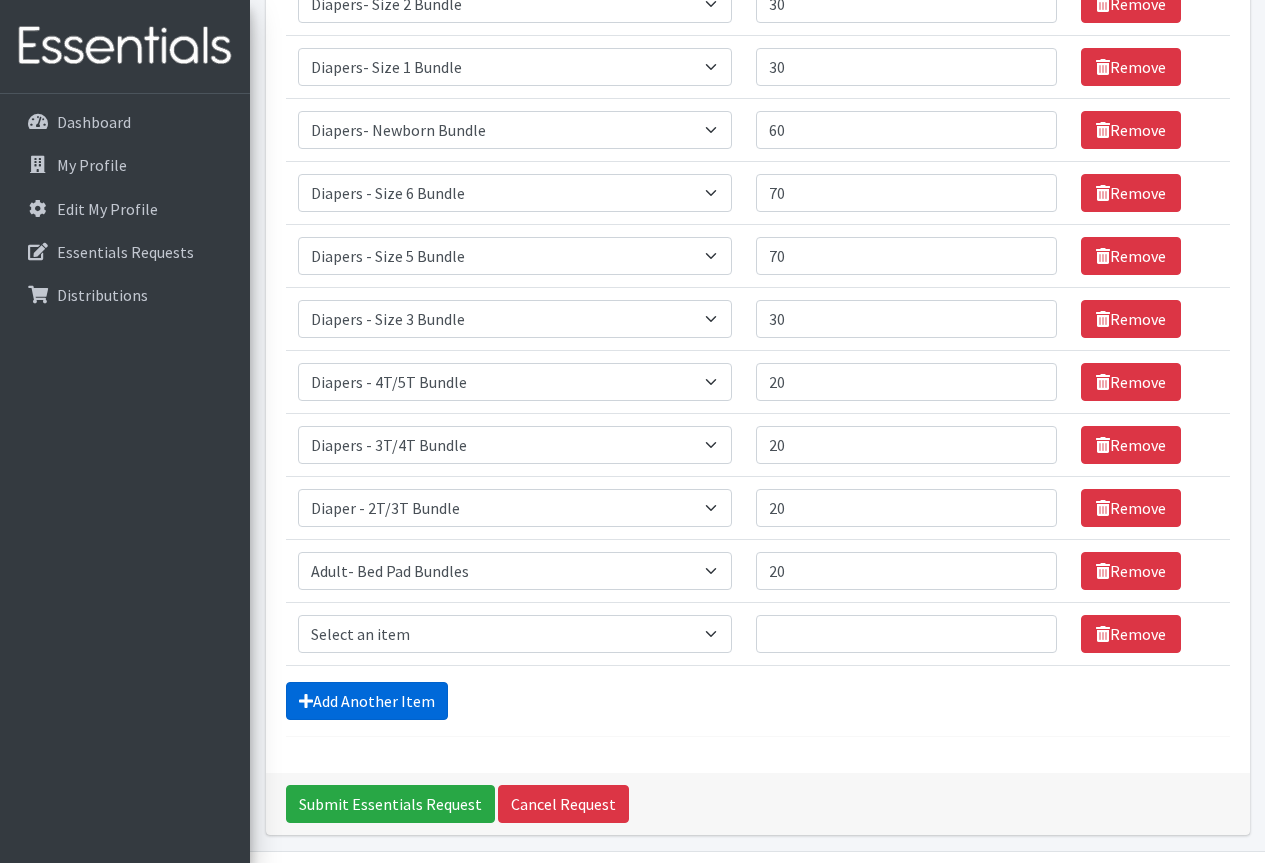 scroll, scrollTop: 813, scrollLeft: 0, axis: vertical 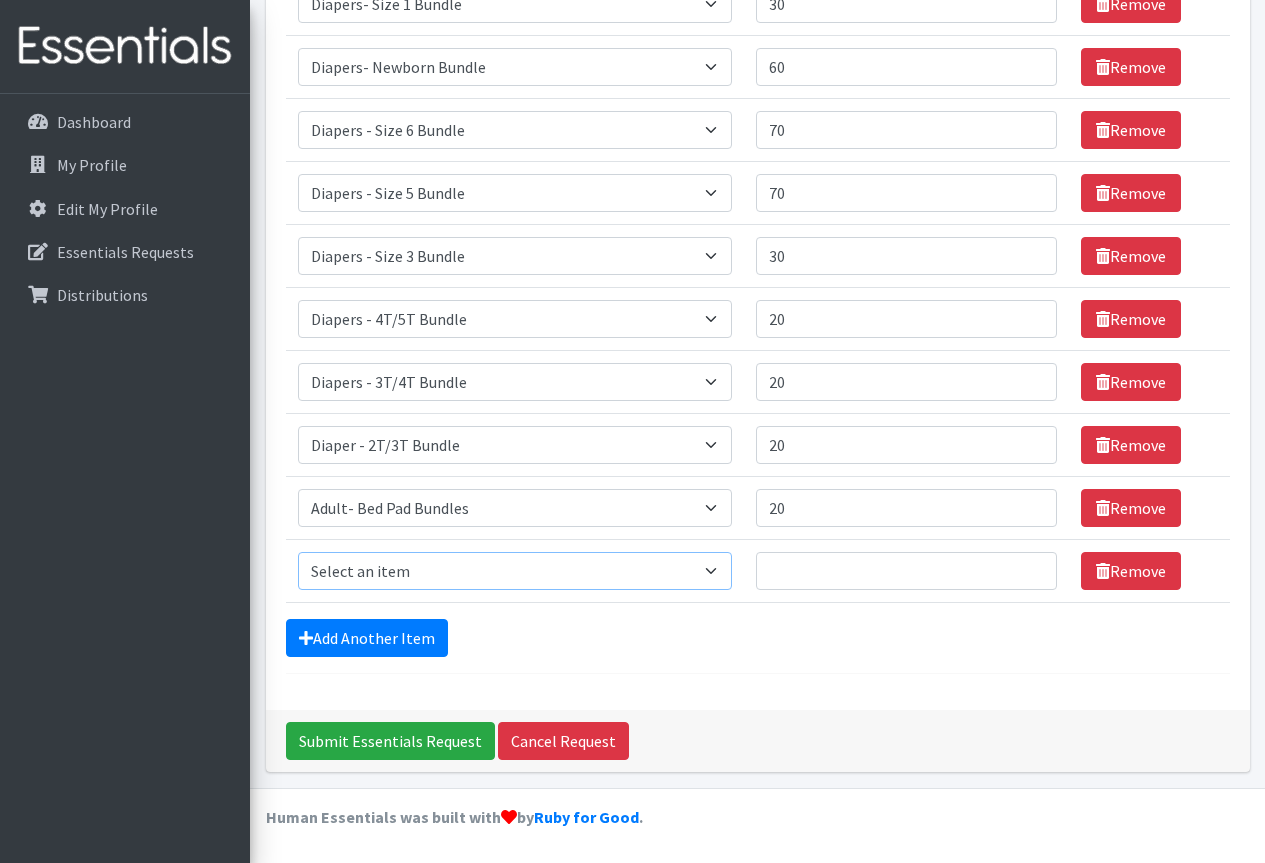 click on "Select an item
Adult Incontinence - LARGE Bundle
Adult Incontinence - MEDIUM Bundle
Adult Incontinence - X-LARGE Bundle
Adult Incontinence - XX-LARGE Bundle
Adult Incontinence - XXX-LARGE Bundle
Adult Incontinence - YOUTH MEDIUM Bundle
Adult- Bed Pad Bundles
Diaper - 2T/3T Bundle
Diapers - 3T/4T Bundle
Diapers - 4T/5T Bundle
Diapers - Size 3 Bundle
Diapers - Size 5 Bundle
Diapers - Size 6 Bundle
Diapers- Newborn Bundle
Diapers- Preemie Bundle
Diapers- Size 1 Bundle
Diapers- Size 2 Bundle
Diapers- Size 4 Bundle
PS - Liners
PS - Pad, Overnight
PS - Pad, Regular
PS - Tampons, Light
PS - Tampons, Regular
PS - Tampons, Super
PS- Tampons, Regular- Vending Machine
Period Kits- Pads (20 pieces)" at bounding box center [515, 571] 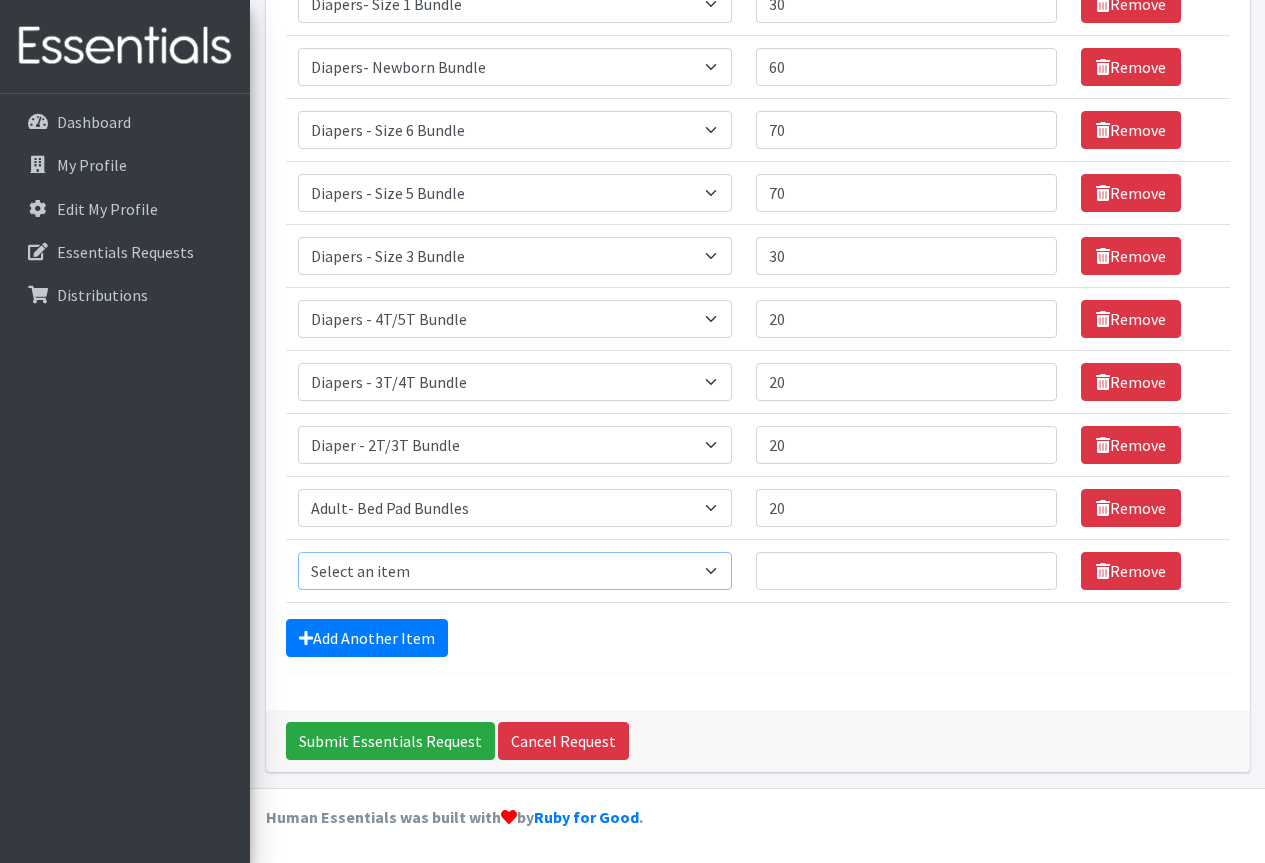 select on "14891" 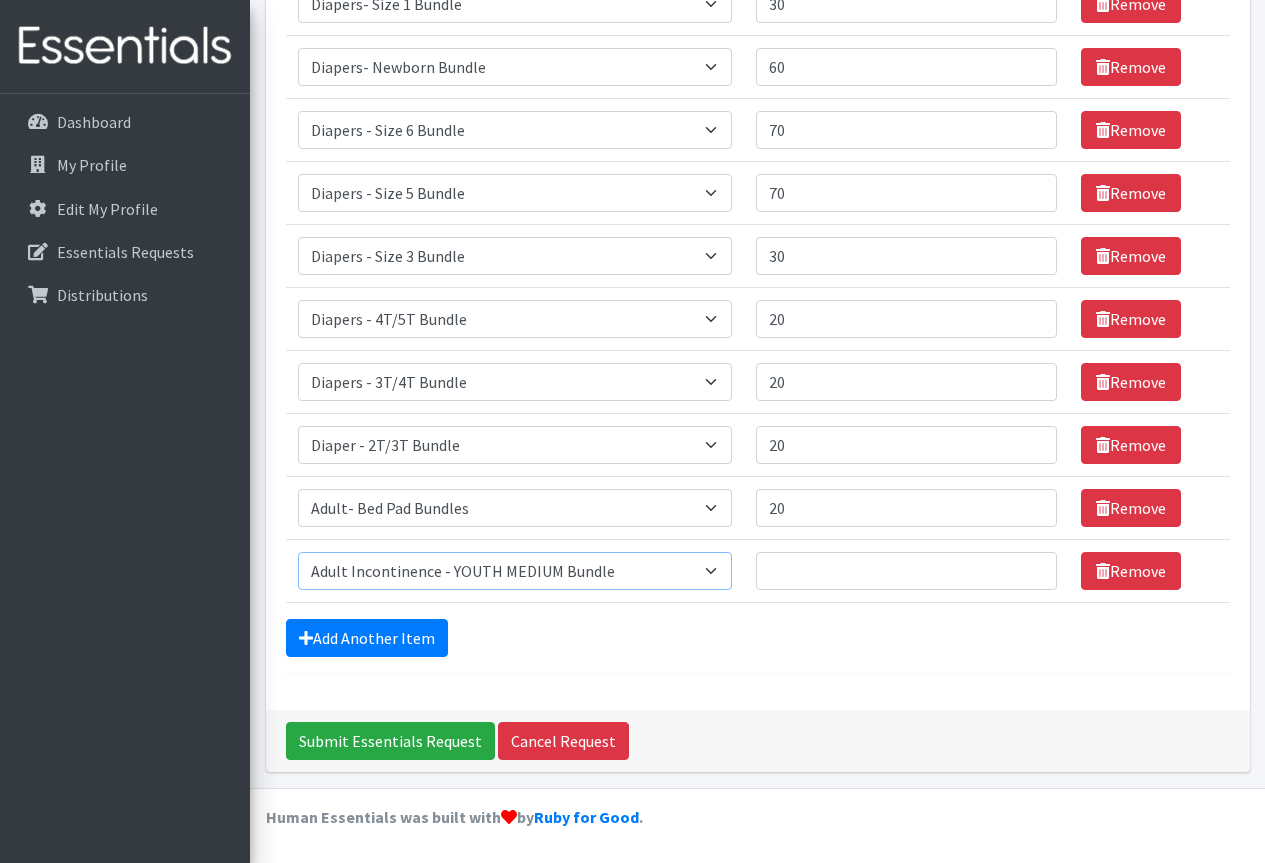 click on "Select an item
Adult Incontinence - LARGE Bundle
Adult Incontinence - MEDIUM Bundle
Adult Incontinence - X-LARGE Bundle
Adult Incontinence - XX-LARGE Bundle
Adult Incontinence - XXX-LARGE Bundle
Adult Incontinence - YOUTH MEDIUM Bundle
Adult- Bed Pad Bundles
Diaper - 2T/3T Bundle
Diapers - 3T/4T Bundle
Diapers - 4T/5T Bundle
Diapers - Size 3 Bundle
Diapers - Size 5 Bundle
Diapers - Size 6 Bundle
Diapers- Newborn Bundle
Diapers- Preemie Bundle
Diapers- Size 1 Bundle
Diapers- Size 2 Bundle
Diapers- Size 4 Bundle
PS - Liners
PS - Pad, Overnight
PS - Pad, Regular
PS - Tampons, Light
PS - Tampons, Regular
PS - Tampons, Super
PS- Tampons, Regular- Vending Machine
Period Kits- Pads (20 pieces)" at bounding box center (515, 571) 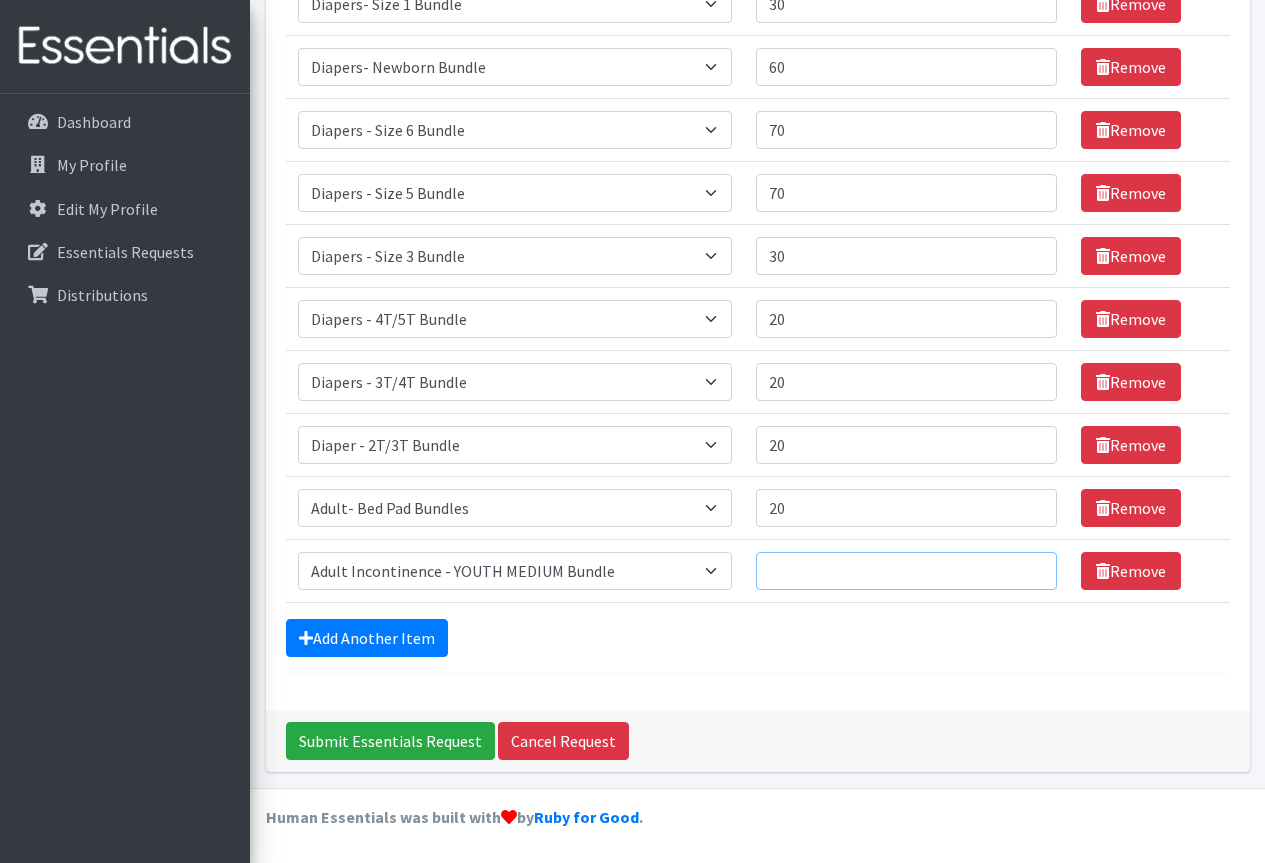 click on "Quantity" at bounding box center [906, 571] 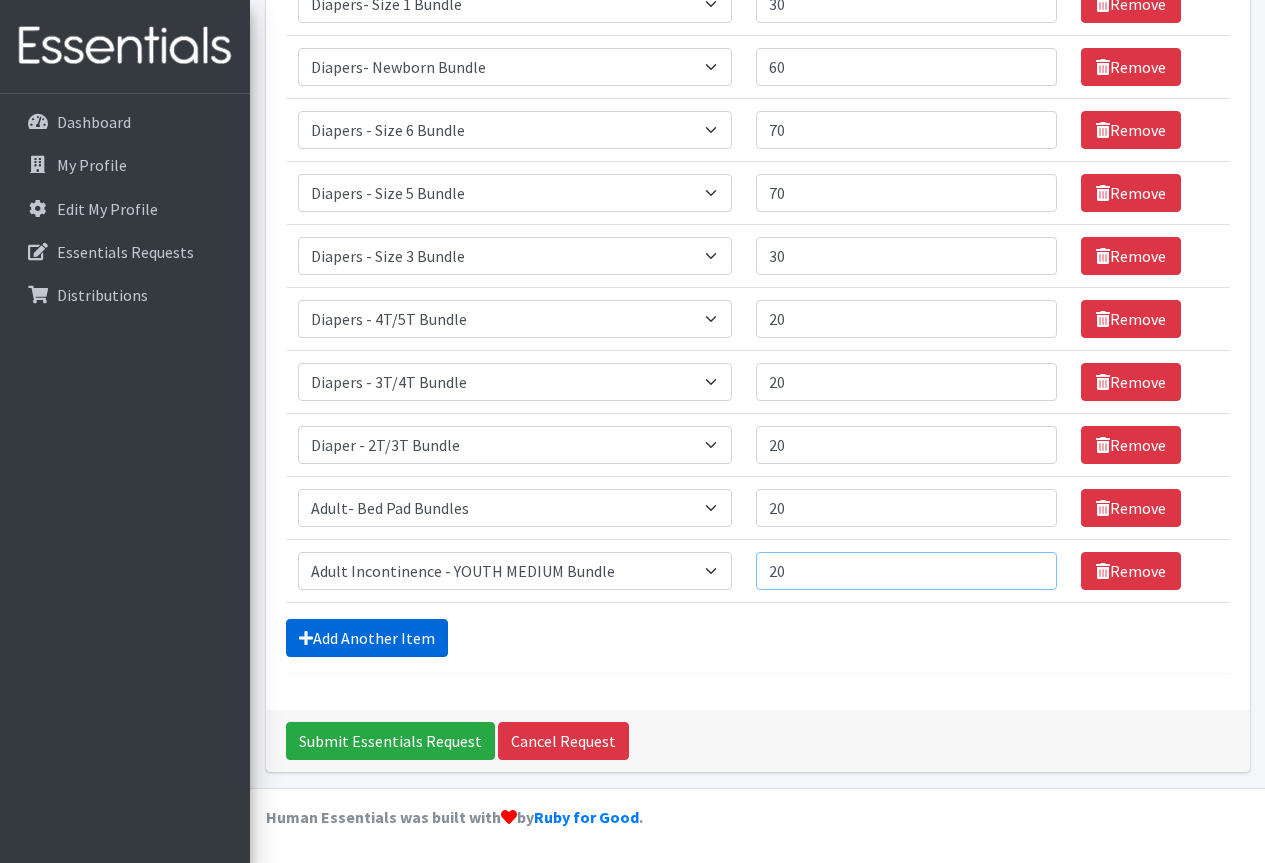 type on "20" 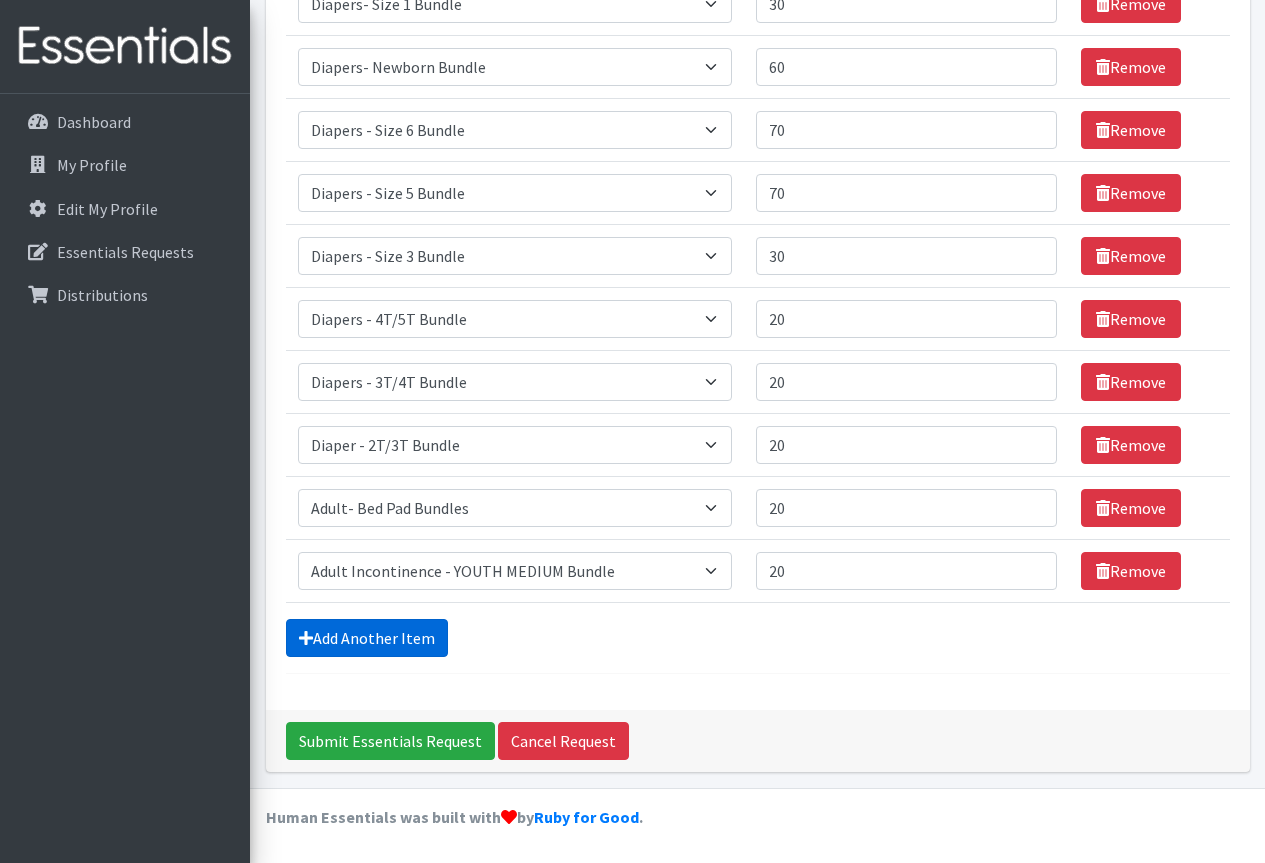 click on "Add Another Item" at bounding box center (367, 638) 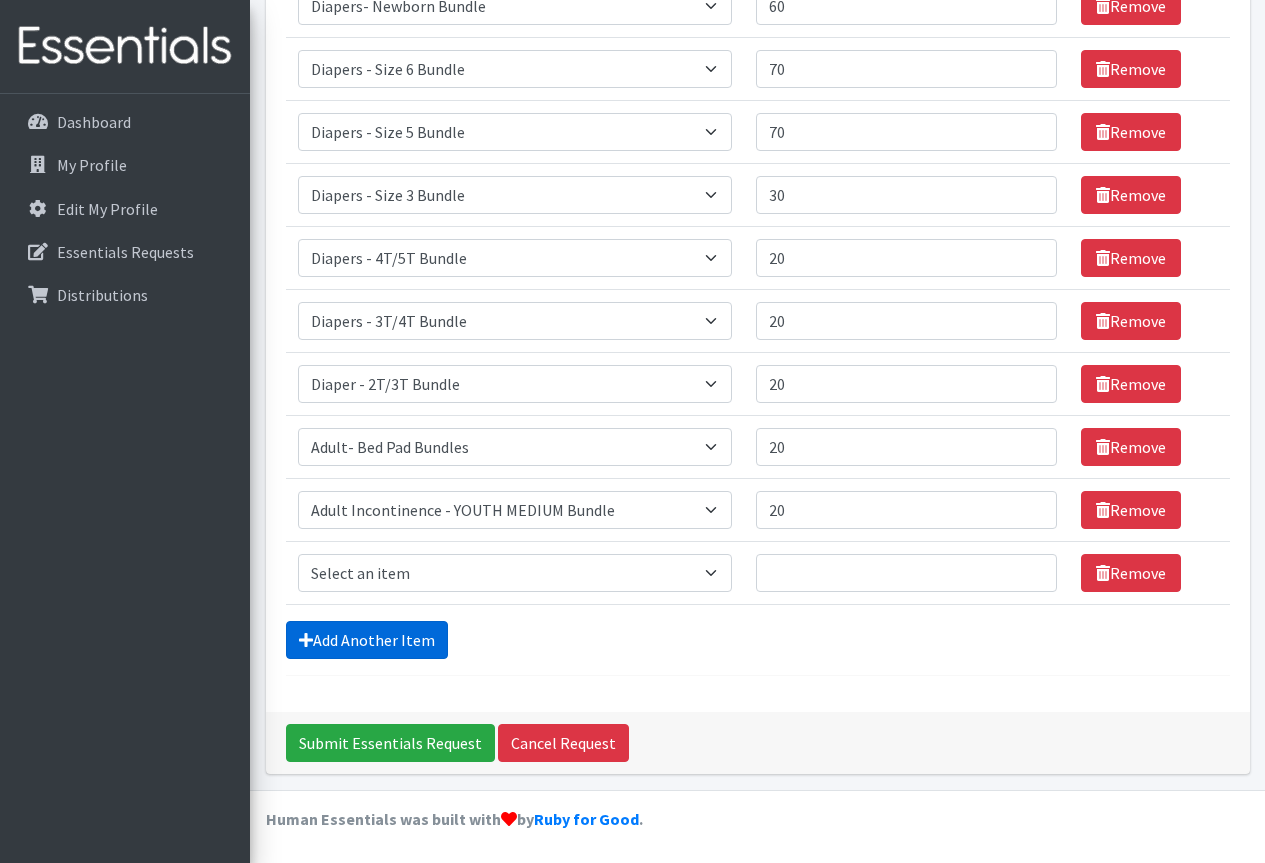 scroll, scrollTop: 876, scrollLeft: 0, axis: vertical 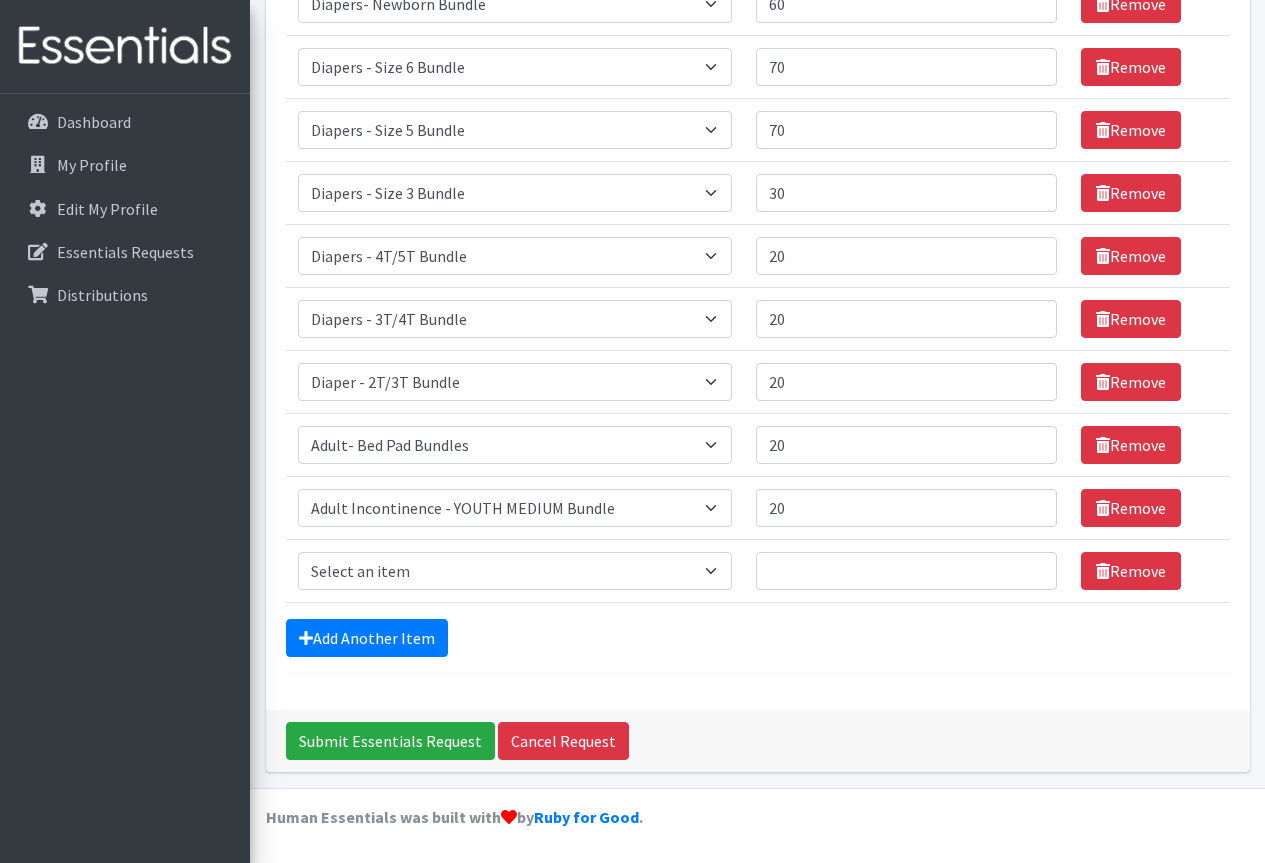click on "Item Requested
Select an item
Adult Incontinence - LARGE Bundle
Adult Incontinence - MEDIUM Bundle
Adult Incontinence - X-LARGE Bundle
Adult Incontinence - XX-LARGE Bundle
Adult Incontinence - XXX-LARGE Bundle
Adult Incontinence - YOUTH MEDIUM Bundle
Adult- Bed Pad Bundles
Diaper - 2T/3T Bundle
Diapers - 3T/4T Bundle
Diapers - 4T/5T Bundle
Diapers - Size 3 Bundle
Diapers - Size 5 Bundle
Diapers - Size 6 Bundle
Diapers- Newborn Bundle
Diapers- Preemie Bundle
Diapers- Size 1 Bundle
Diapers- Size 2 Bundle
Diapers- Size 4 Bundle
PS - Liners
PS - Pad, Overnight
PS - Pad, Regular
PS - Tampons, Light
PS - Tampons, Regular
PS - Tampons, Super
PS- Tampons, Regular- Vending Machine
Period Kits- Pads (20 pieces)" at bounding box center (515, 571) 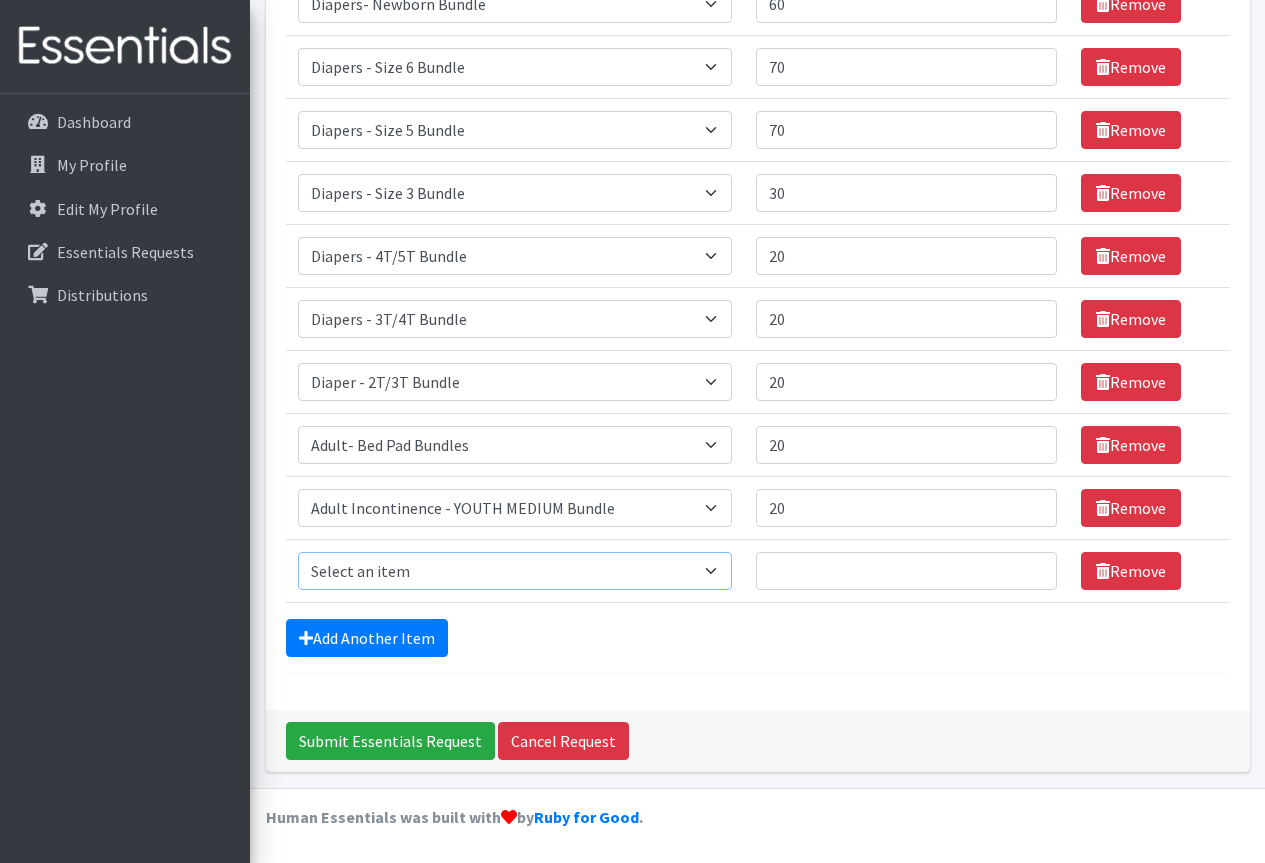 click on "Select an item
Adult Incontinence - LARGE Bundle
Adult Incontinence - MEDIUM Bundle
Adult Incontinence - X-LARGE Bundle
Adult Incontinence - XX-LARGE Bundle
Adult Incontinence - XXX-LARGE Bundle
Adult Incontinence - YOUTH MEDIUM Bundle
Adult- Bed Pad Bundles
Diaper - 2T/3T Bundle
Diapers - 3T/4T Bundle
Diapers - 4T/5T Bundle
Diapers - Size 3 Bundle
Diapers - Size 5 Bundle
Diapers - Size 6 Bundle
Diapers- Newborn Bundle
Diapers- Preemie Bundle
Diapers- Size 1 Bundle
Diapers- Size 2 Bundle
Diapers- Size 4 Bundle
PS - Liners
PS - Pad, Overnight
PS - Pad, Regular
PS - Tampons, Light
PS - Tampons, Regular
PS - Tampons, Super
PS- Tampons, Regular- Vending Machine
Period Kits- Pads (20 pieces)" at bounding box center [515, 571] 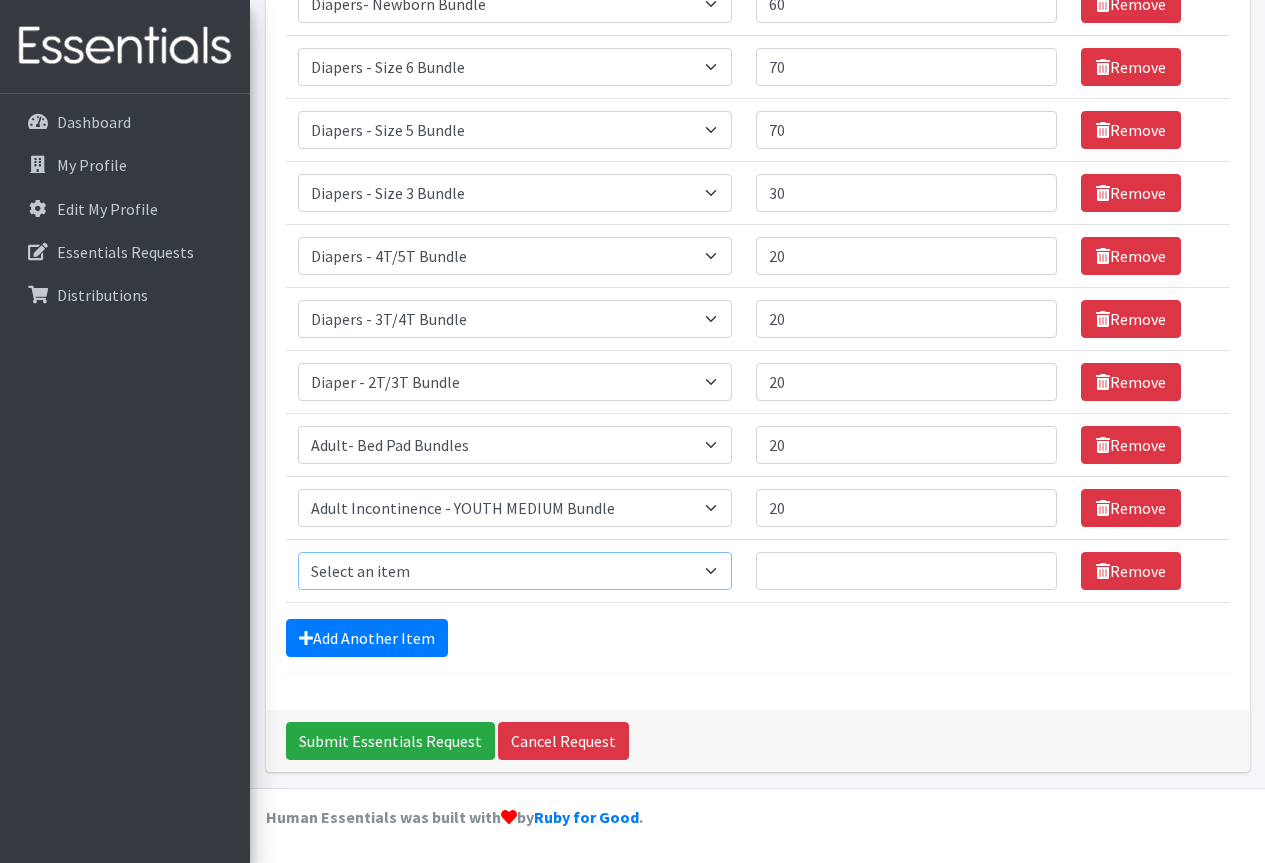 select on "14886" 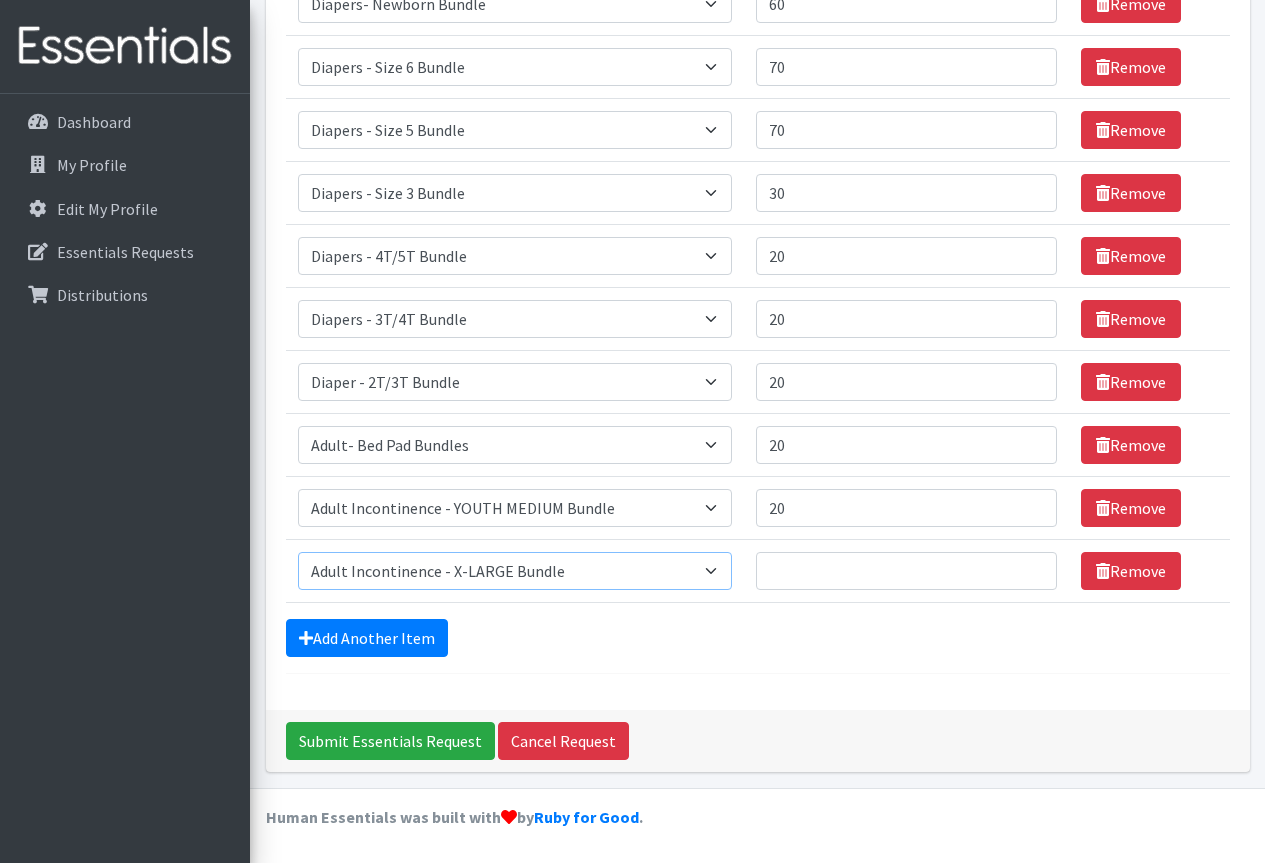 click on "Select an item
Adult Incontinence - LARGE Bundle
Adult Incontinence - MEDIUM Bundle
Adult Incontinence - X-LARGE Bundle
Adult Incontinence - XX-LARGE Bundle
Adult Incontinence - XXX-LARGE Bundle
Adult Incontinence - YOUTH MEDIUM Bundle
Adult- Bed Pad Bundles
Diaper - 2T/3T Bundle
Diapers - 3T/4T Bundle
Diapers - 4T/5T Bundle
Diapers - Size 3 Bundle
Diapers - Size 5 Bundle
Diapers - Size 6 Bundle
Diapers- Newborn Bundle
Diapers- Preemie Bundle
Diapers- Size 1 Bundle
Diapers- Size 2 Bundle
Diapers- Size 4 Bundle
PS - Liners
PS - Pad, Overnight
PS - Pad, Regular
PS - Tampons, Light
PS - Tampons, Regular
PS - Tampons, Super
PS- Tampons, Regular- Vending Machine
Period Kits- Pads (20 pieces)" at bounding box center (515, 571) 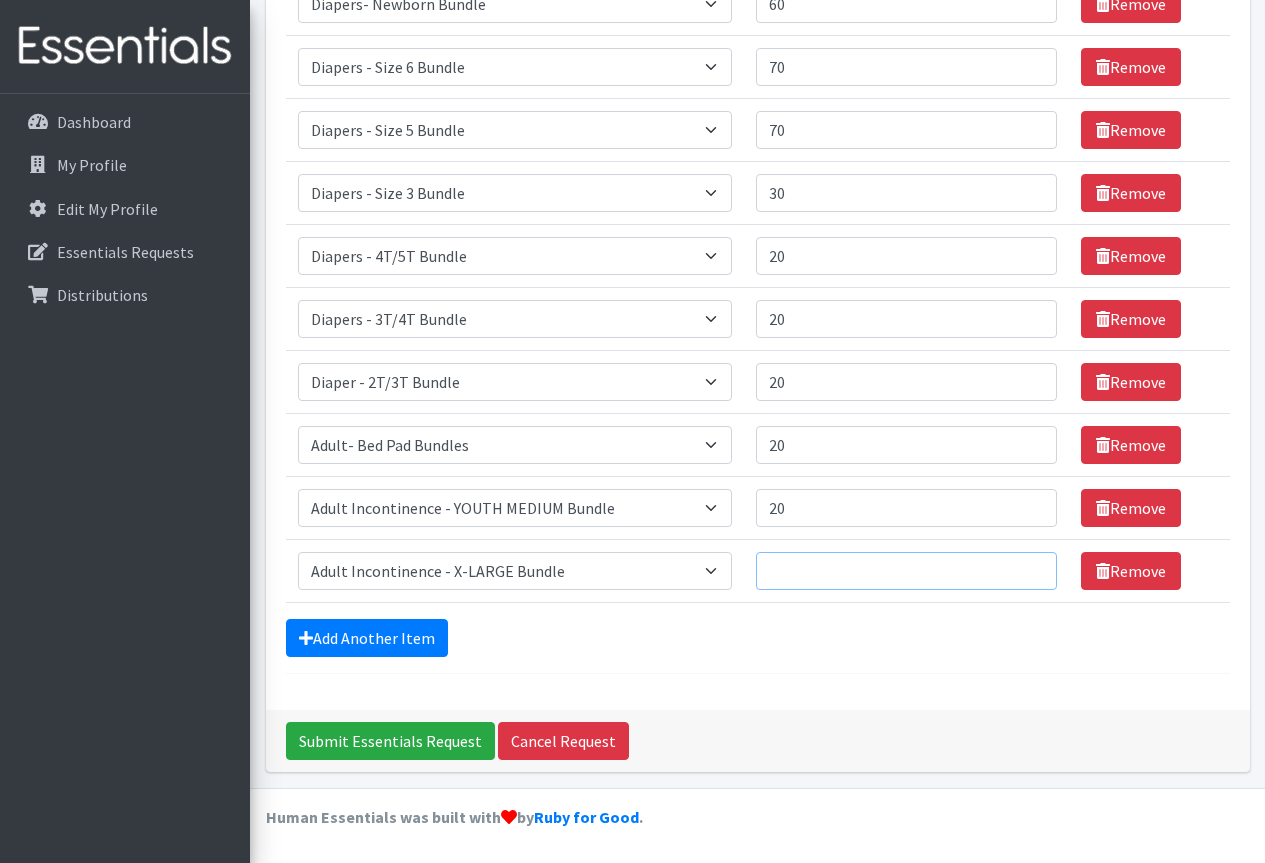 click on "Quantity" at bounding box center [906, 571] 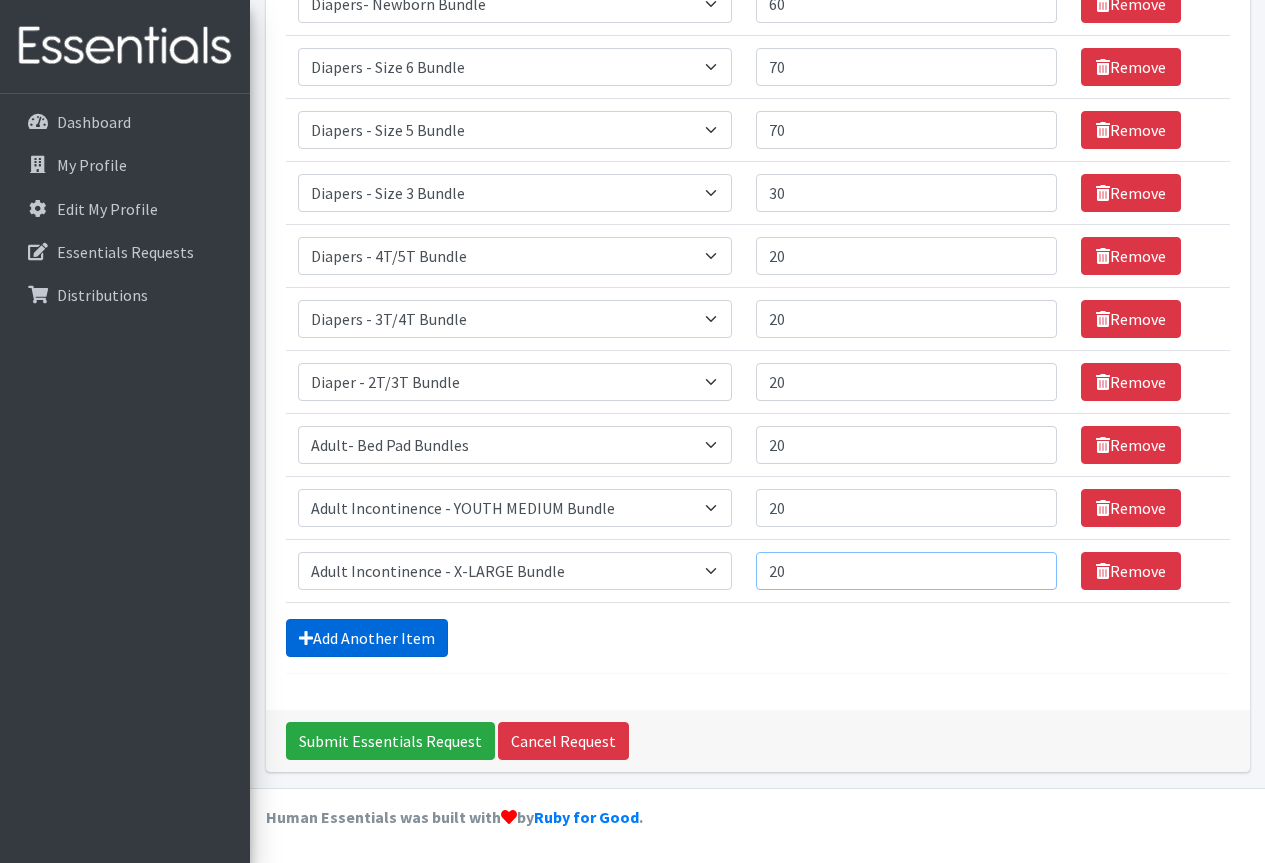 type on "20" 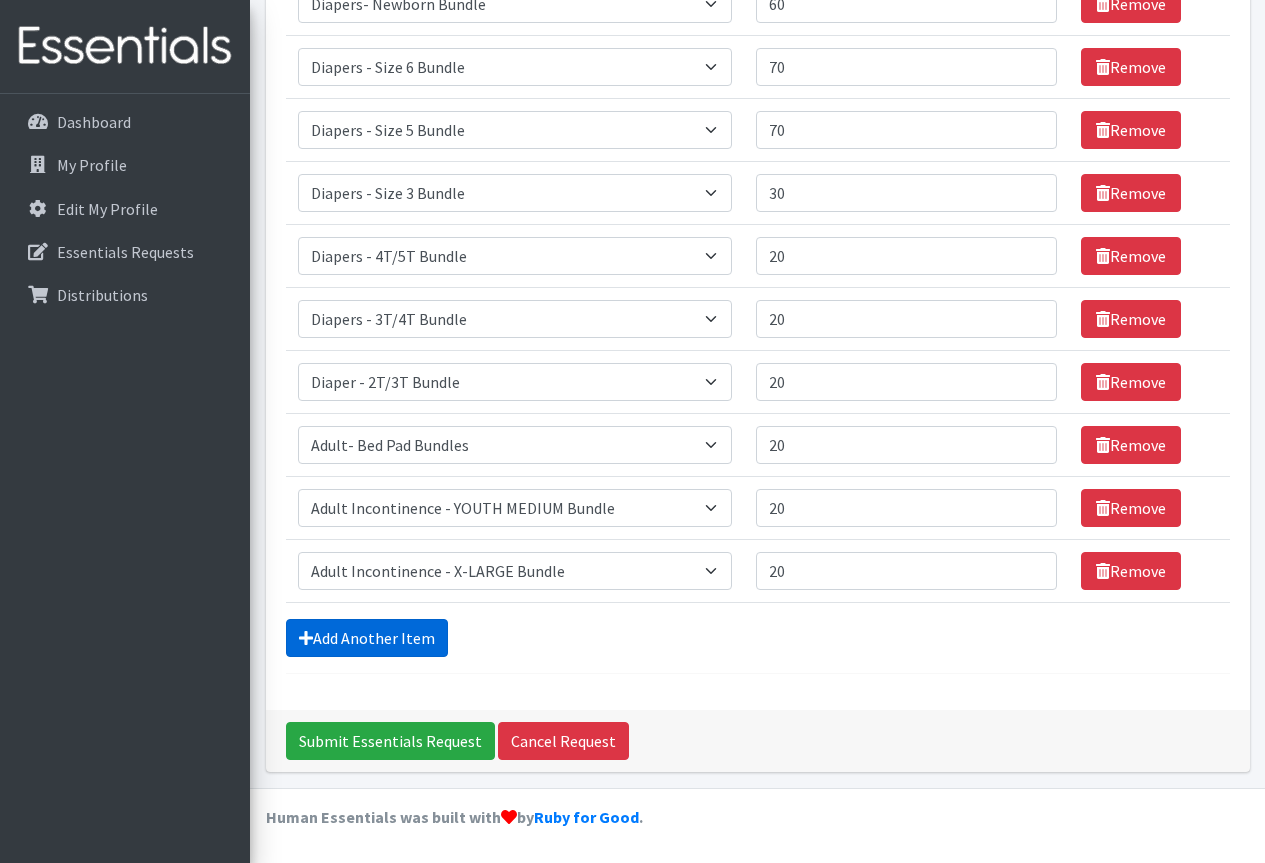 click on "Add Another Item" at bounding box center [367, 638] 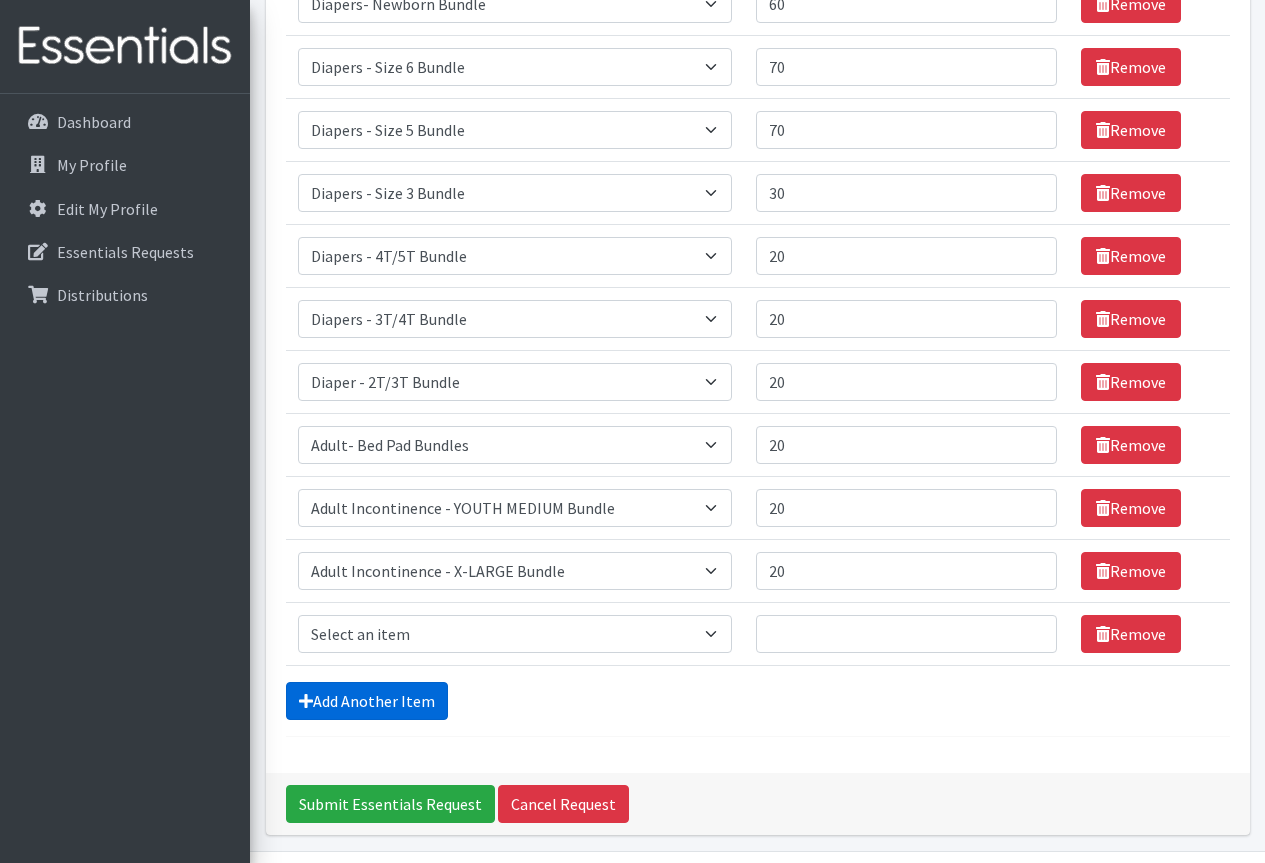 scroll, scrollTop: 939, scrollLeft: 0, axis: vertical 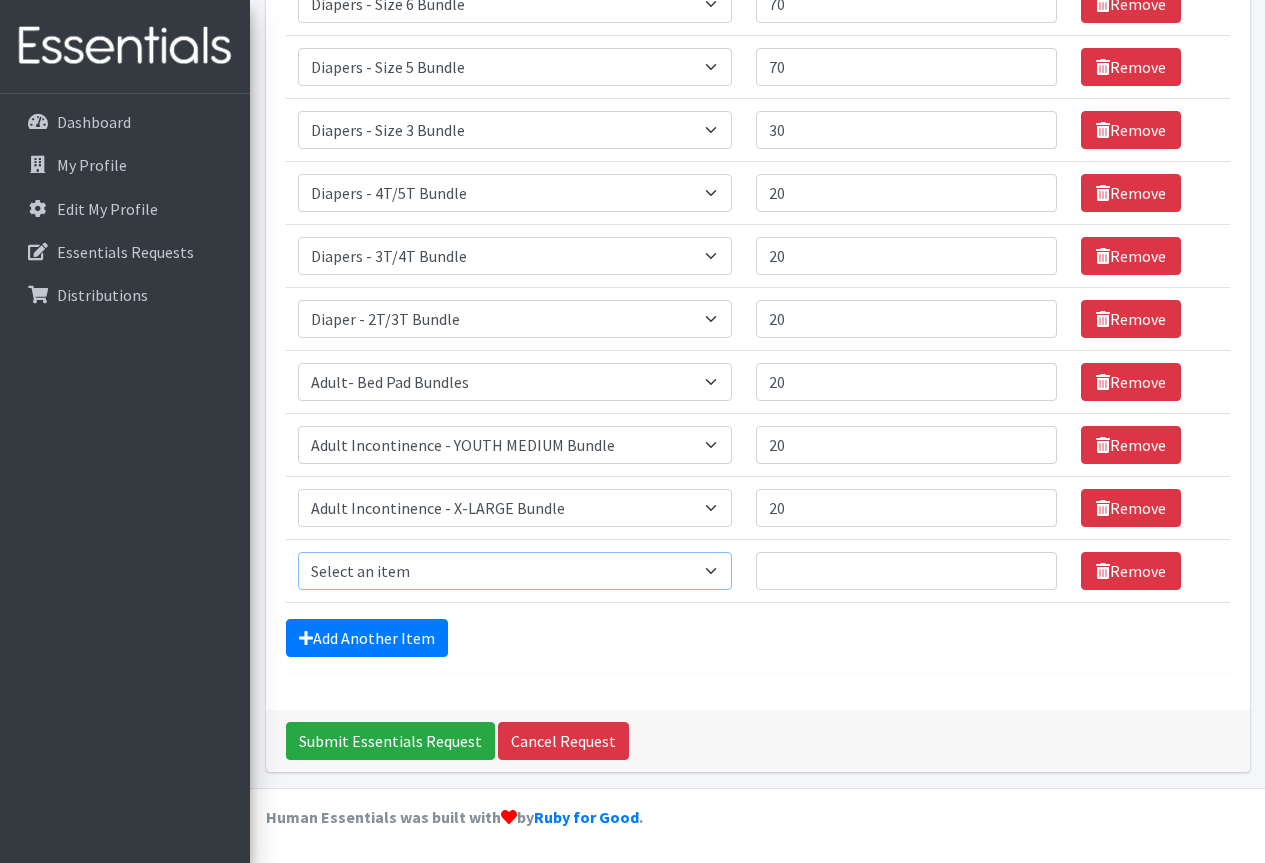click on "Select an item
Adult Incontinence - LARGE Bundle
Adult Incontinence - MEDIUM Bundle
Adult Incontinence - X-LARGE Bundle
Adult Incontinence - XX-LARGE Bundle
Adult Incontinence - XXX-LARGE Bundle
Adult Incontinence - YOUTH MEDIUM Bundle
Adult- Bed Pad Bundles
Diaper - 2T/3T Bundle
Diapers - 3T/4T Bundle
Diapers - 4T/5T Bundle
Diapers - Size 3 Bundle
Diapers - Size 5 Bundle
Diapers - Size 6 Bundle
Diapers- Newborn Bundle
Diapers- Preemie Bundle
Diapers- Size 1 Bundle
Diapers- Size 2 Bundle
Diapers- Size 4 Bundle
PS - Liners
PS - Pad, Overnight
PS - Pad, Regular
PS - Tampons, Light
PS - Tampons, Regular
PS - Tampons, Super
PS- Tampons, Regular- Vending Machine
Period Kits- Pads (20 pieces)" at bounding box center [515, 571] 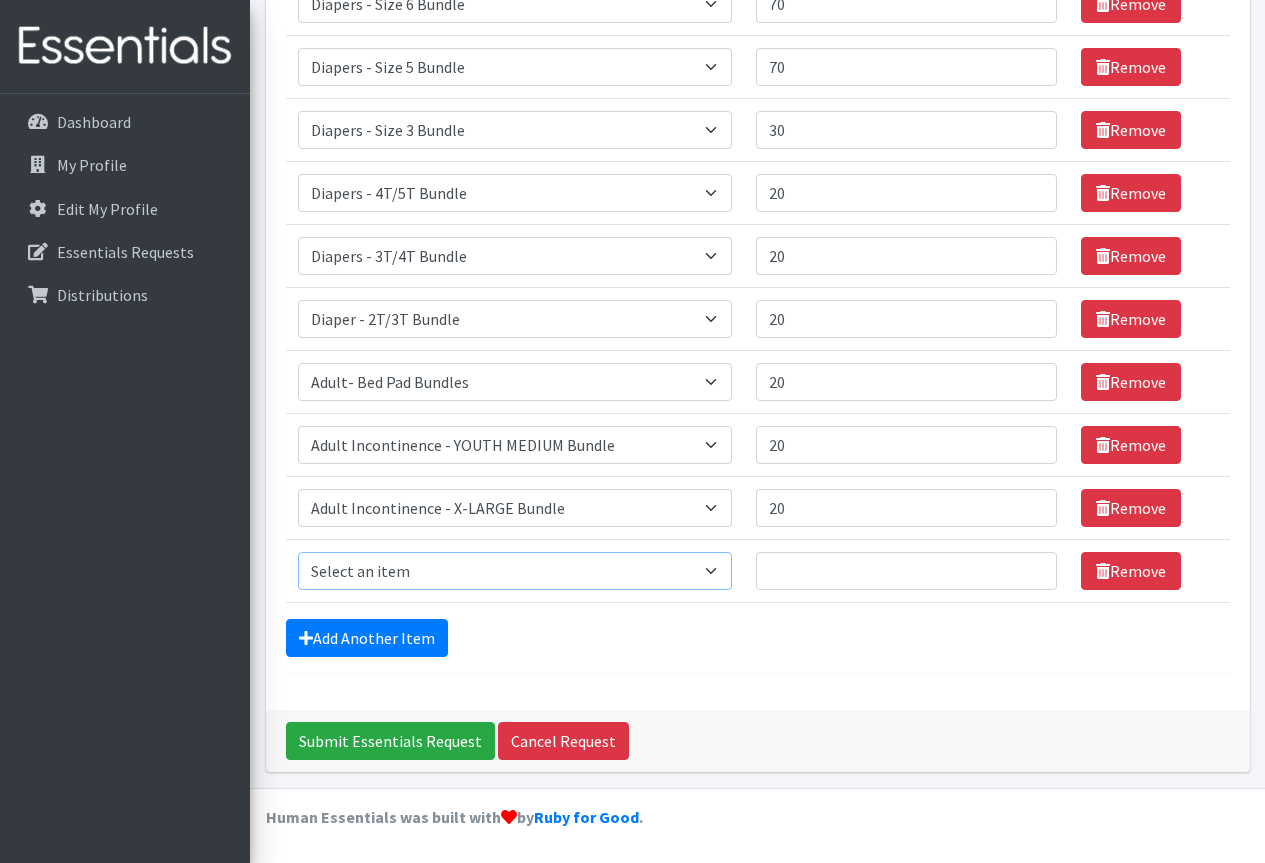 select on "14884" 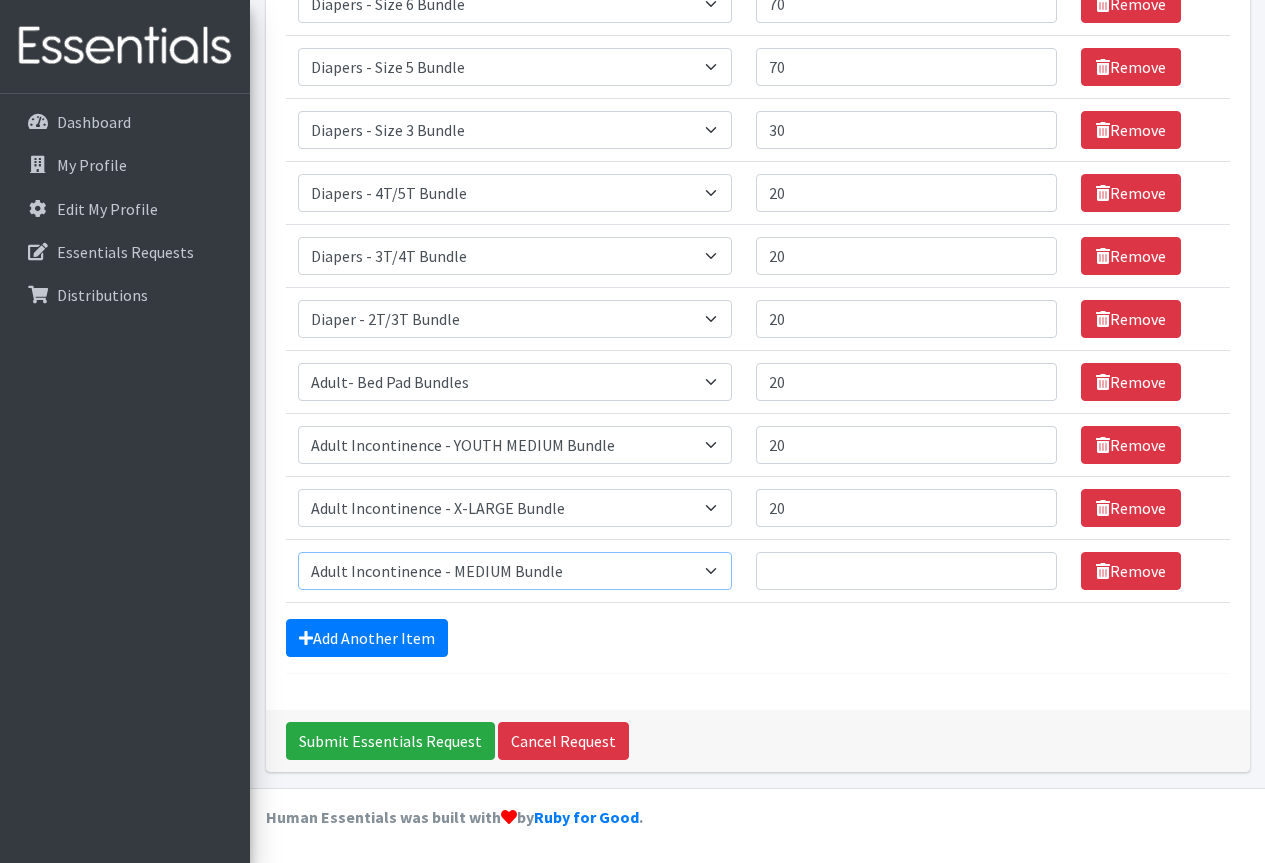 click on "Select an item
Adult Incontinence - LARGE Bundle
Adult Incontinence - MEDIUM Bundle
Adult Incontinence - X-LARGE Bundle
Adult Incontinence - XX-LARGE Bundle
Adult Incontinence - XXX-LARGE Bundle
Adult Incontinence - YOUTH MEDIUM Bundle
Adult- Bed Pad Bundles
Diaper - 2T/3T Bundle
Diapers - 3T/4T Bundle
Diapers - 4T/5T Bundle
Diapers - Size 3 Bundle
Diapers - Size 5 Bundle
Diapers - Size 6 Bundle
Diapers- Newborn Bundle
Diapers- Preemie Bundle
Diapers- Size 1 Bundle
Diapers- Size 2 Bundle
Diapers- Size 4 Bundle
PS - Liners
PS - Pad, Overnight
PS - Pad, Regular
PS - Tampons, Light
PS - Tampons, Regular
PS - Tampons, Super
PS- Tampons, Regular- Vending Machine
Period Kits- Pads (20 pieces)" at bounding box center [515, 571] 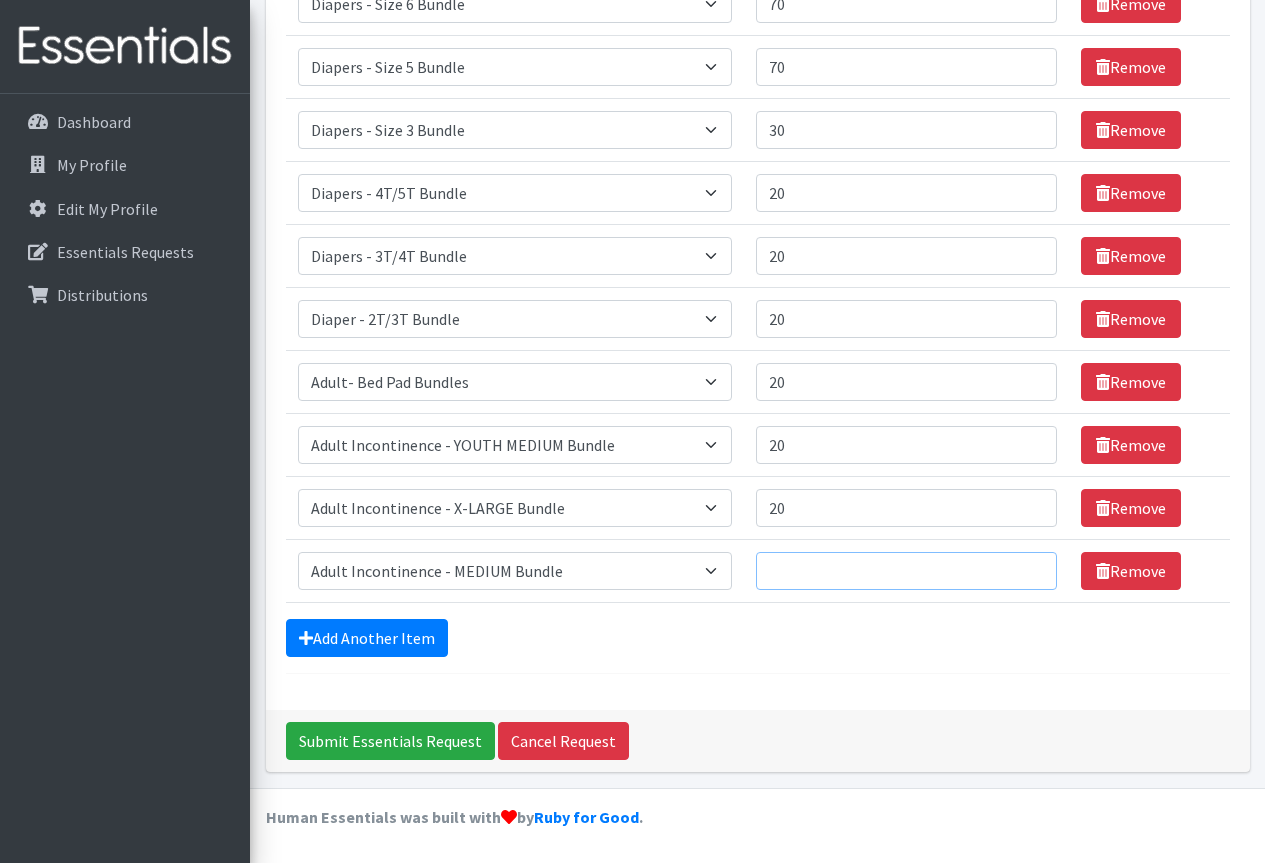 click on "Quantity" at bounding box center [906, 571] 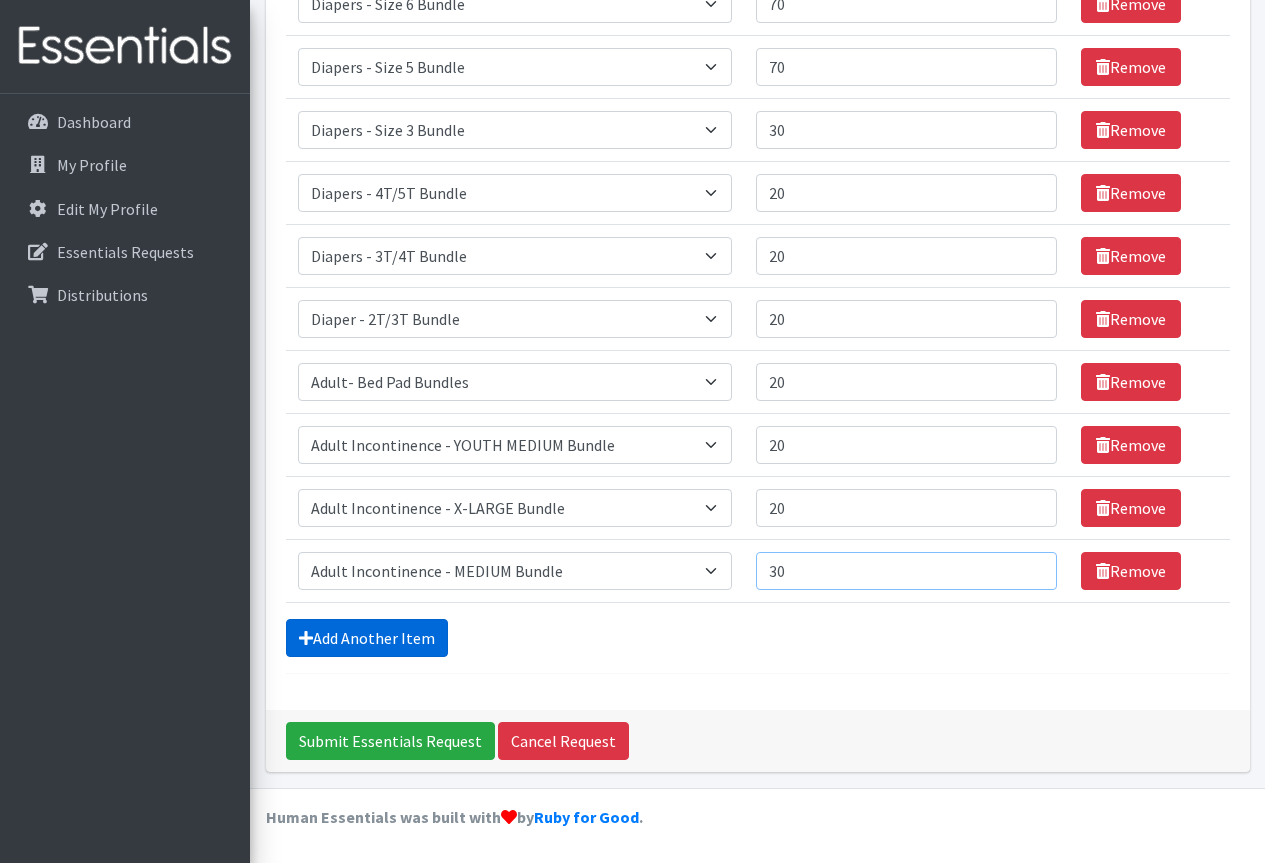 type on "30" 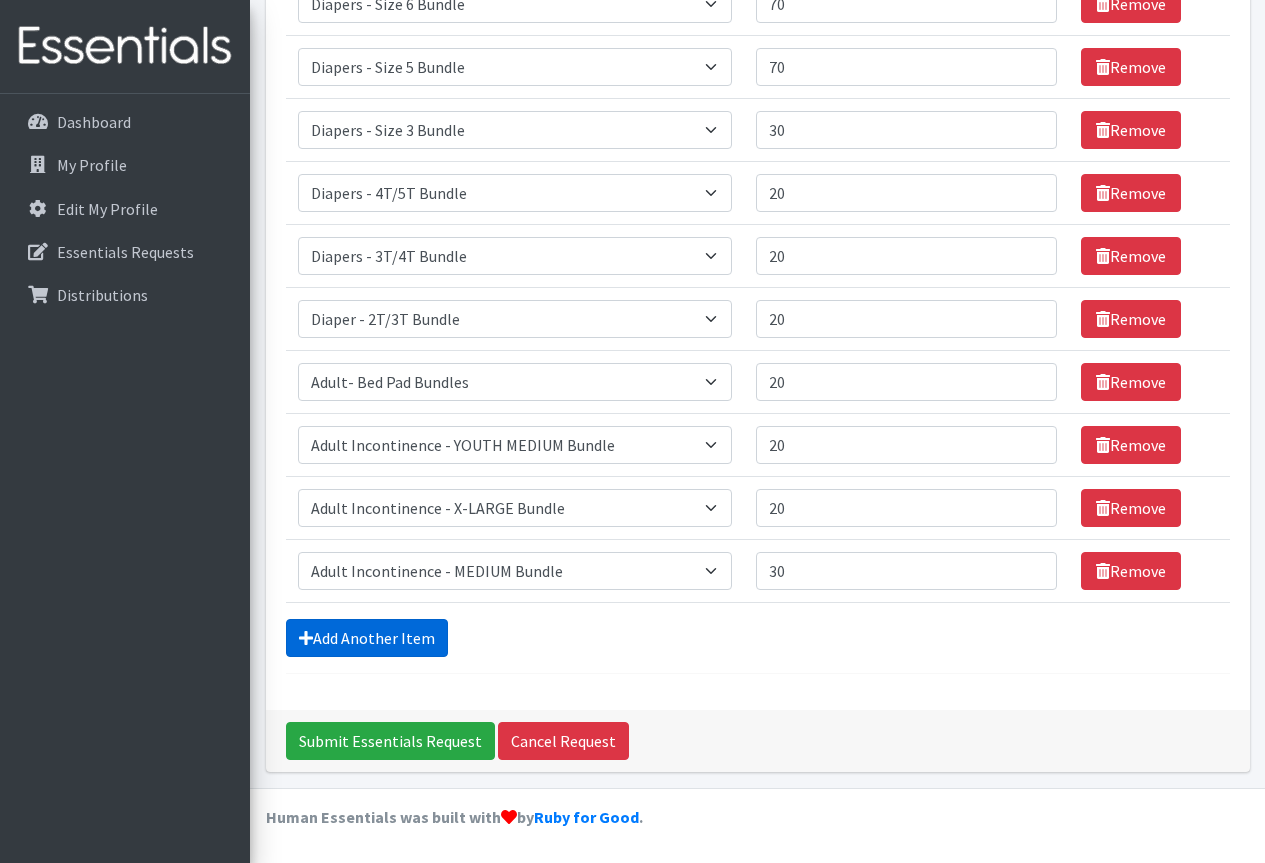 click on "Add Another Item" at bounding box center (367, 638) 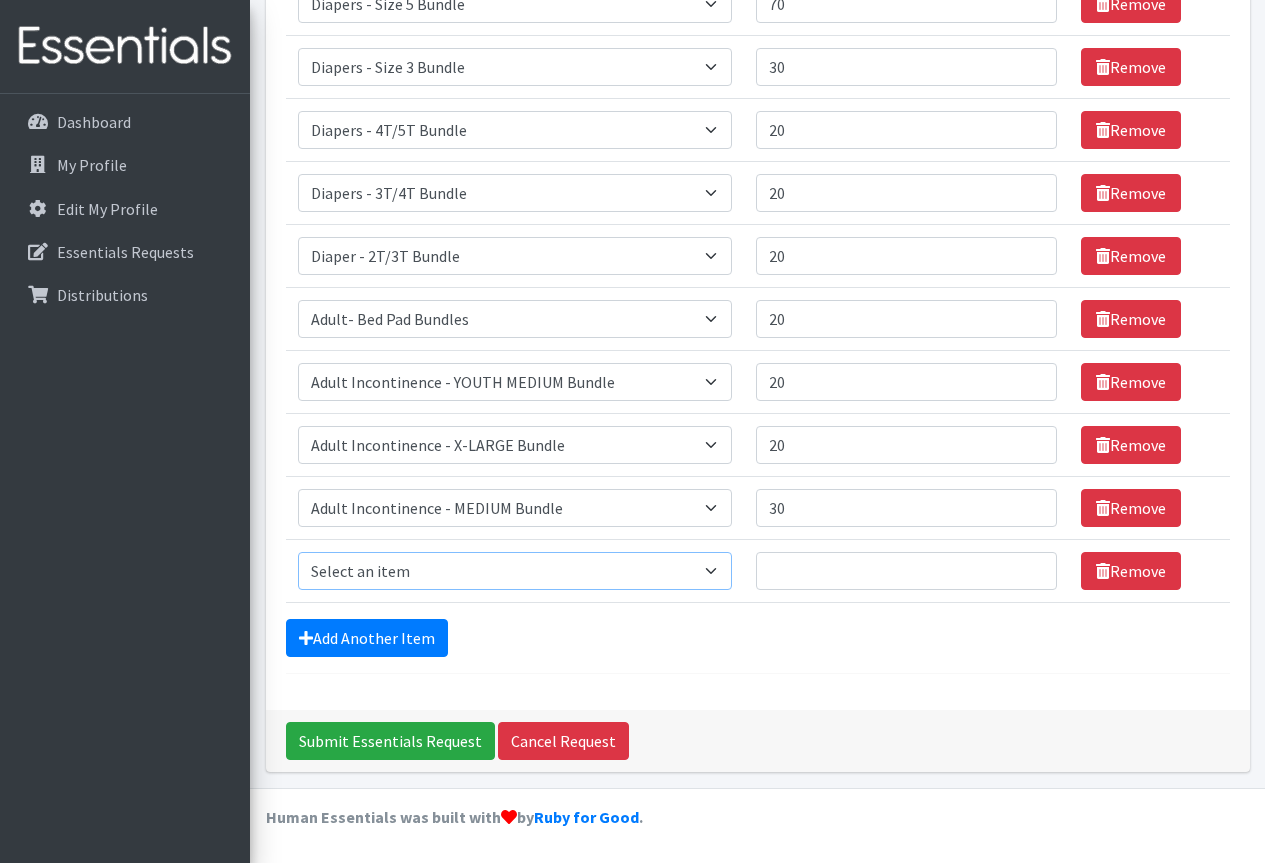 click on "Select an item
Adult Incontinence - LARGE Bundle
Adult Incontinence - MEDIUM Bundle
Adult Incontinence - X-LARGE Bundle
Adult Incontinence - XX-LARGE Bundle
Adult Incontinence - XXX-LARGE Bundle
Adult Incontinence - YOUTH MEDIUM Bundle
Adult- Bed Pad Bundles
Diaper - 2T/3T Bundle
Diapers - 3T/4T Bundle
Diapers - 4T/5T Bundle
Diapers - Size 3 Bundle
Diapers - Size 5 Bundle
Diapers - Size 6 Bundle
Diapers- Newborn Bundle
Diapers- Preemie Bundle
Diapers- Size 1 Bundle
Diapers- Size 2 Bundle
Diapers- Size 4 Bundle
PS - Liners
PS - Pad, Overnight
PS - Pad, Regular
PS - Tampons, Light
PS - Tampons, Regular
PS - Tampons, Super
PS- Tampons, Regular- Vending Machine
Period Kits- Pads (20 pieces)" at bounding box center [515, 571] 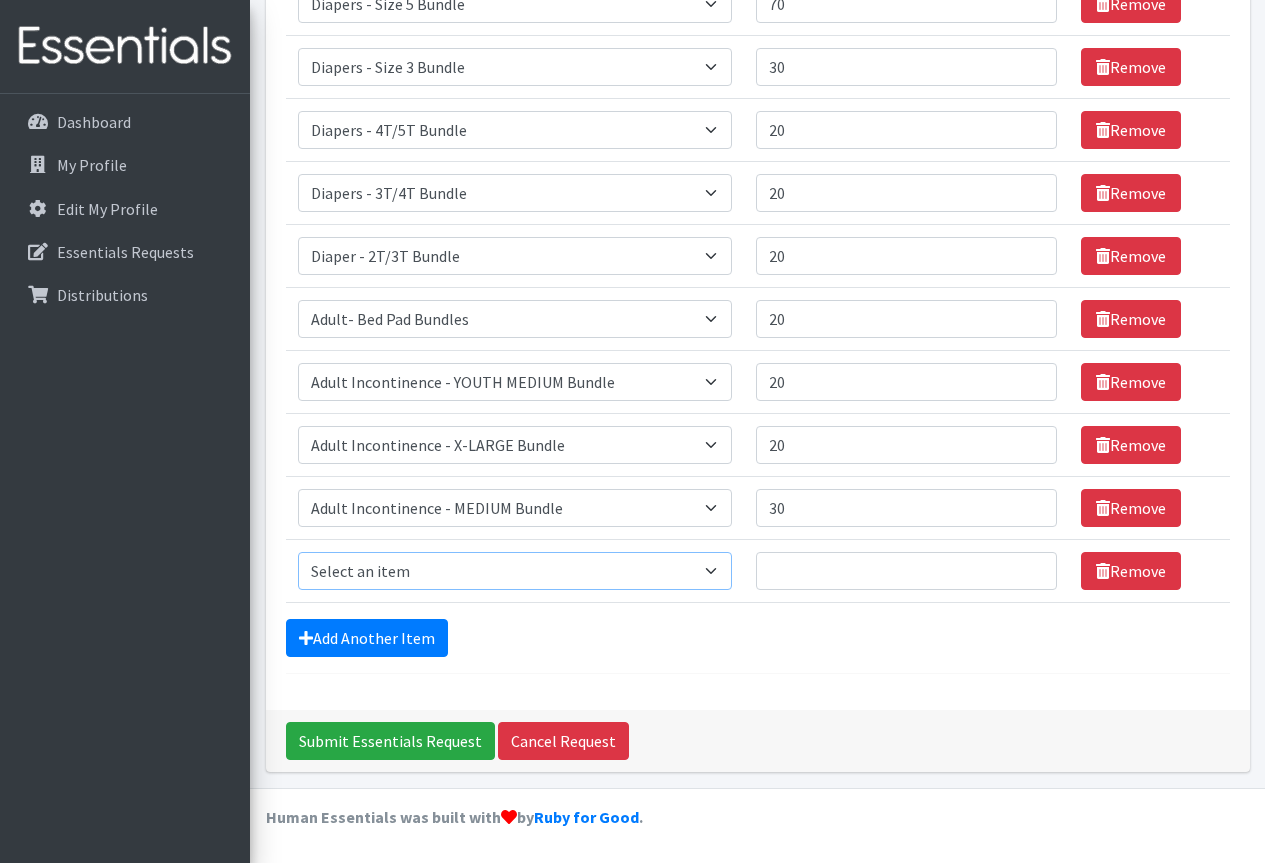 select on "14885" 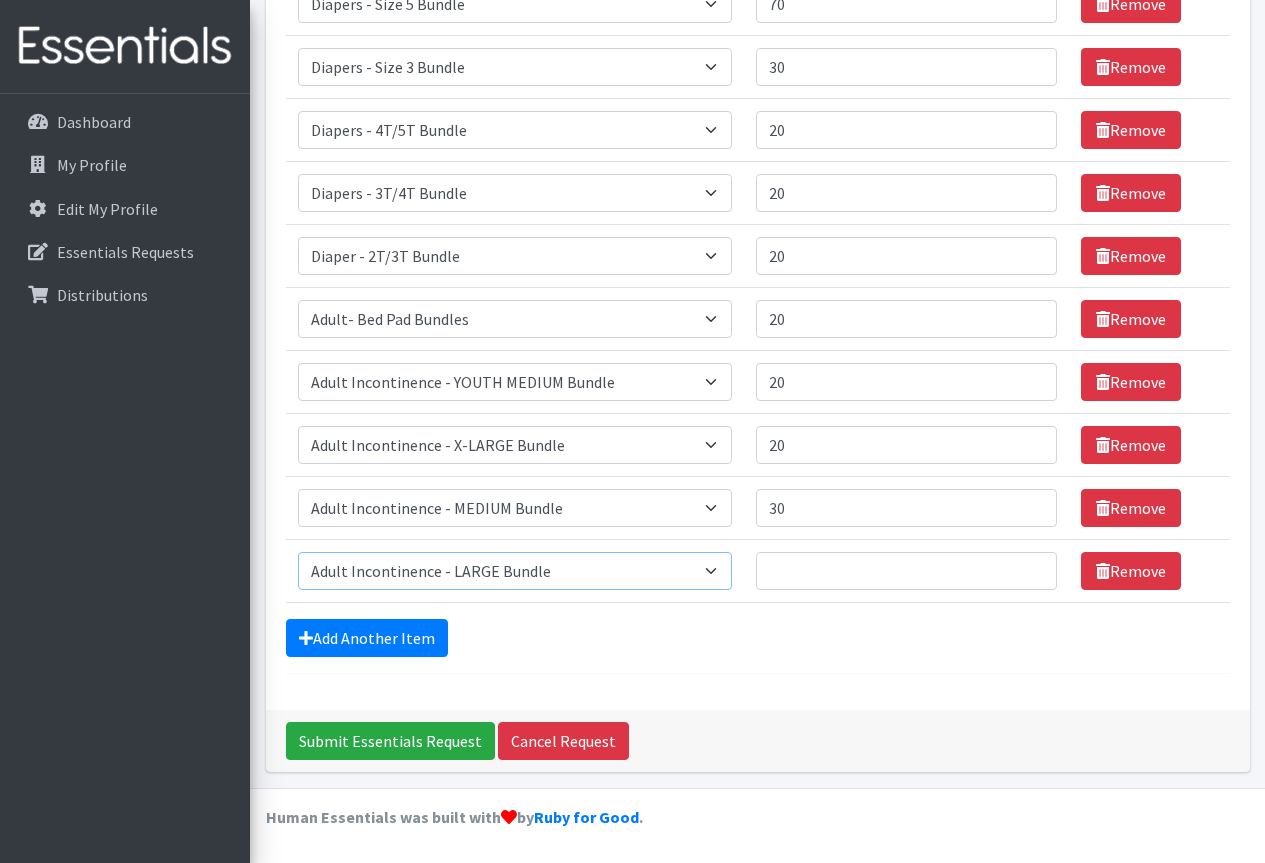 click on "Select an item
Adult Incontinence - LARGE Bundle
Adult Incontinence - MEDIUM Bundle
Adult Incontinence - X-LARGE Bundle
Adult Incontinence - XX-LARGE Bundle
Adult Incontinence - XXX-LARGE Bundle
Adult Incontinence - YOUTH MEDIUM Bundle
Adult- Bed Pad Bundles
Diaper - 2T/3T Bundle
Diapers - 3T/4T Bundle
Diapers - 4T/5T Bundle
Diapers - Size 3 Bundle
Diapers - Size 5 Bundle
Diapers - Size 6 Bundle
Diapers- Newborn Bundle
Diapers- Preemie Bundle
Diapers- Size 1 Bundle
Diapers- Size 2 Bundle
Diapers- Size 4 Bundle
PS - Liners
PS - Pad, Overnight
PS - Pad, Regular
PS - Tampons, Light
PS - Tampons, Regular
PS - Tampons, Super
PS- Tampons, Regular- Vending Machine
Period Kits- Pads (20 pieces)" at bounding box center (515, 571) 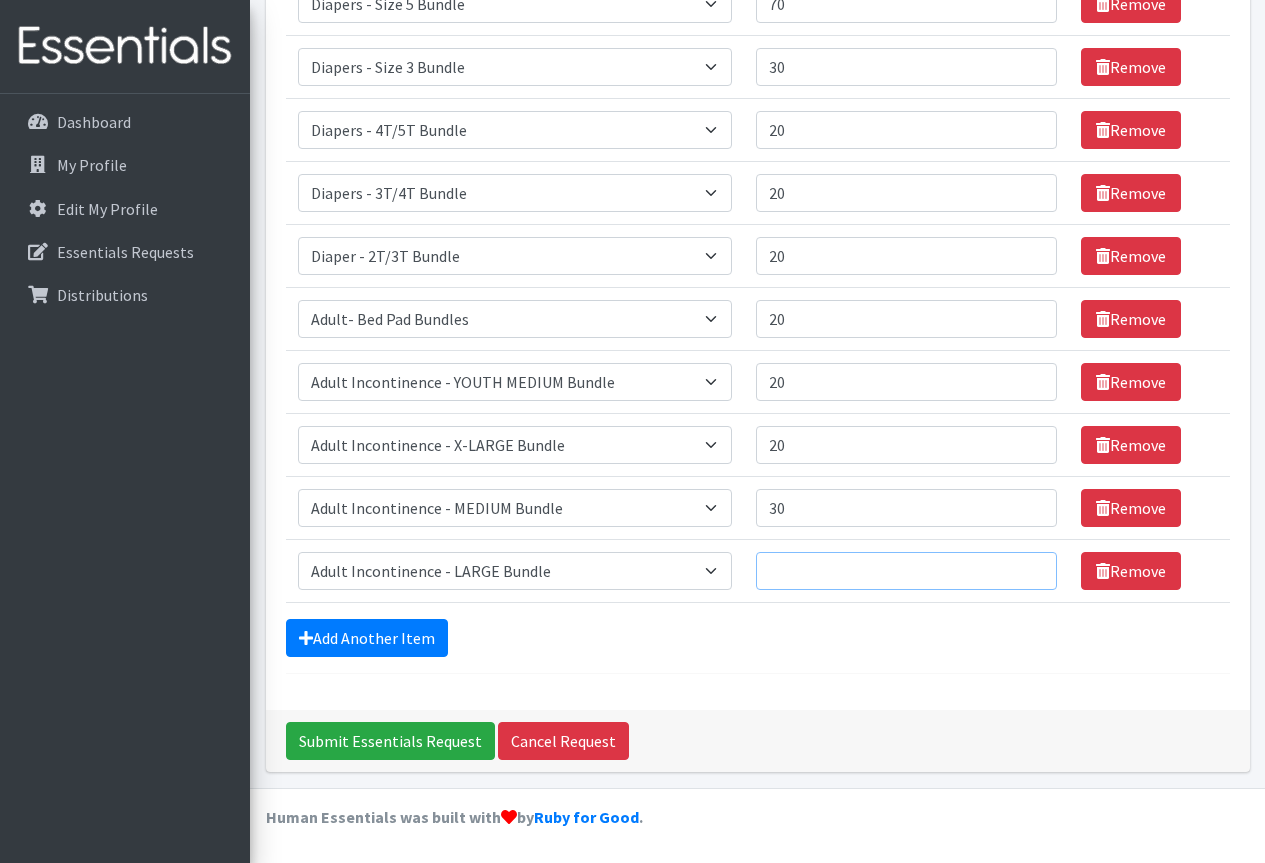 click on "Quantity" at bounding box center (906, 571) 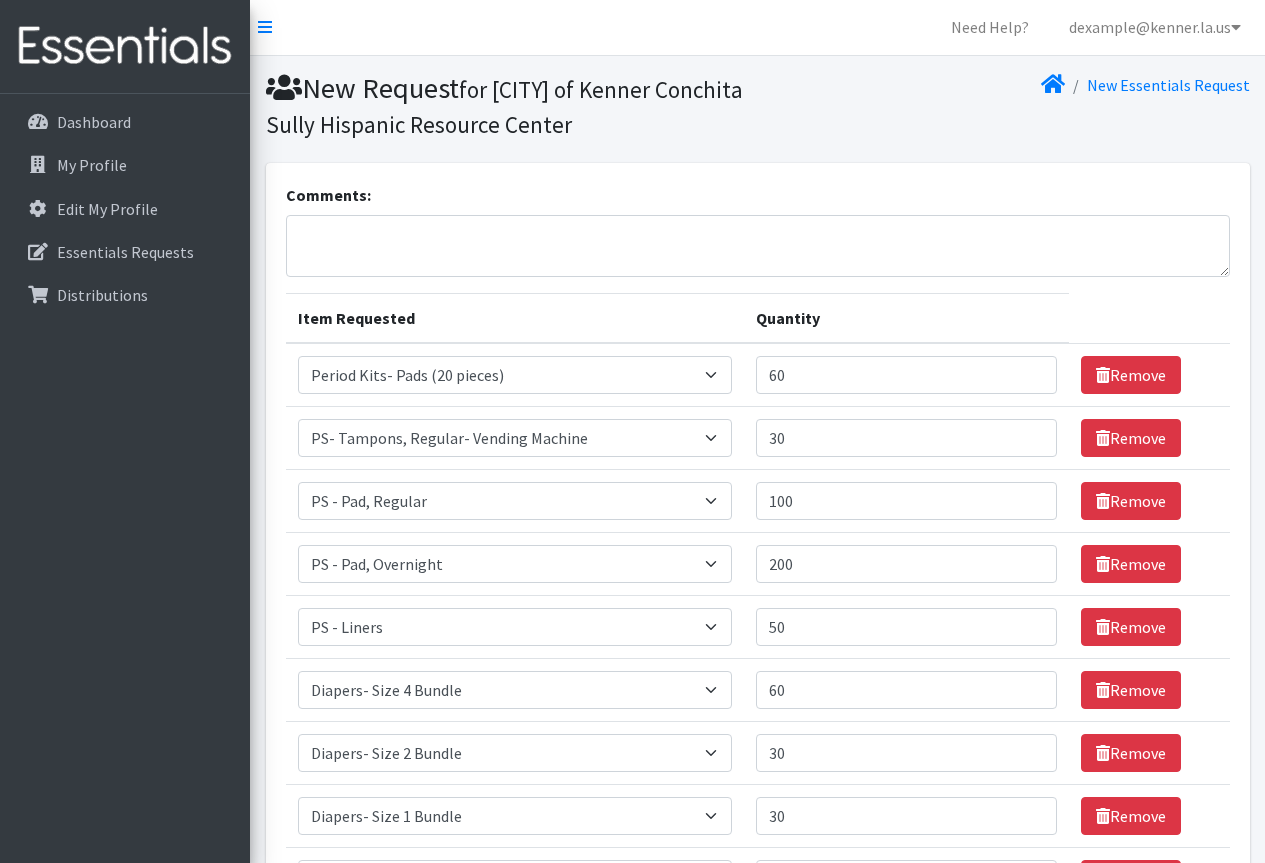 scroll, scrollTop: 0, scrollLeft: 0, axis: both 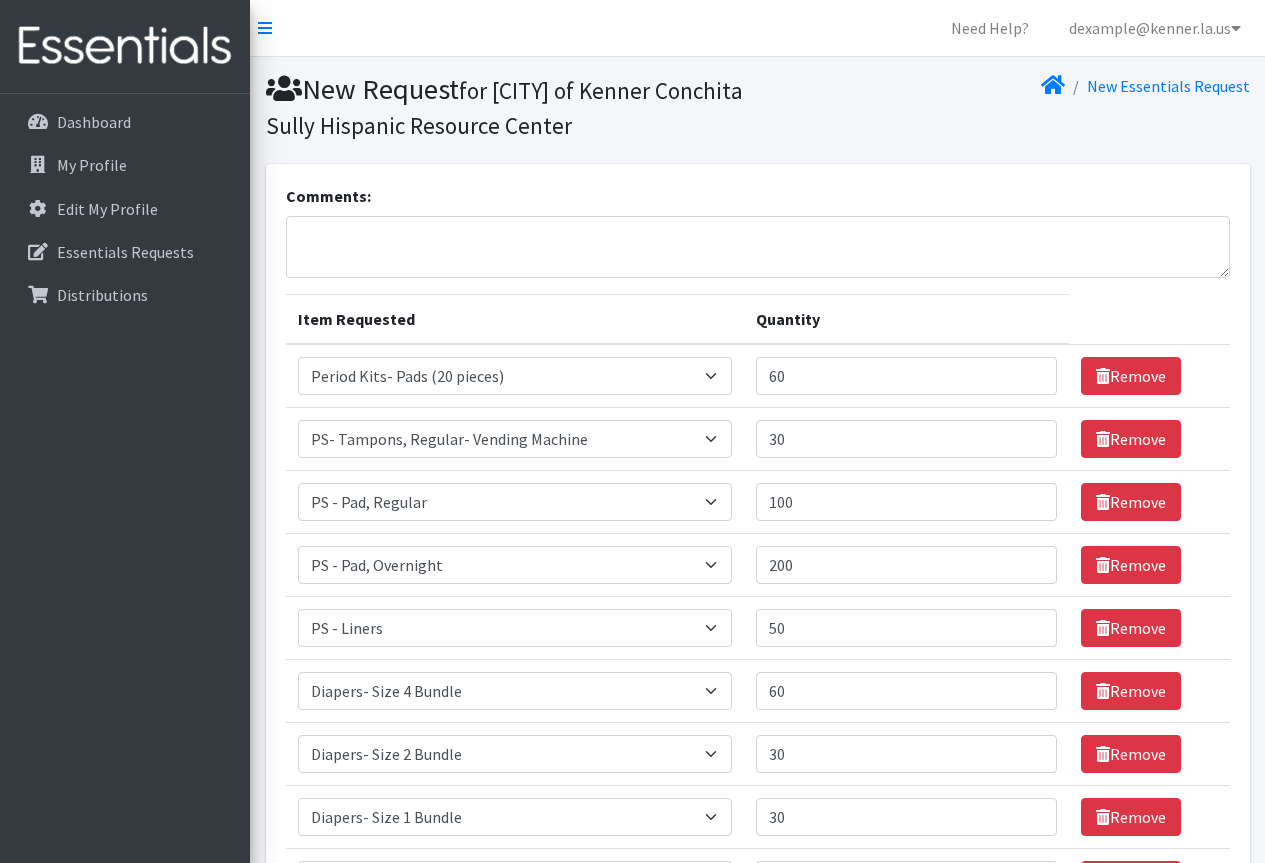 type on "30" 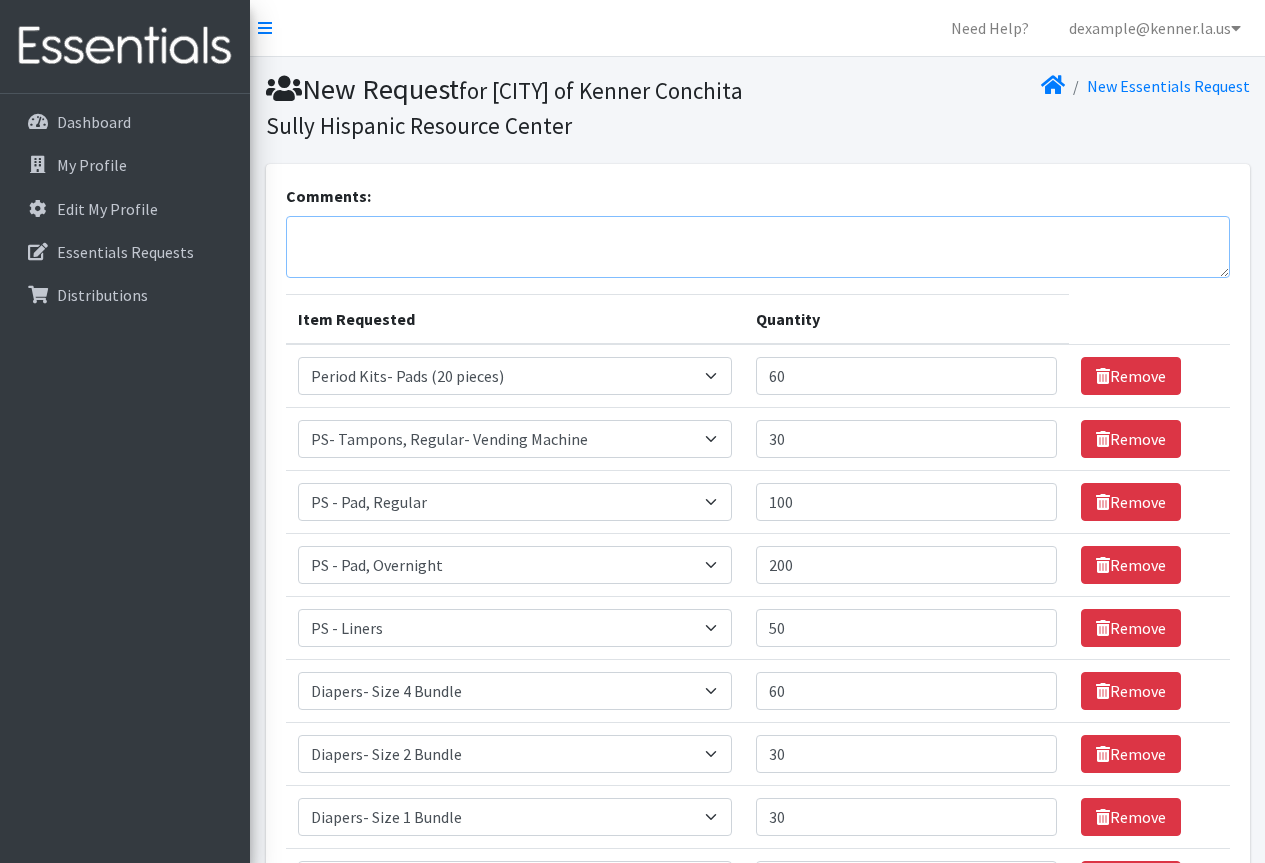 click on "Comments:" at bounding box center [758, 247] 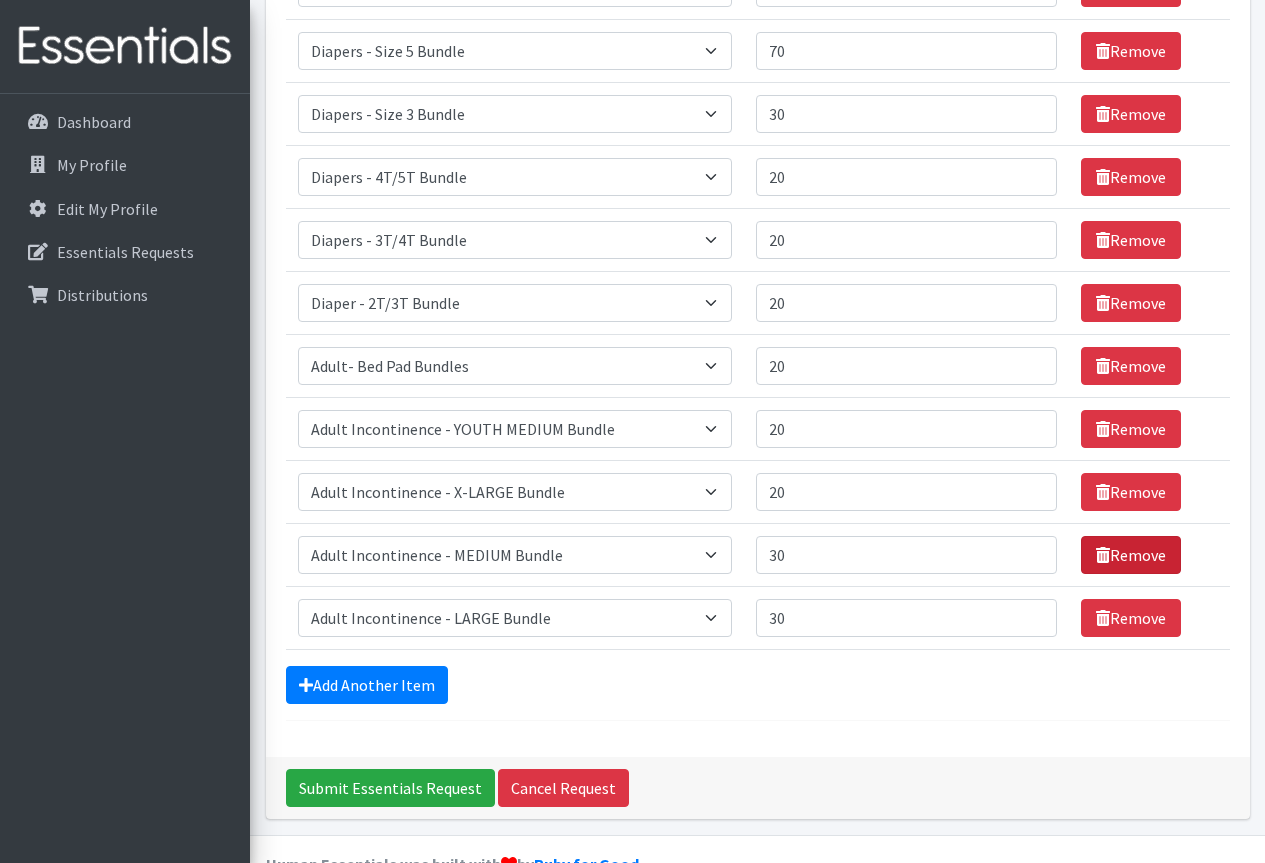 scroll, scrollTop: 1002, scrollLeft: 0, axis: vertical 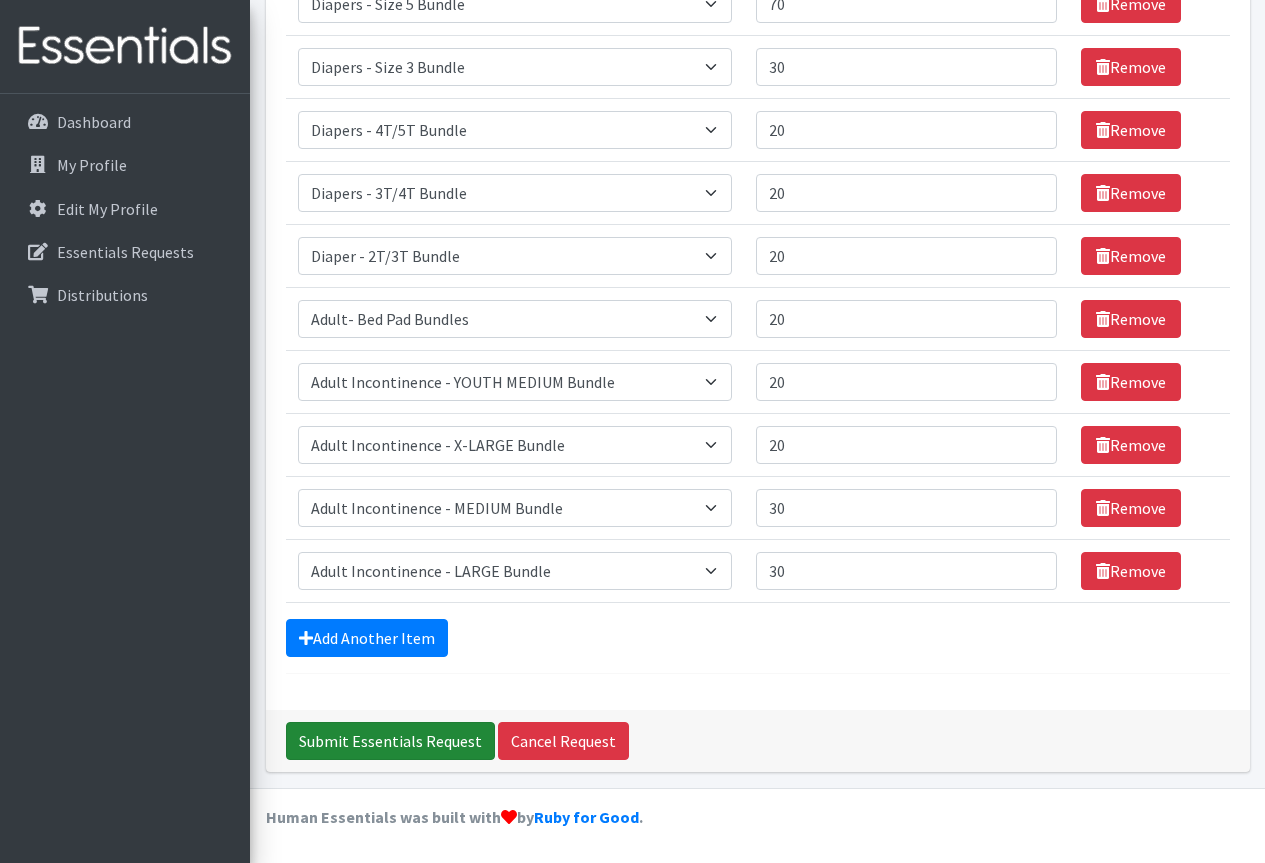 type on "Last month we helped 150 families, over 100 kids and their Moms, also elderly, they are very grateful and happy." 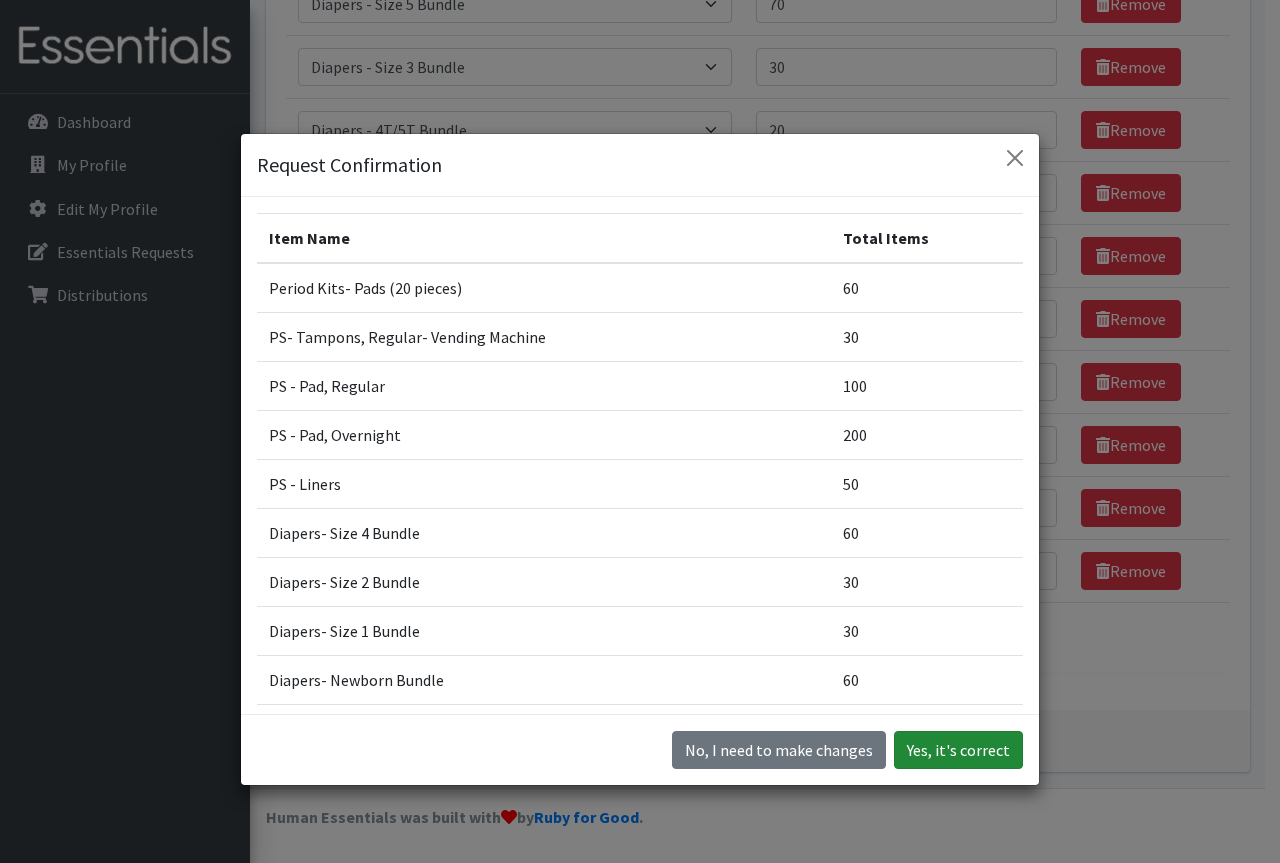 click on "Yes, it's correct" at bounding box center [958, 750] 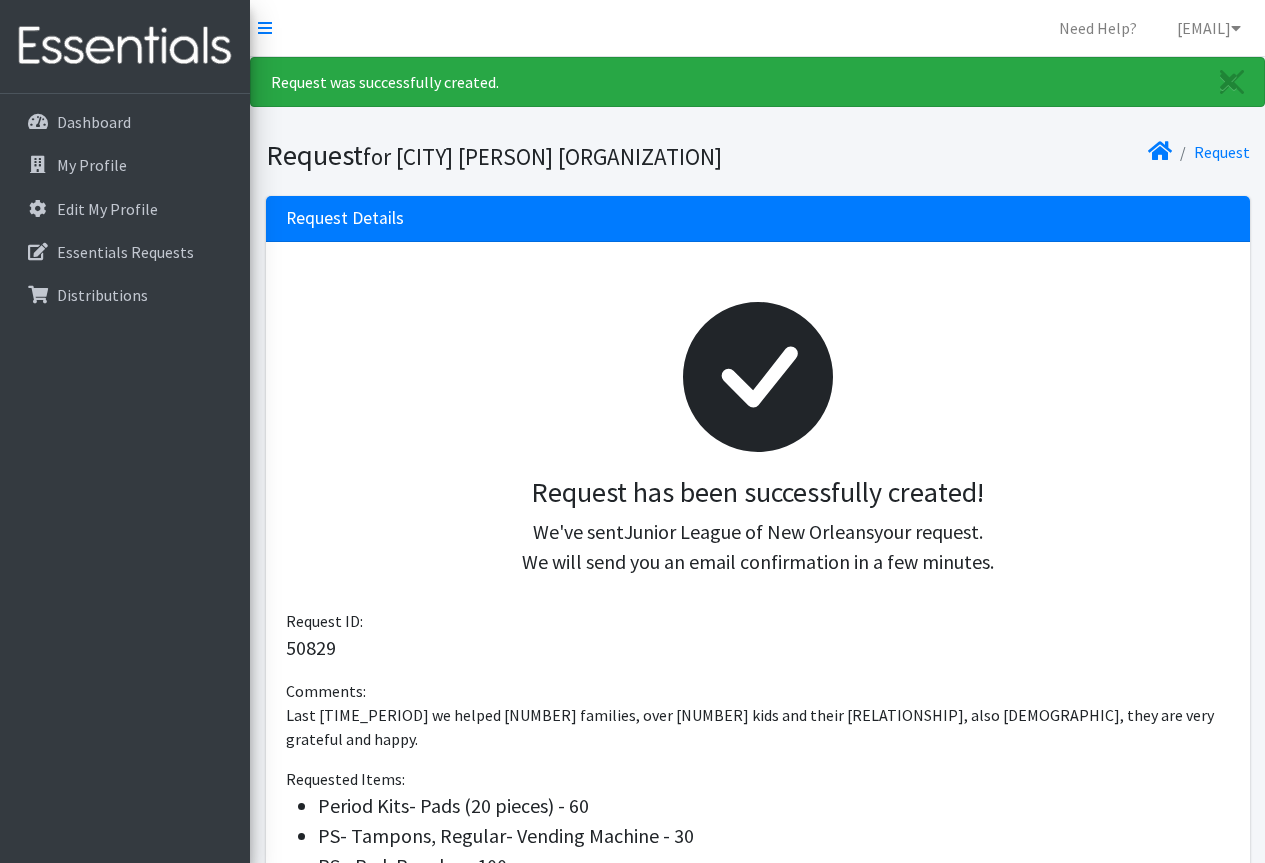 scroll, scrollTop: 0, scrollLeft: 0, axis: both 